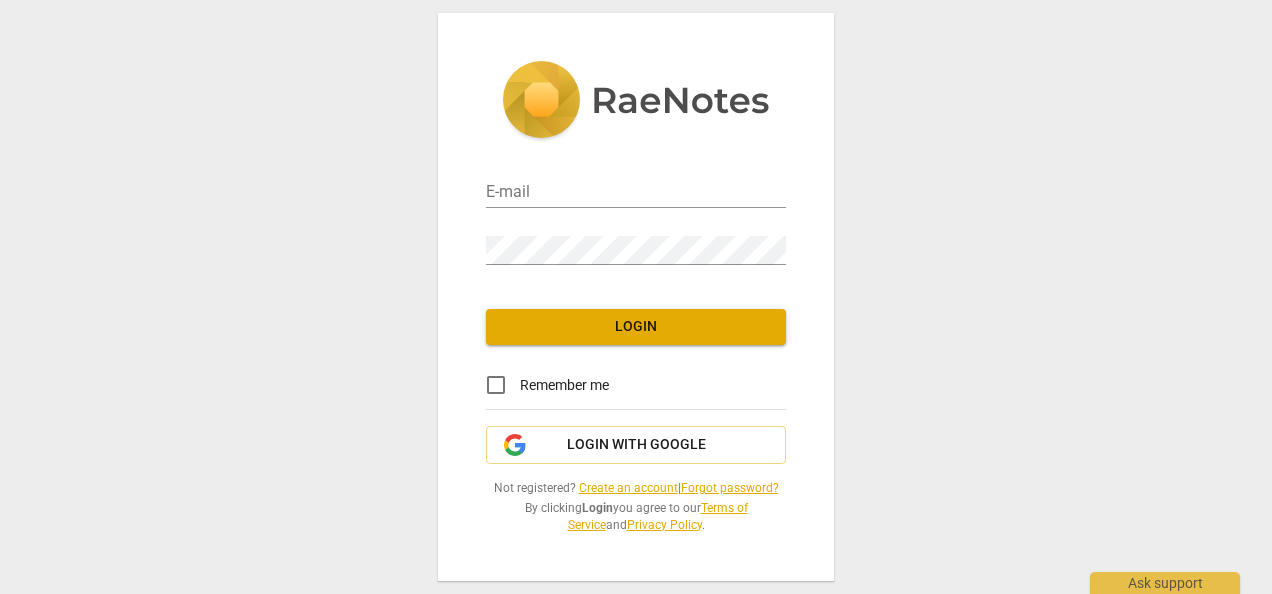 scroll, scrollTop: 0, scrollLeft: 0, axis: both 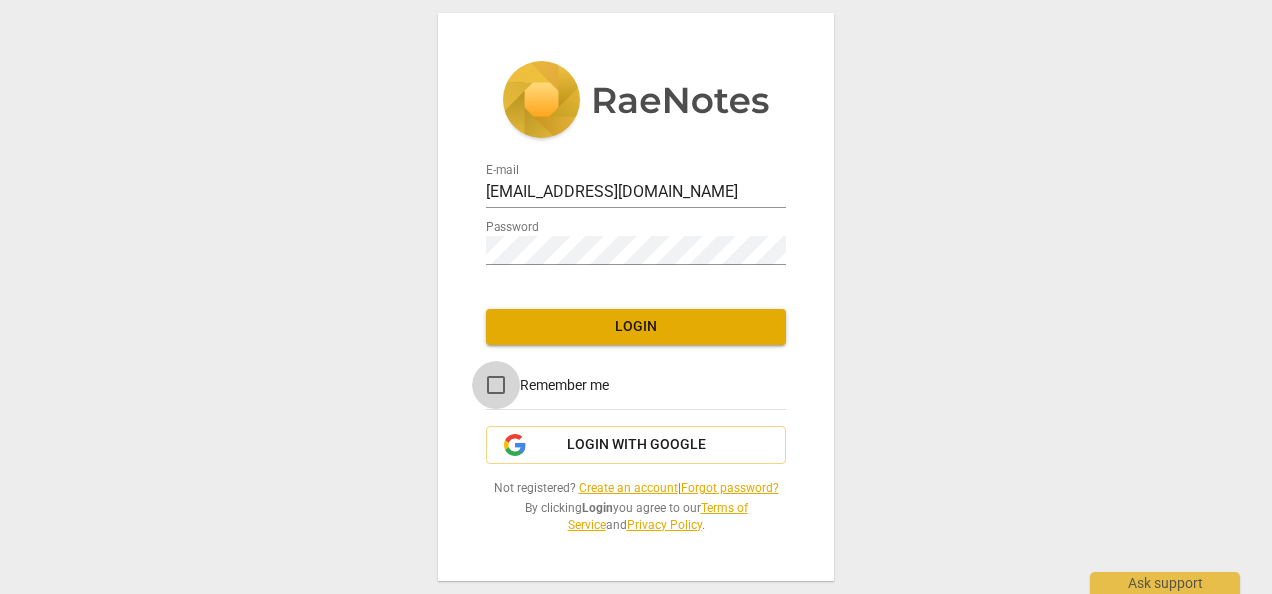 click on "Remember me" at bounding box center (496, 385) 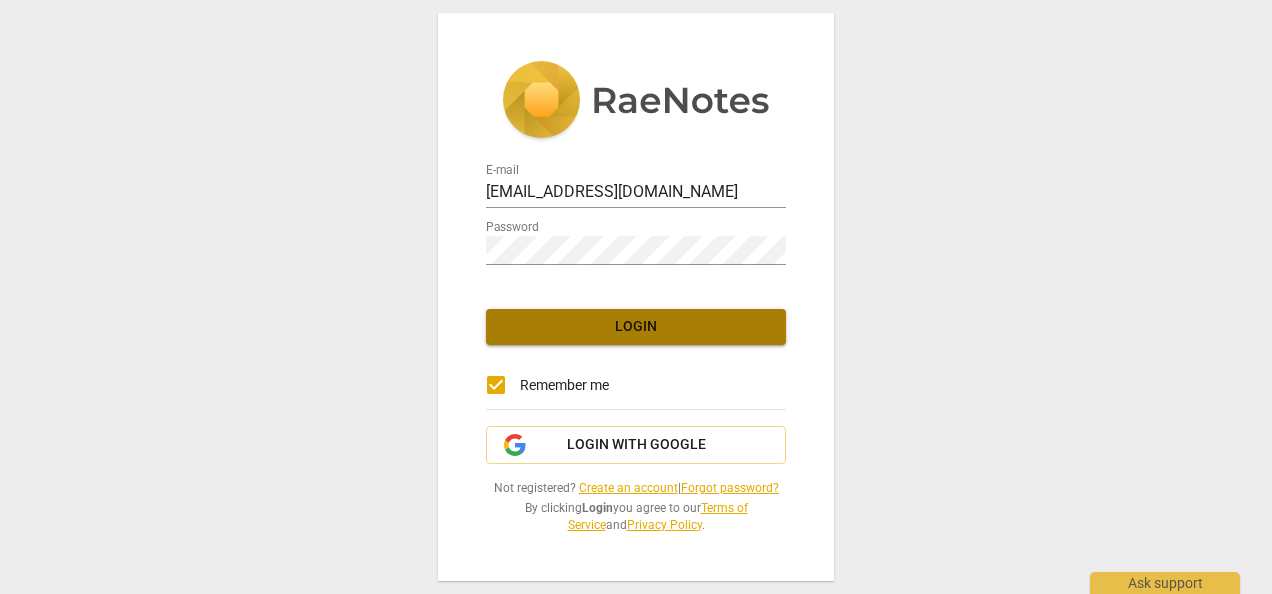 click on "Login" at bounding box center (636, 327) 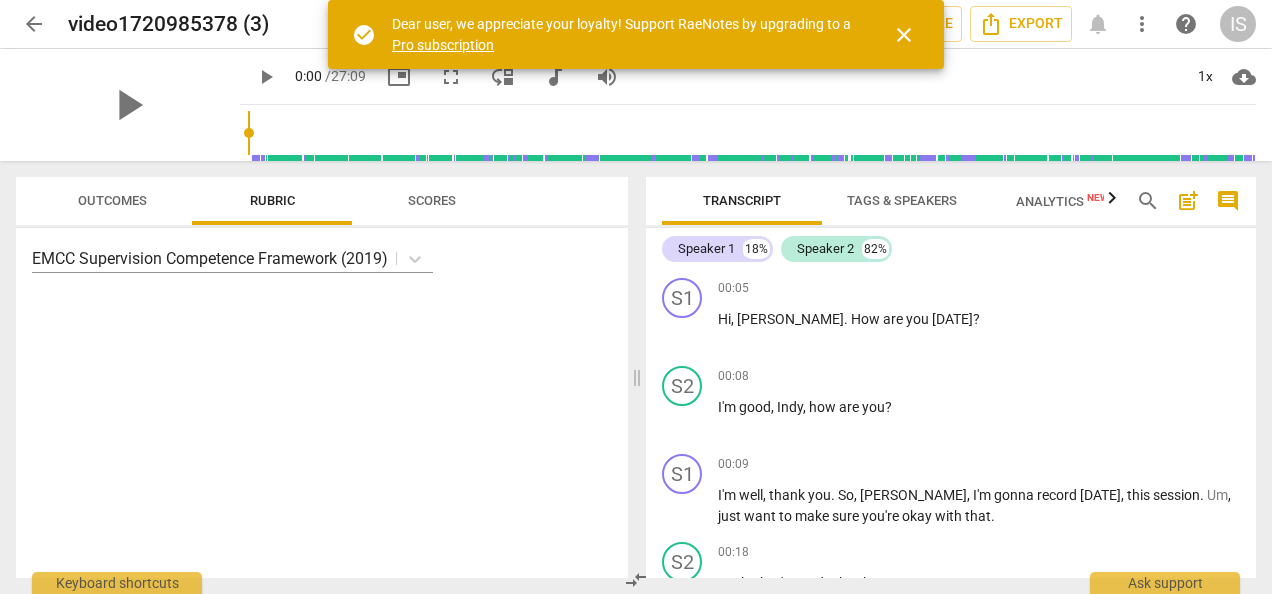 click on "close" at bounding box center (904, 35) 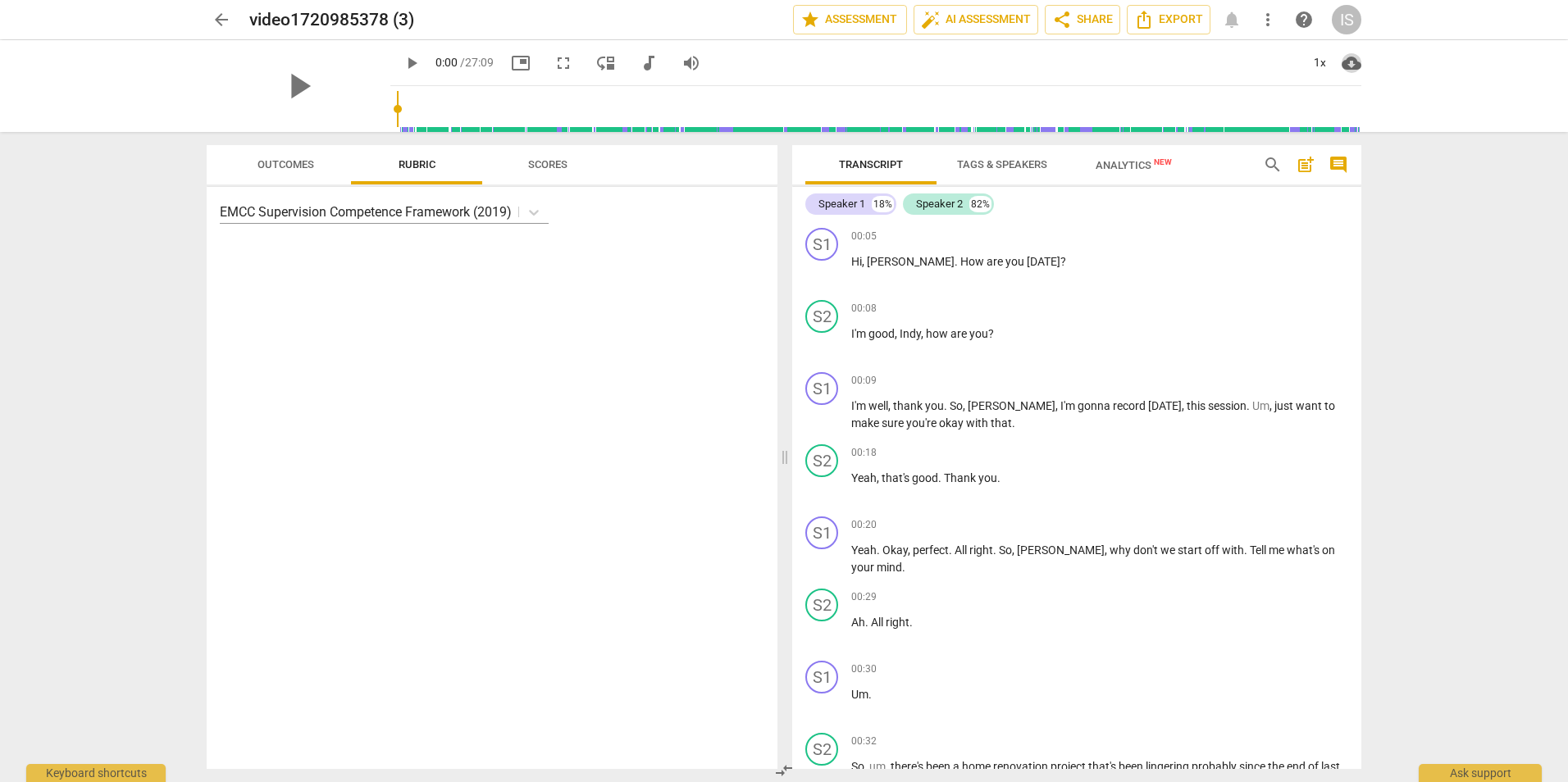 click on "cloud_download" at bounding box center (1351, 63) 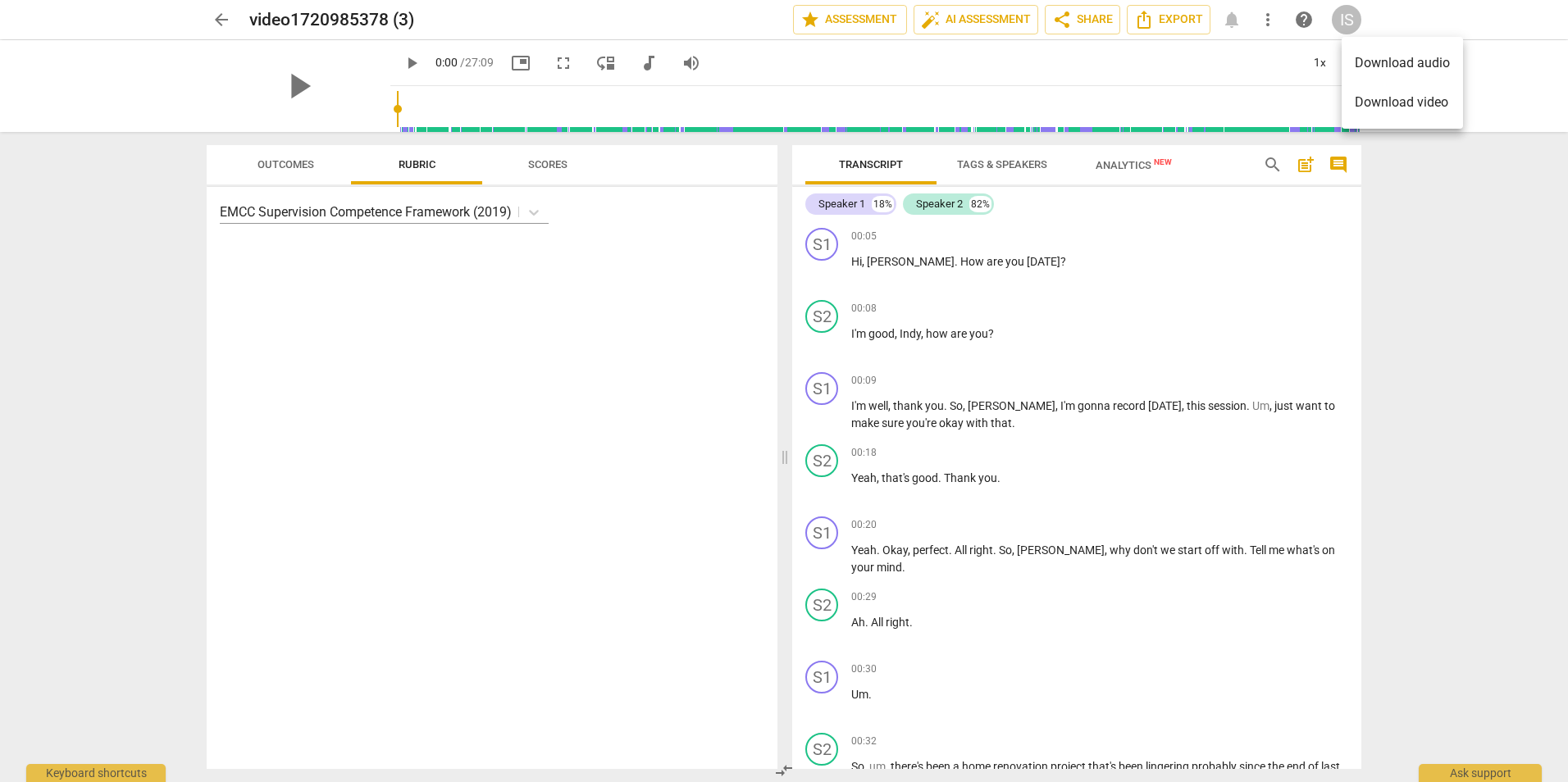 click at bounding box center [784, 391] 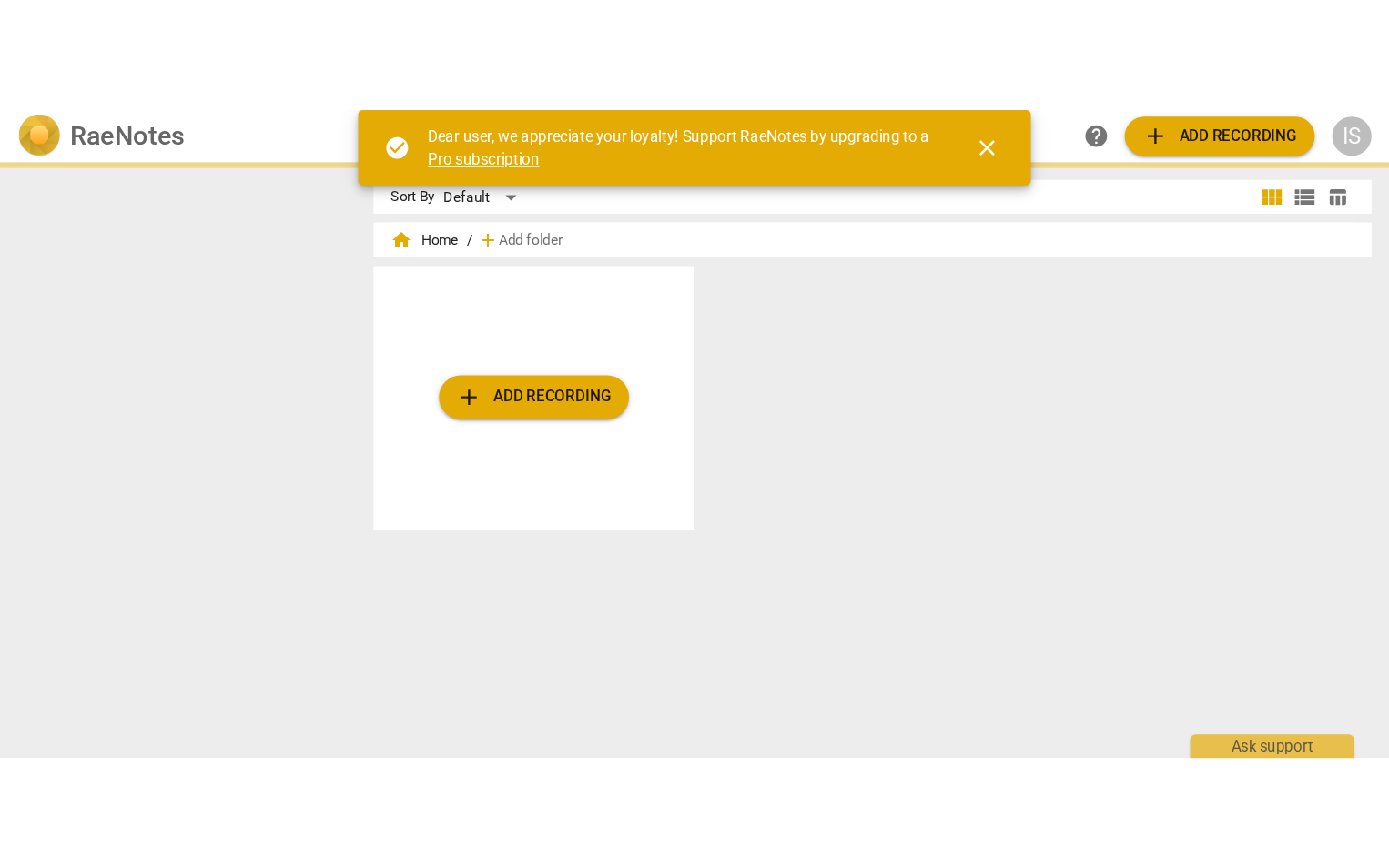 scroll, scrollTop: 0, scrollLeft: 0, axis: both 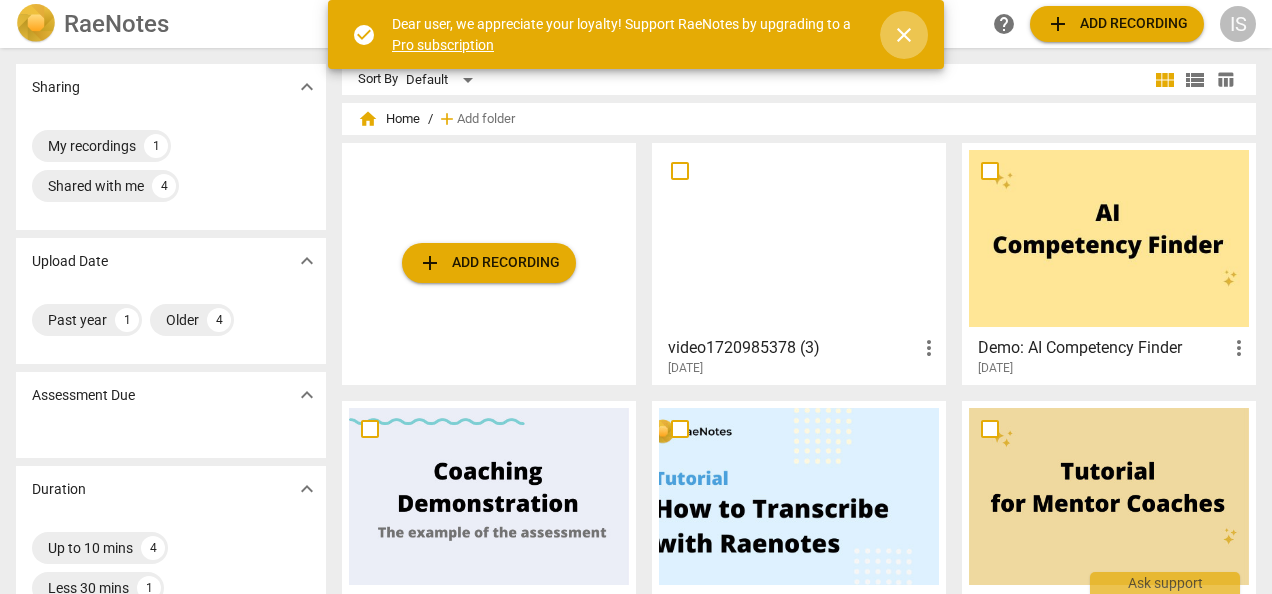 click on "close" at bounding box center [904, 35] 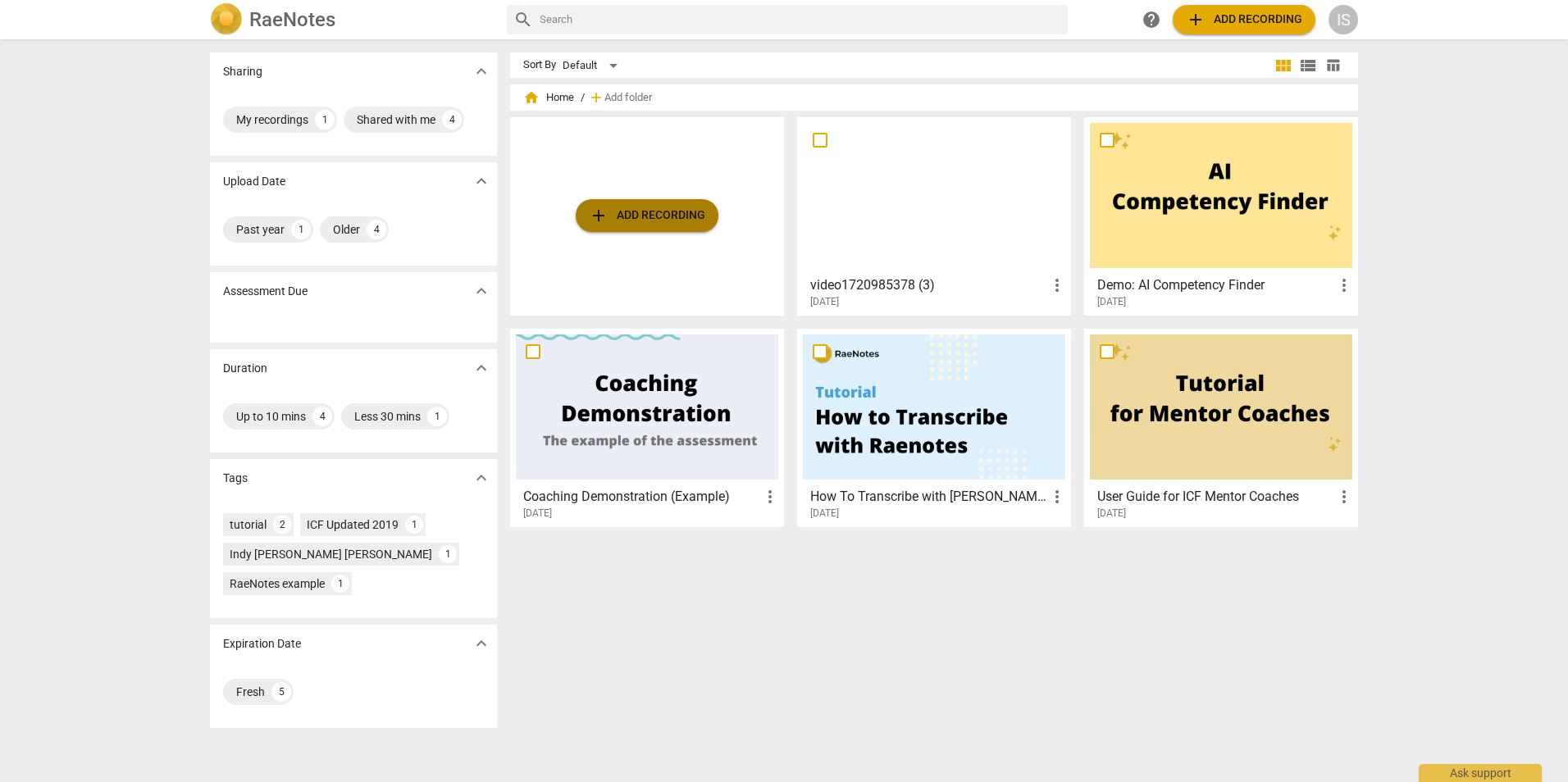 click on "add   Add recording" at bounding box center (647, 216) 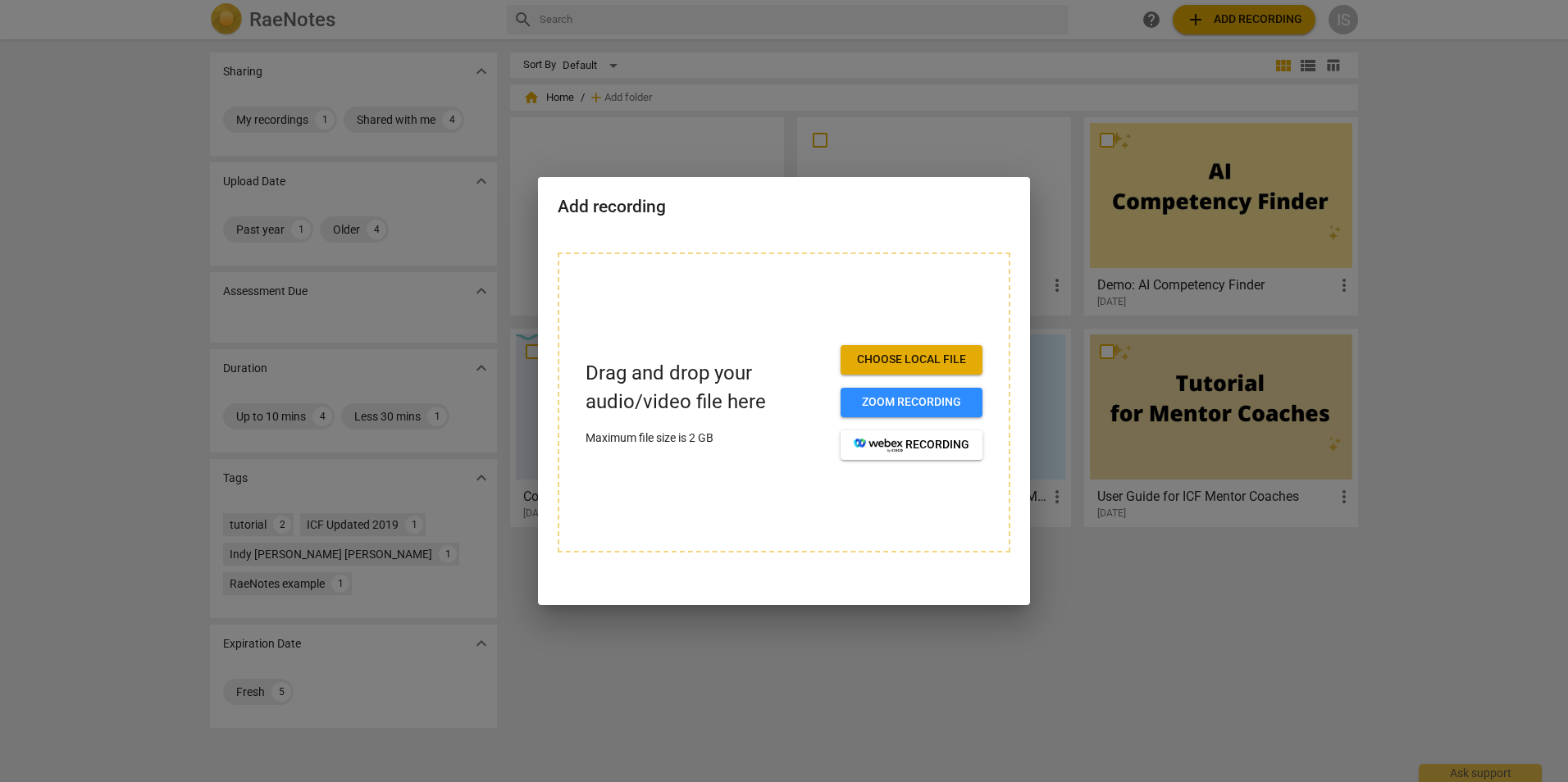 click on "Choose local file" at bounding box center [911, 360] 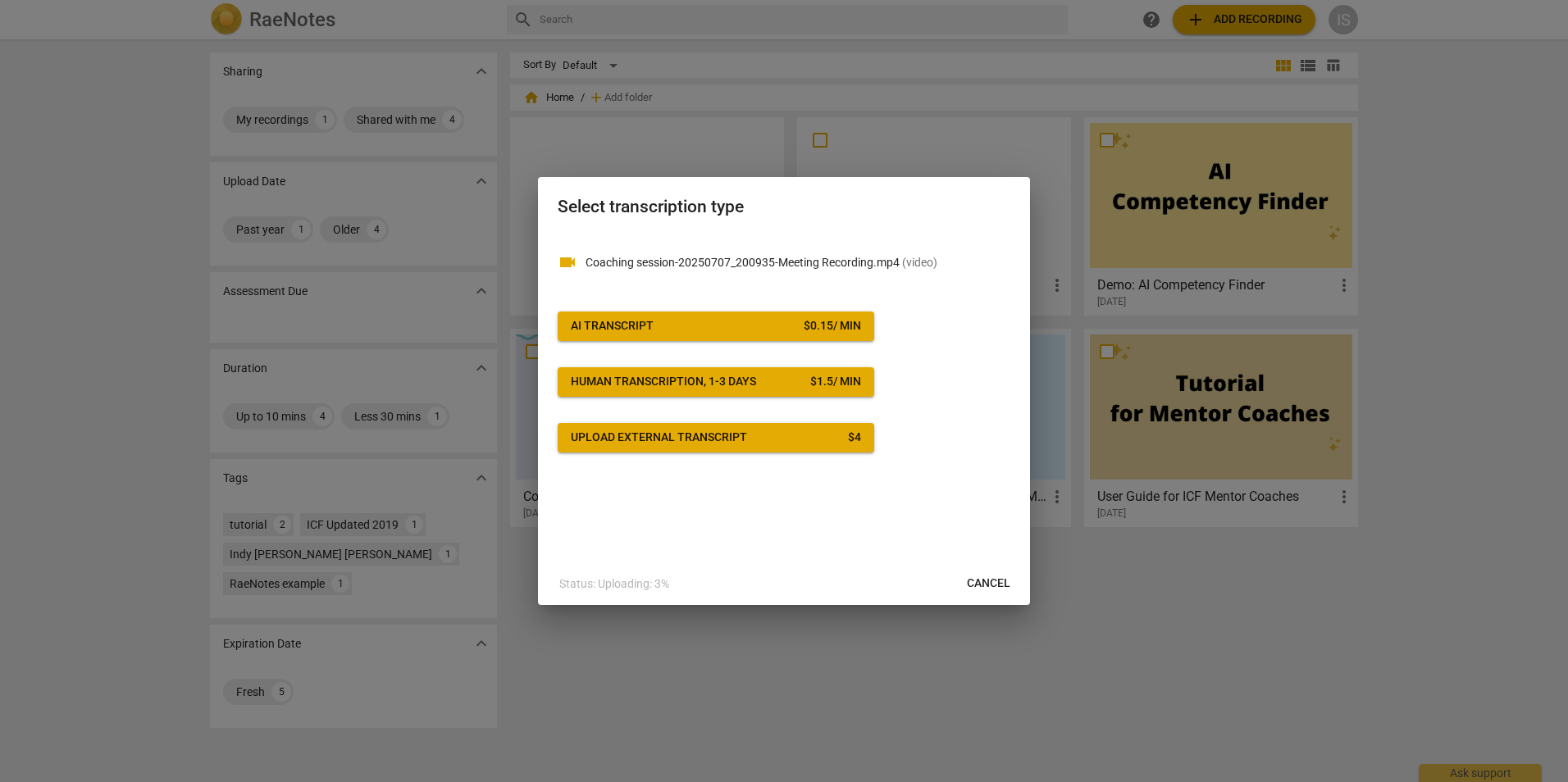 click on "Upload external transcript" at bounding box center [659, 438] 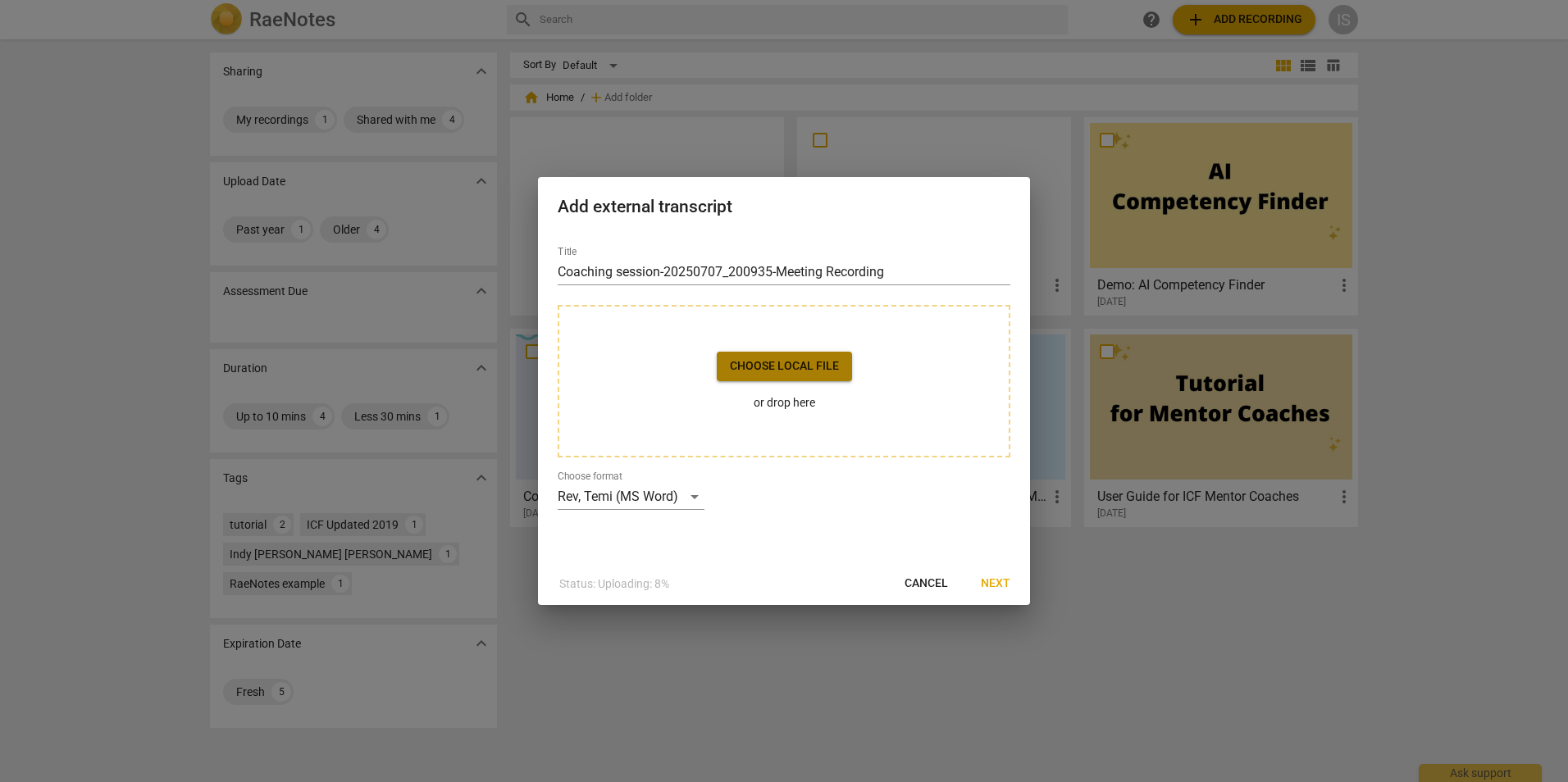click on "Choose local file" at bounding box center (784, 366) 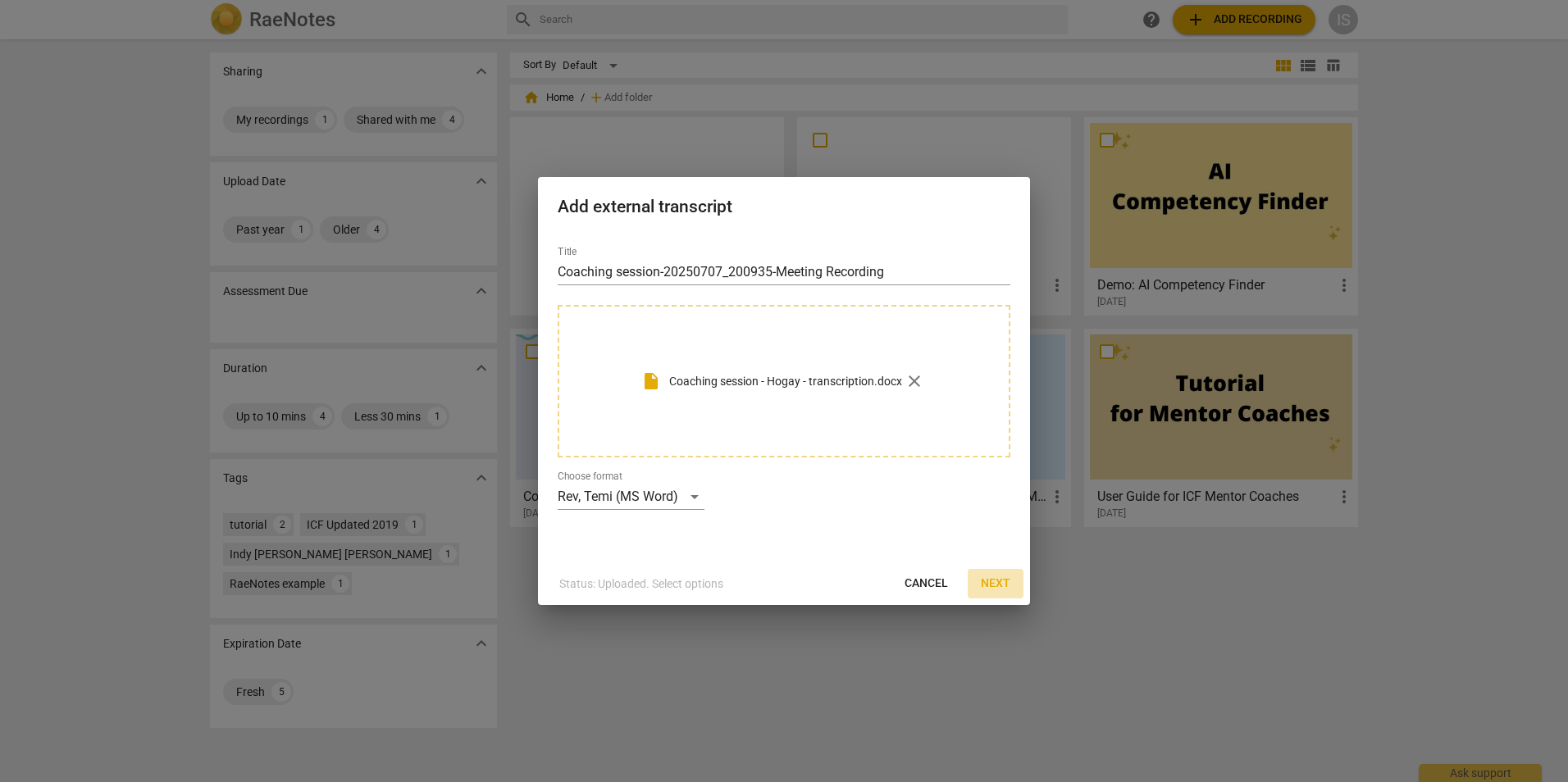 click on "Next" at bounding box center [996, 584] 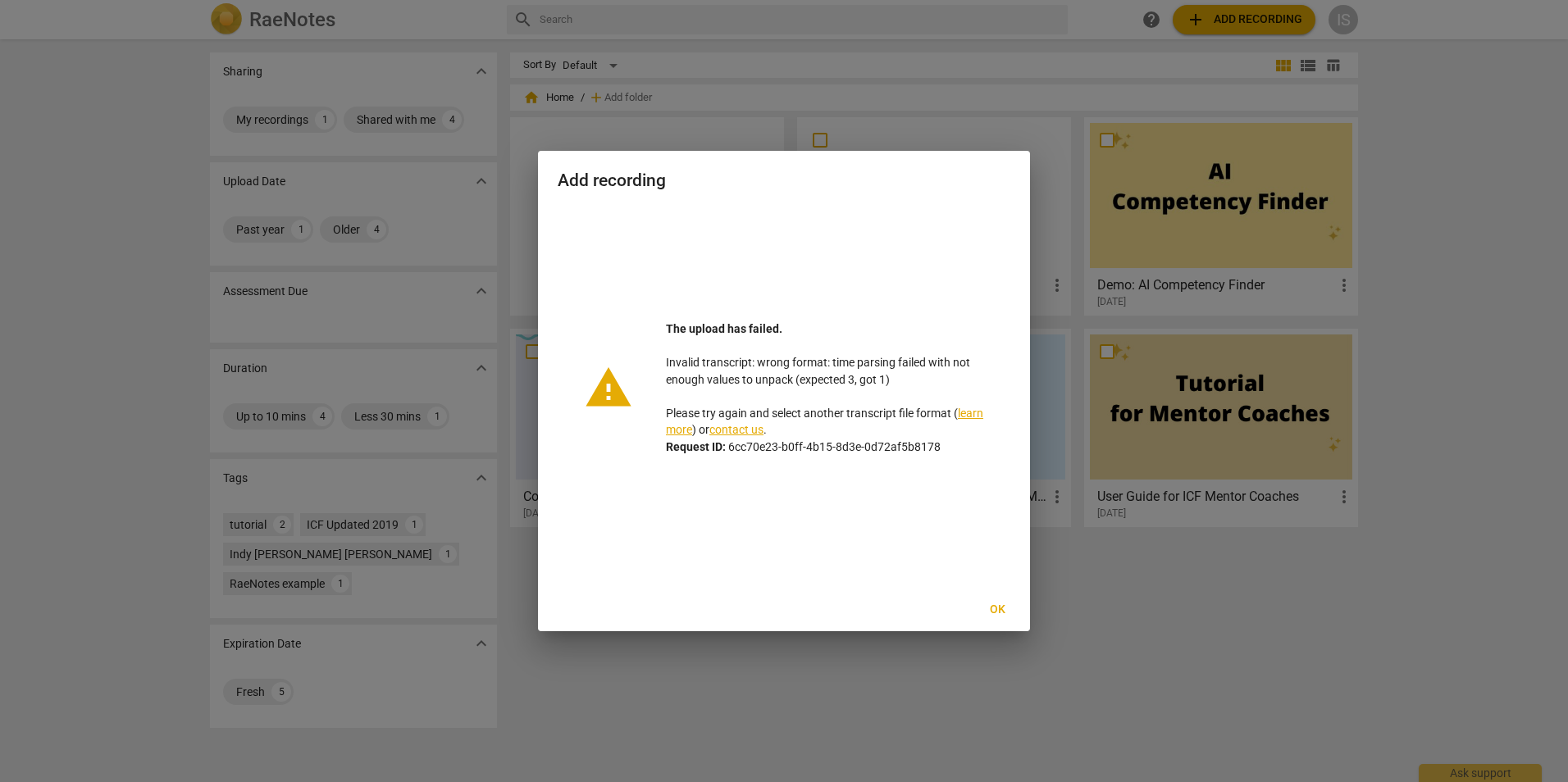 click on "Ok" at bounding box center [997, 610] 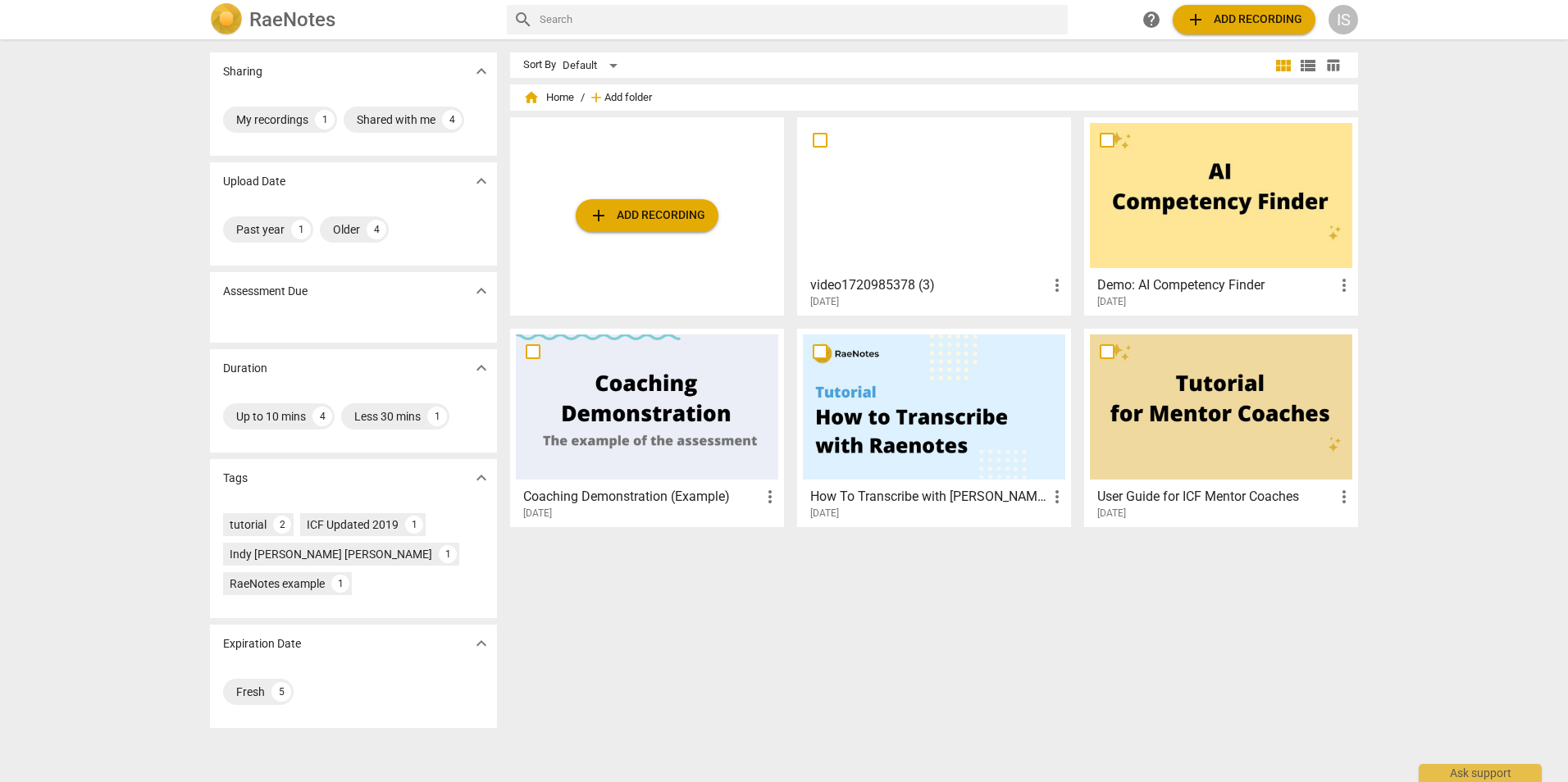 click on "Add folder" at bounding box center [628, 98] 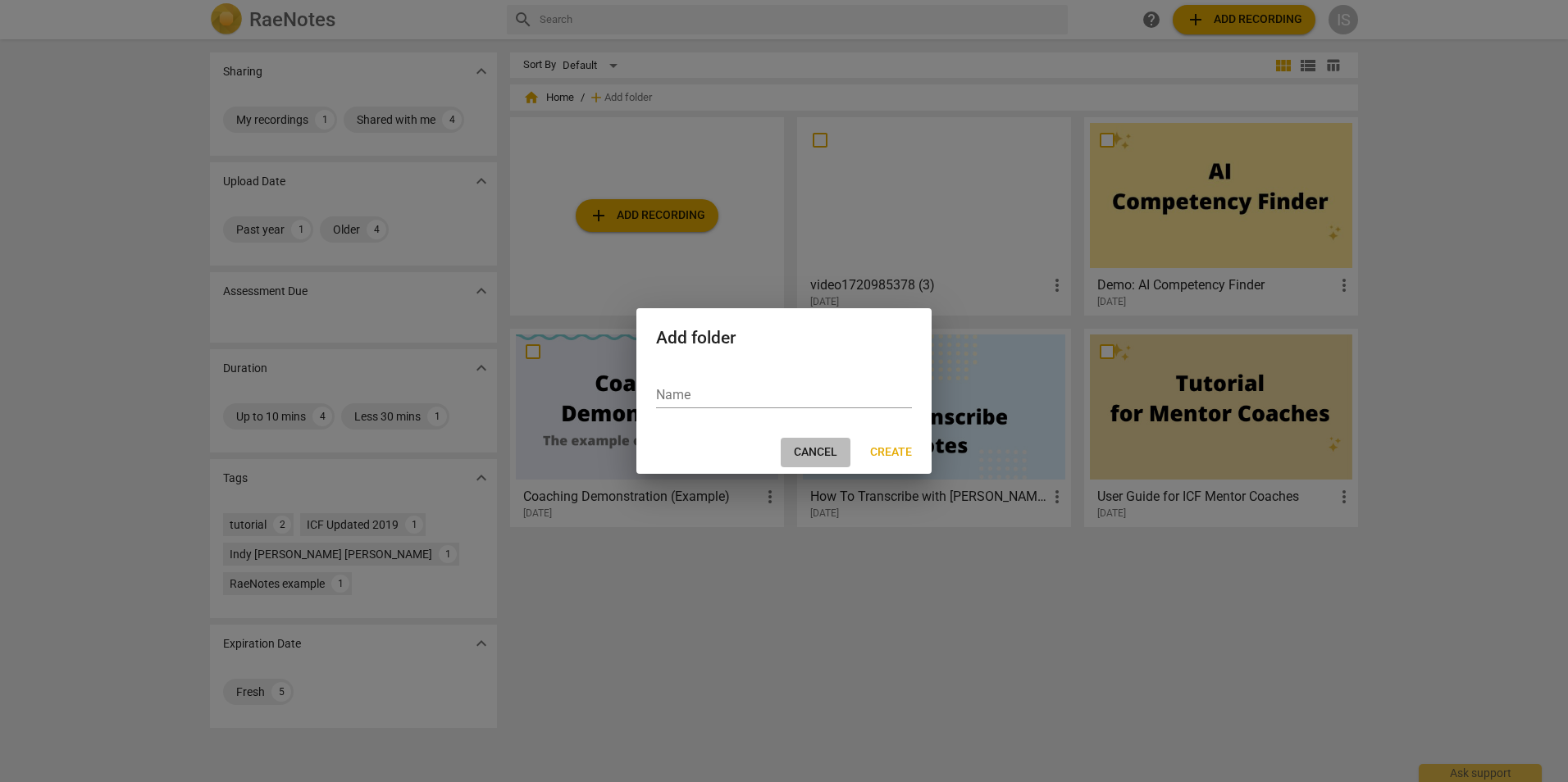 click on "Cancel" at bounding box center (815, 452) 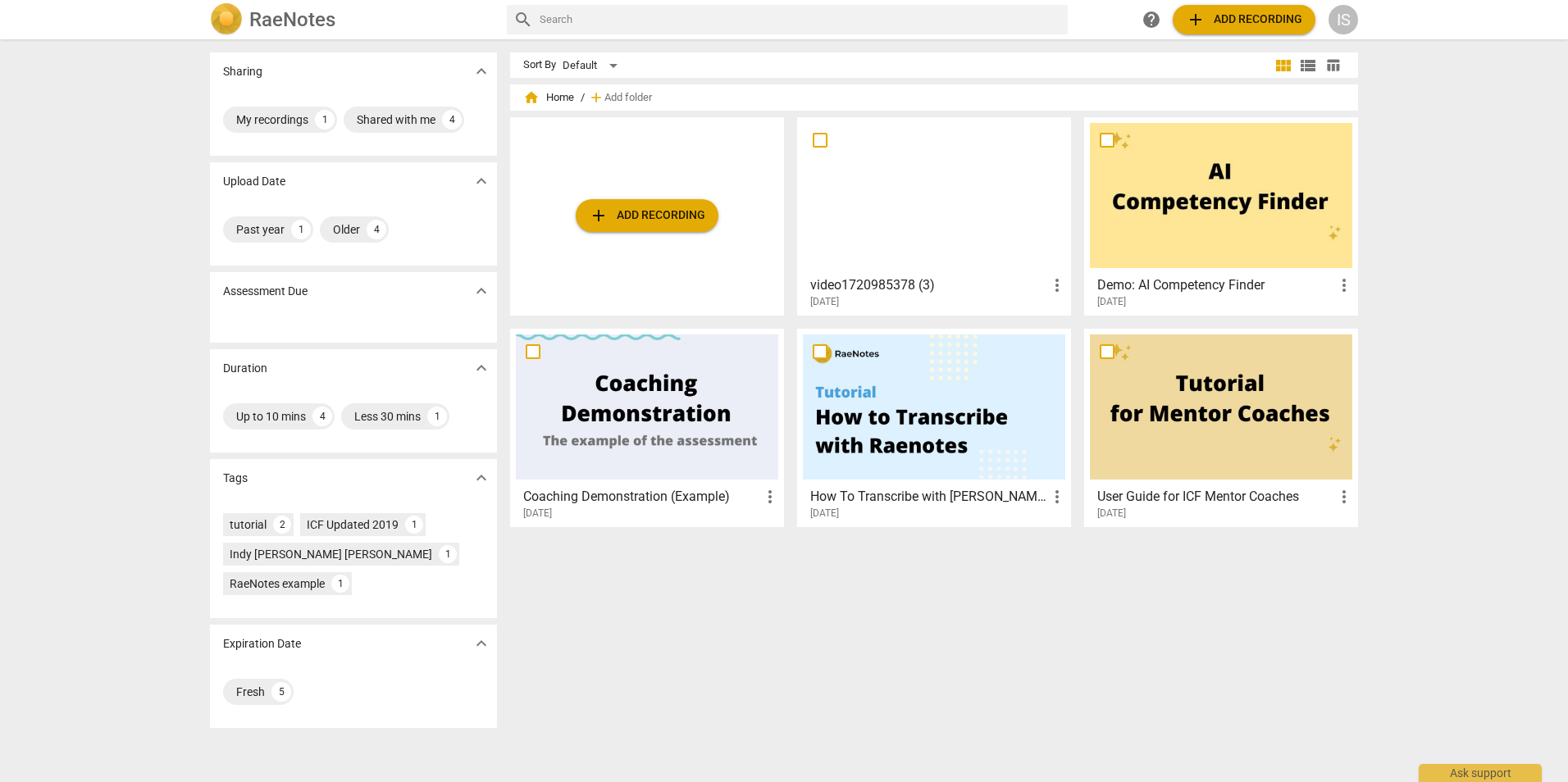 click on "home Home" at bounding box center [549, 98] 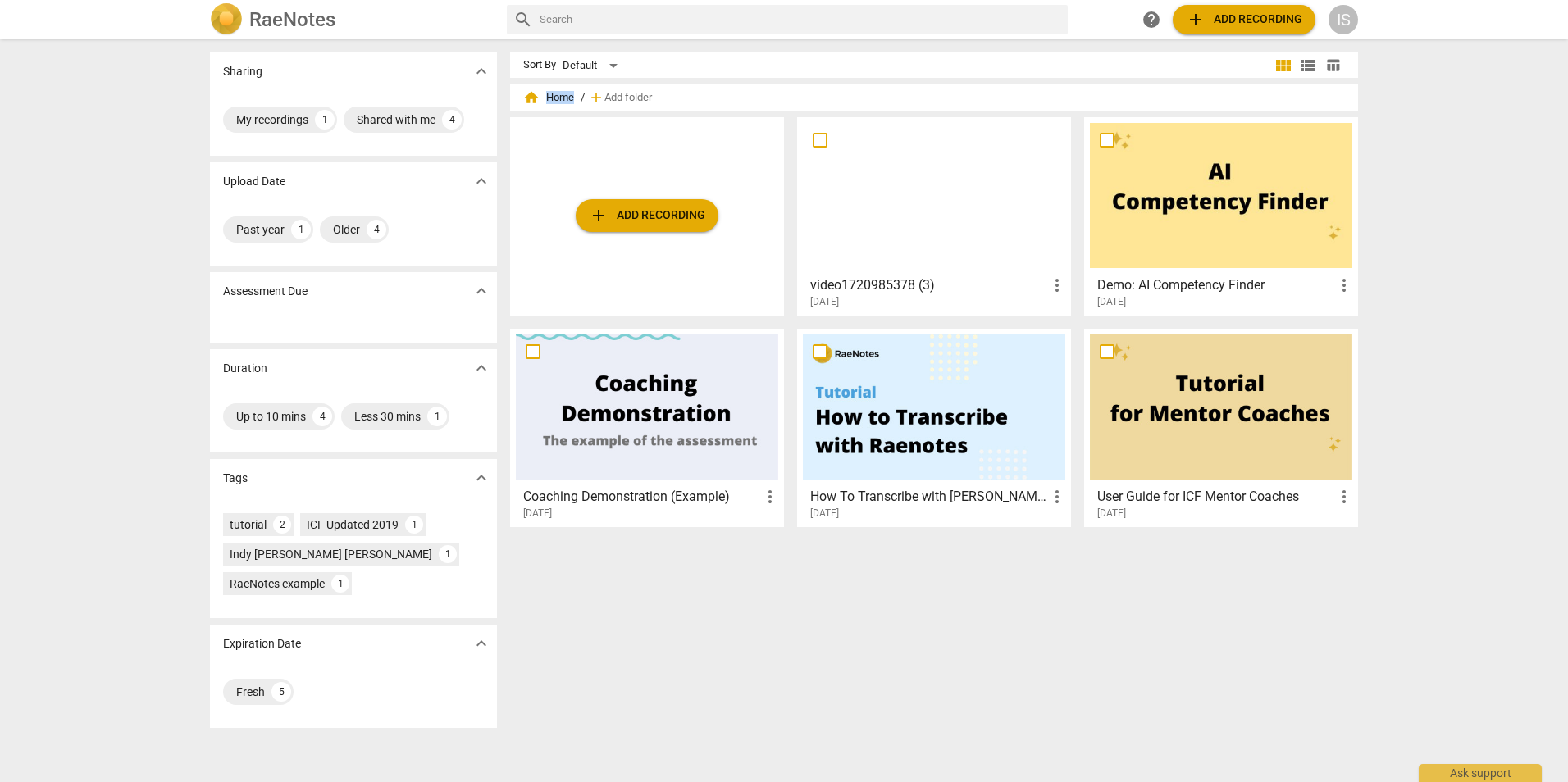 click on "home Home" at bounding box center [549, 98] 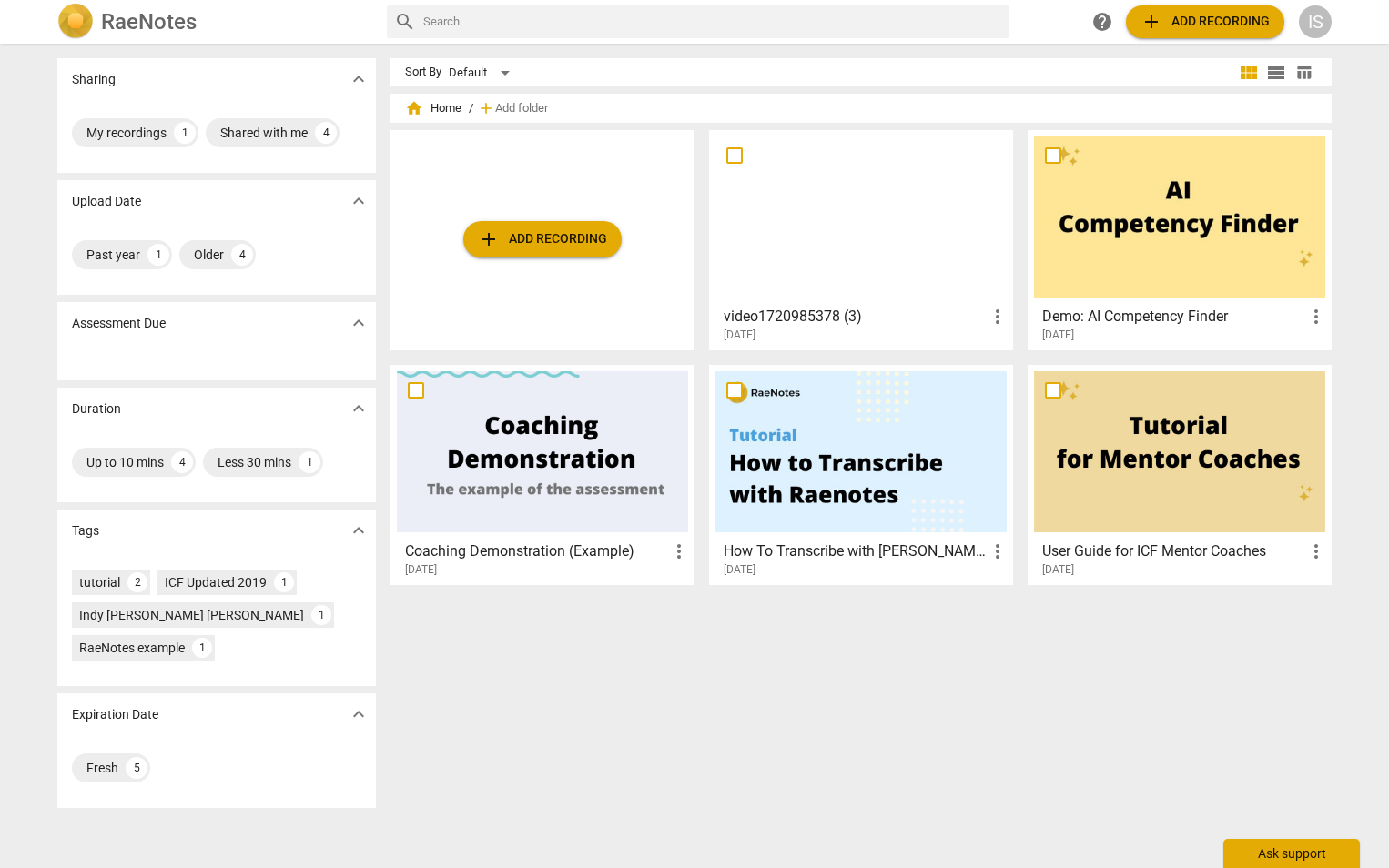 click on "Ask support" at bounding box center [1292, 853] 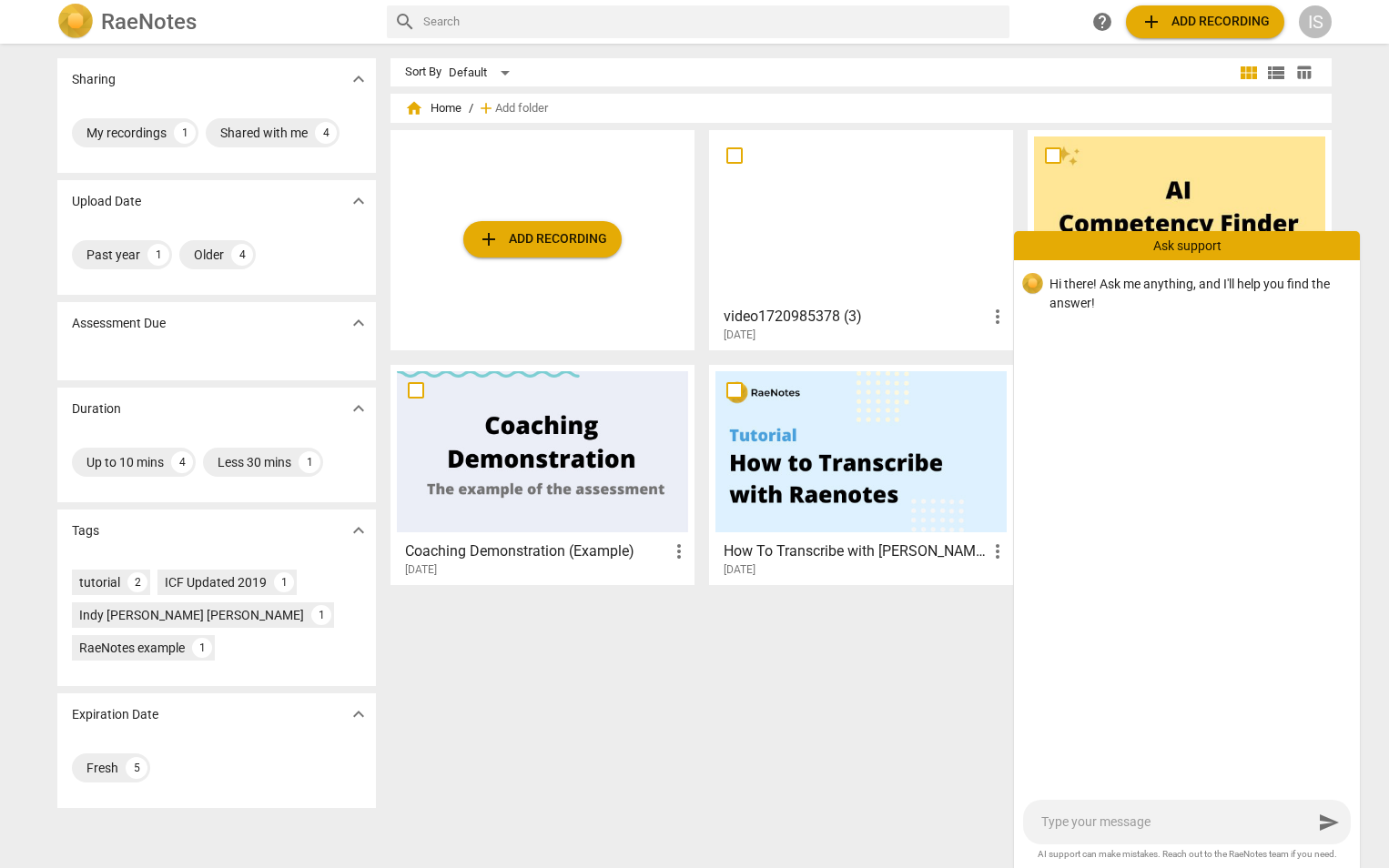 click at bounding box center (1177, 822) 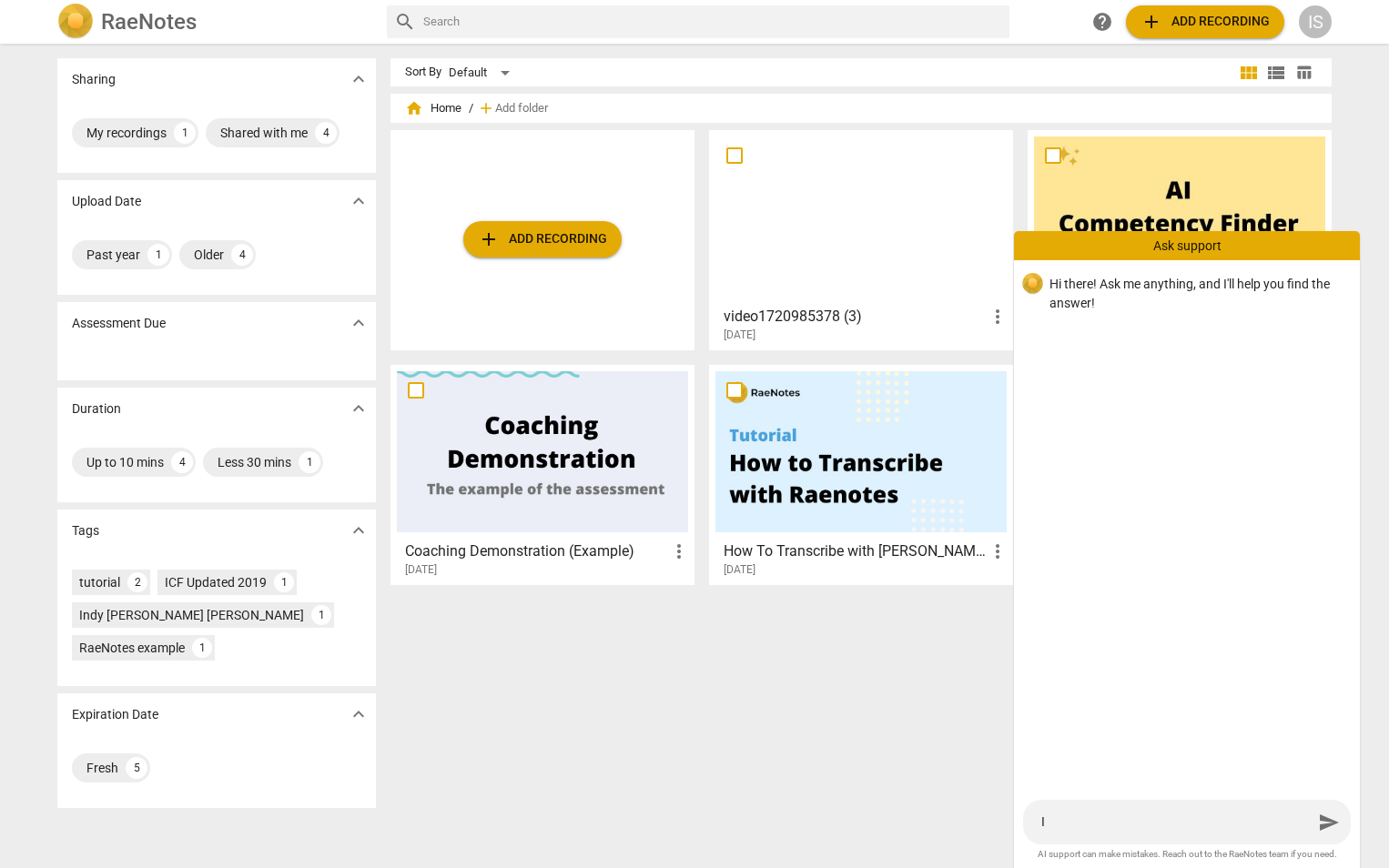 type on "I" 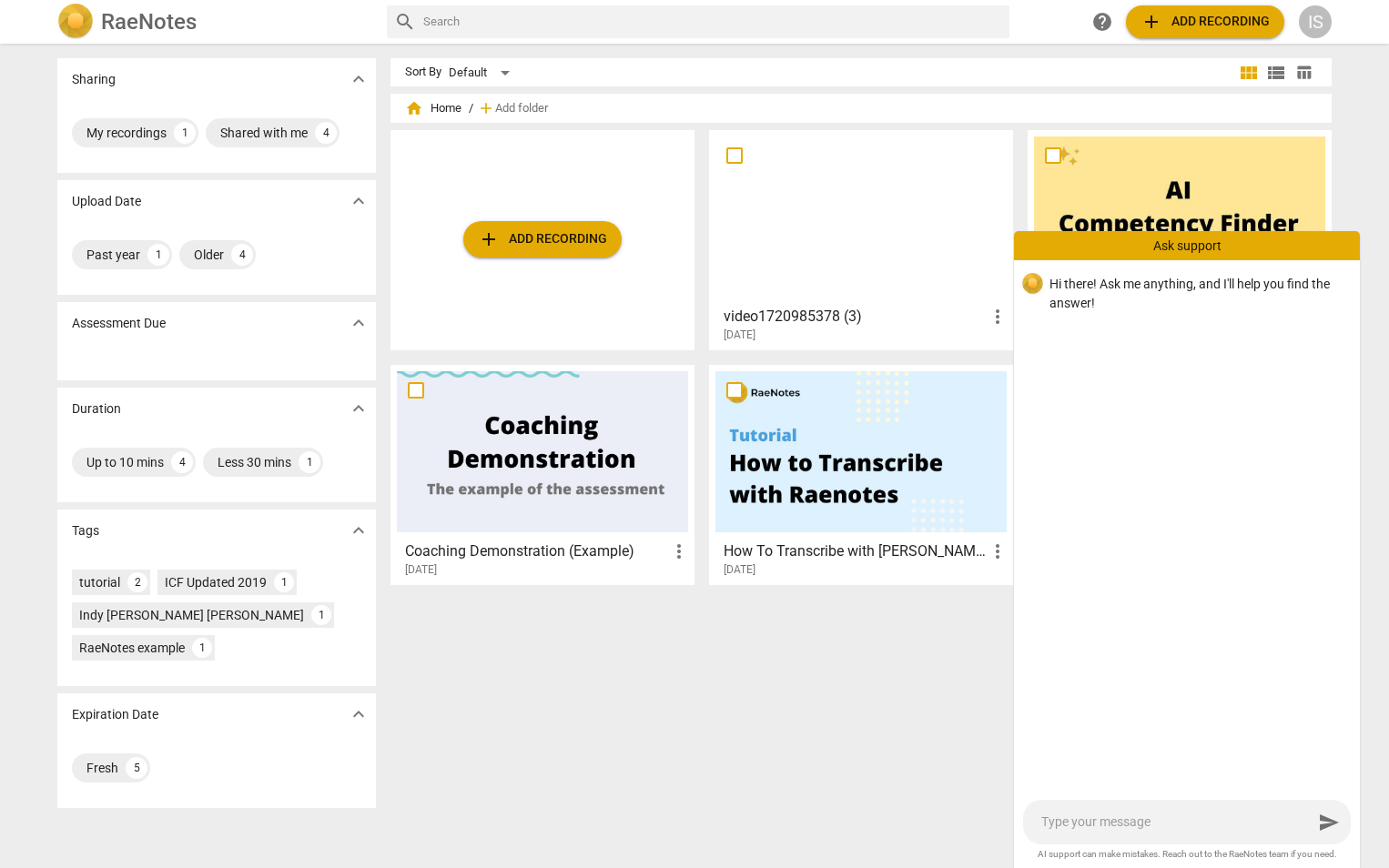 type on "I" 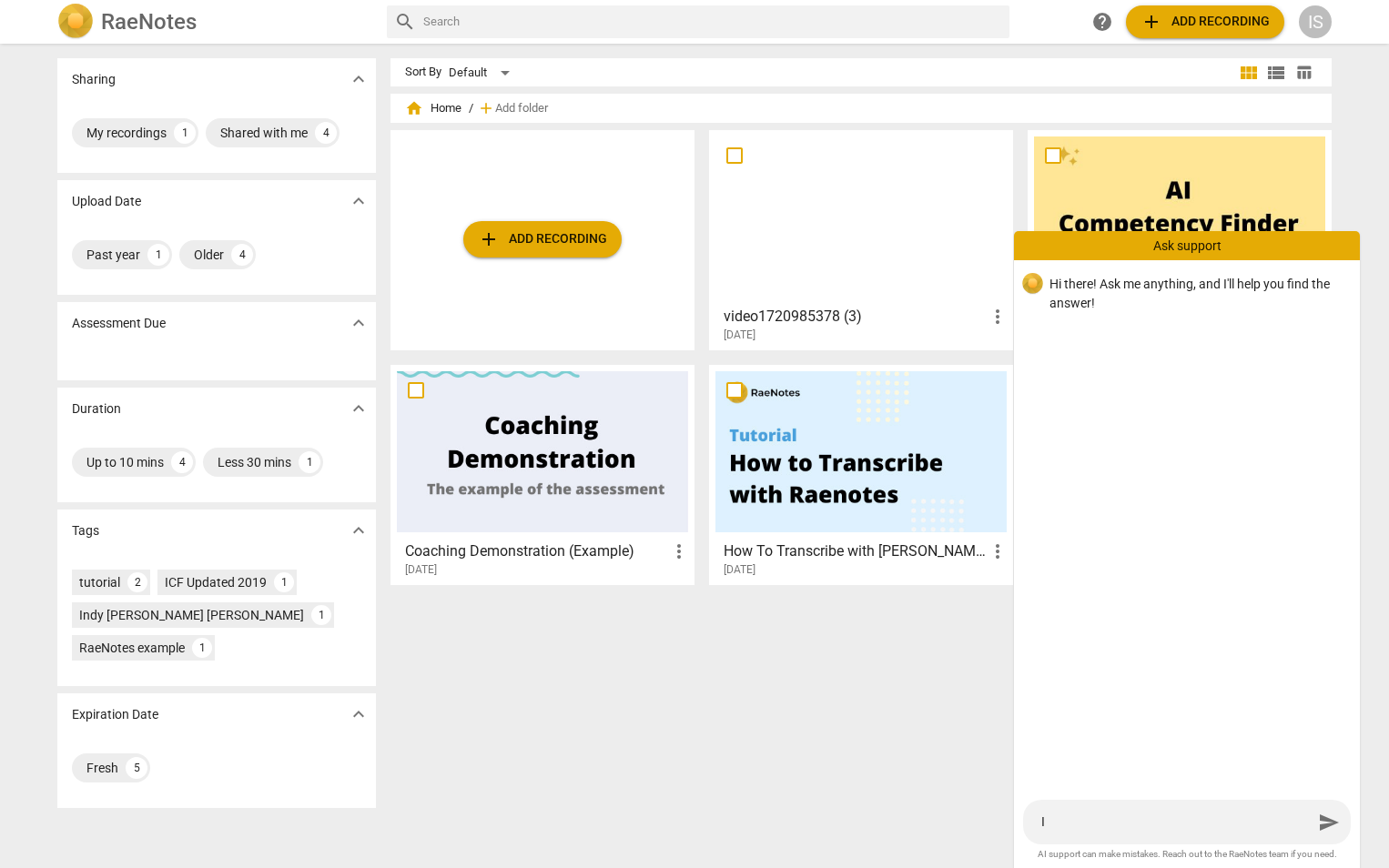 type on "I" 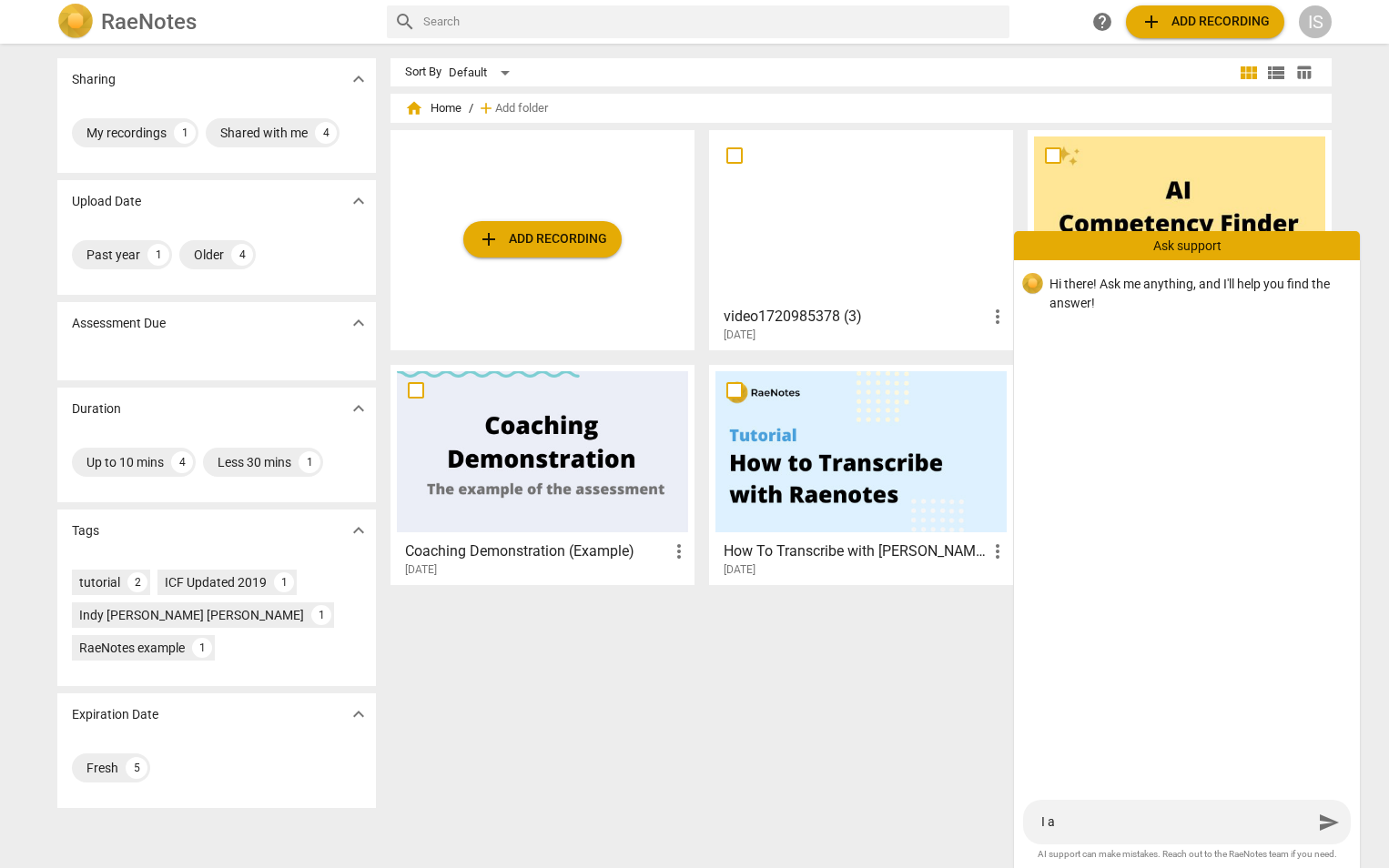 type on "I am" 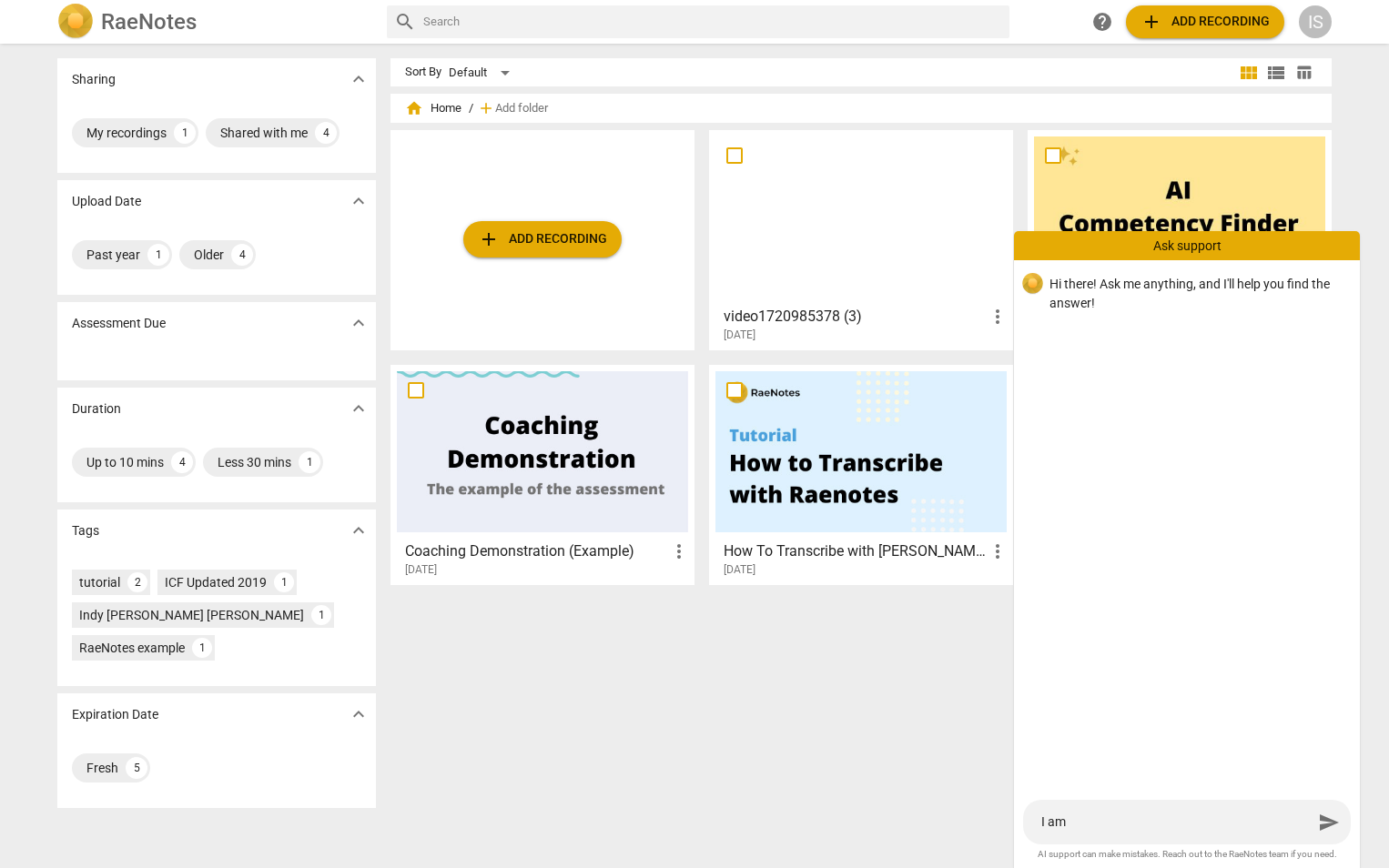 type on "I am" 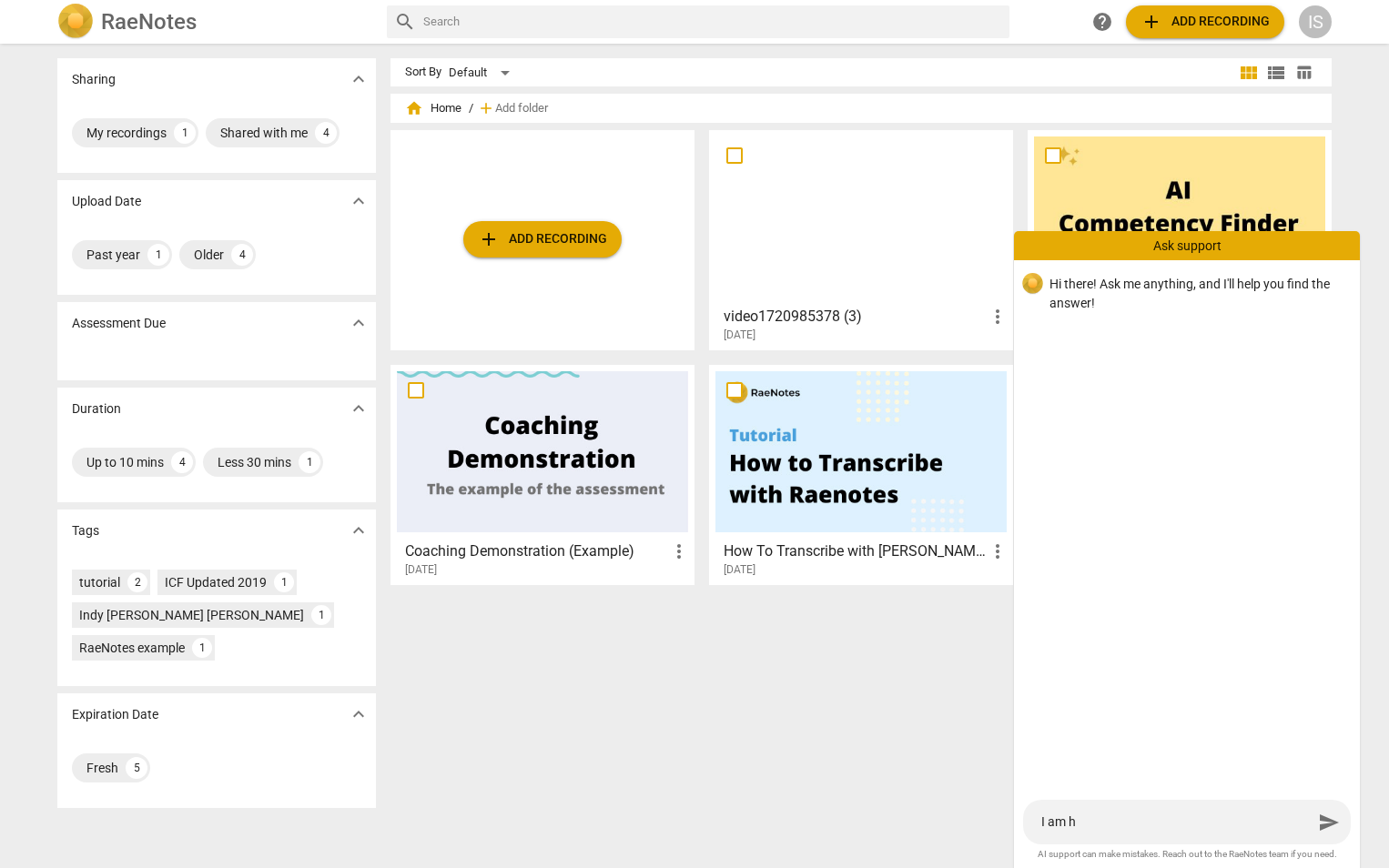 type on "I am ha" 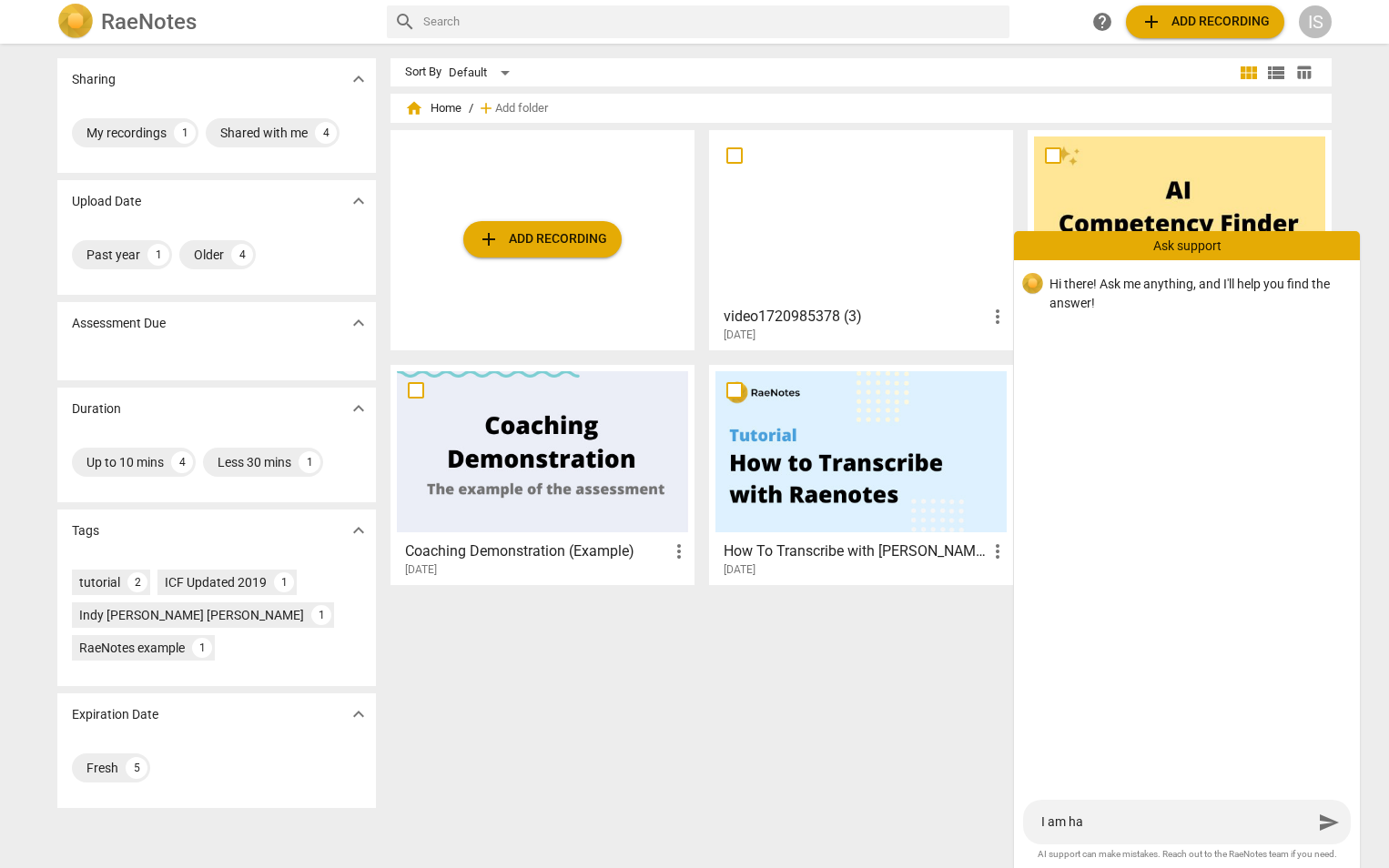 type on "I am hav" 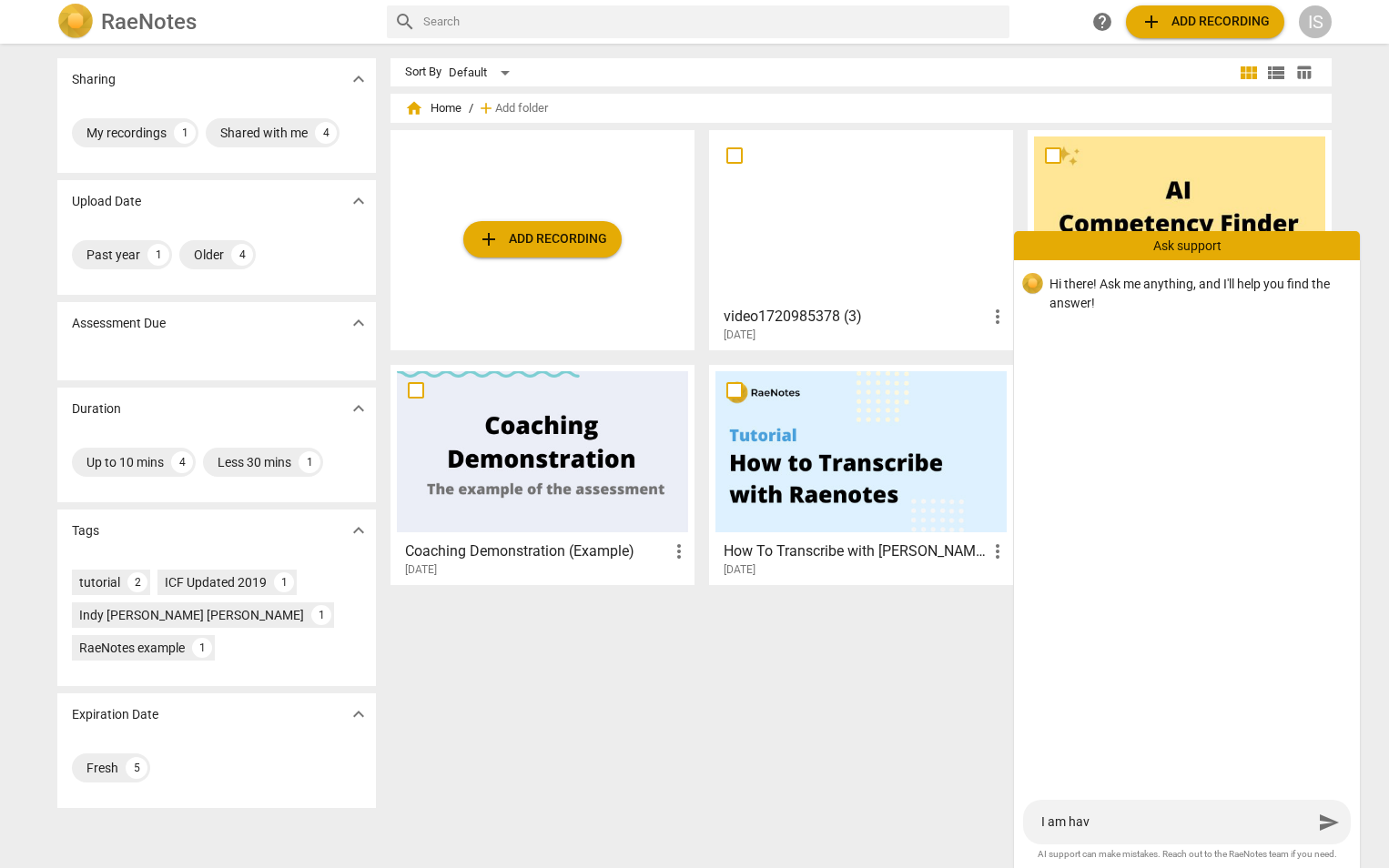 type on "I am havi" 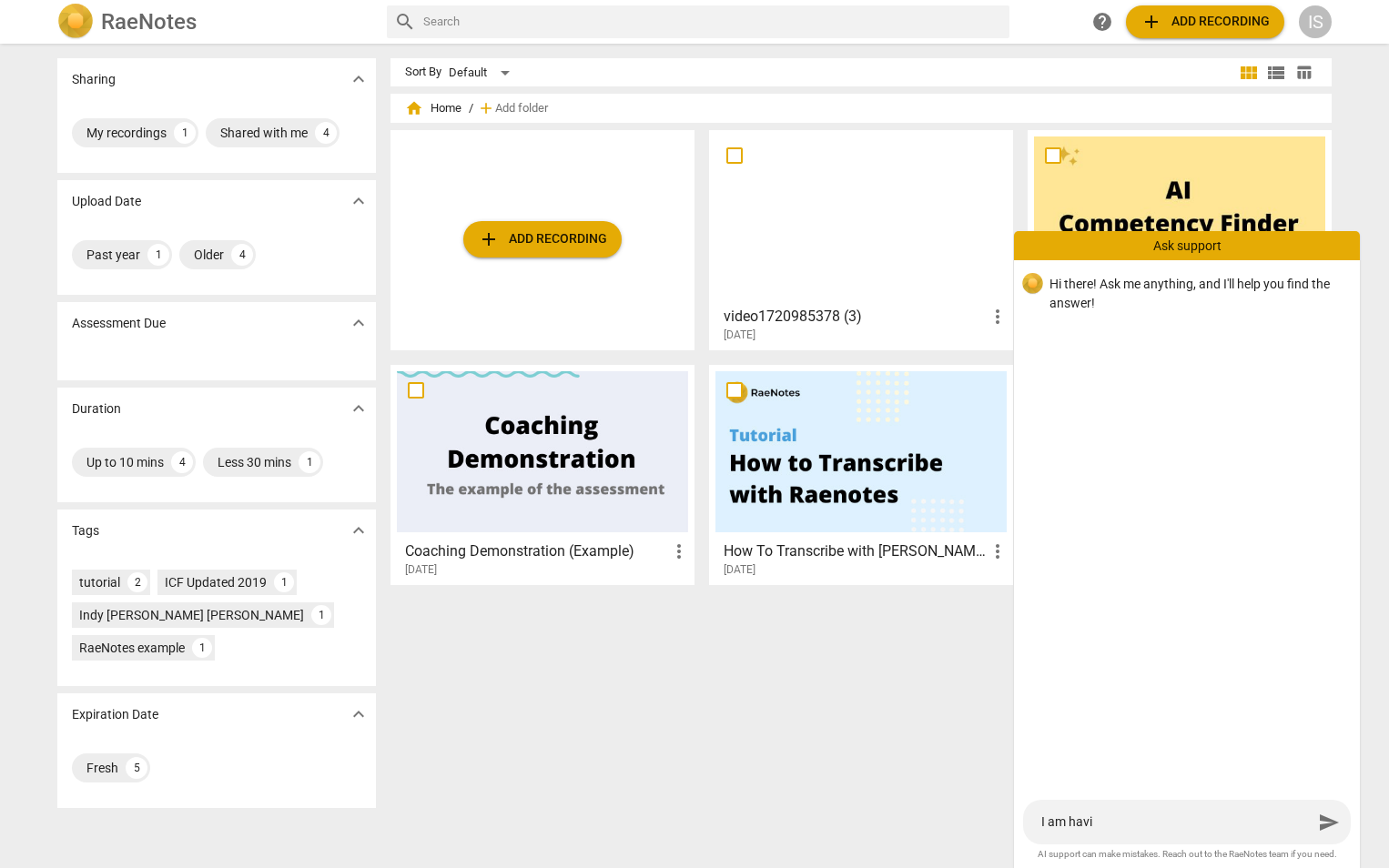 type on "I am havin" 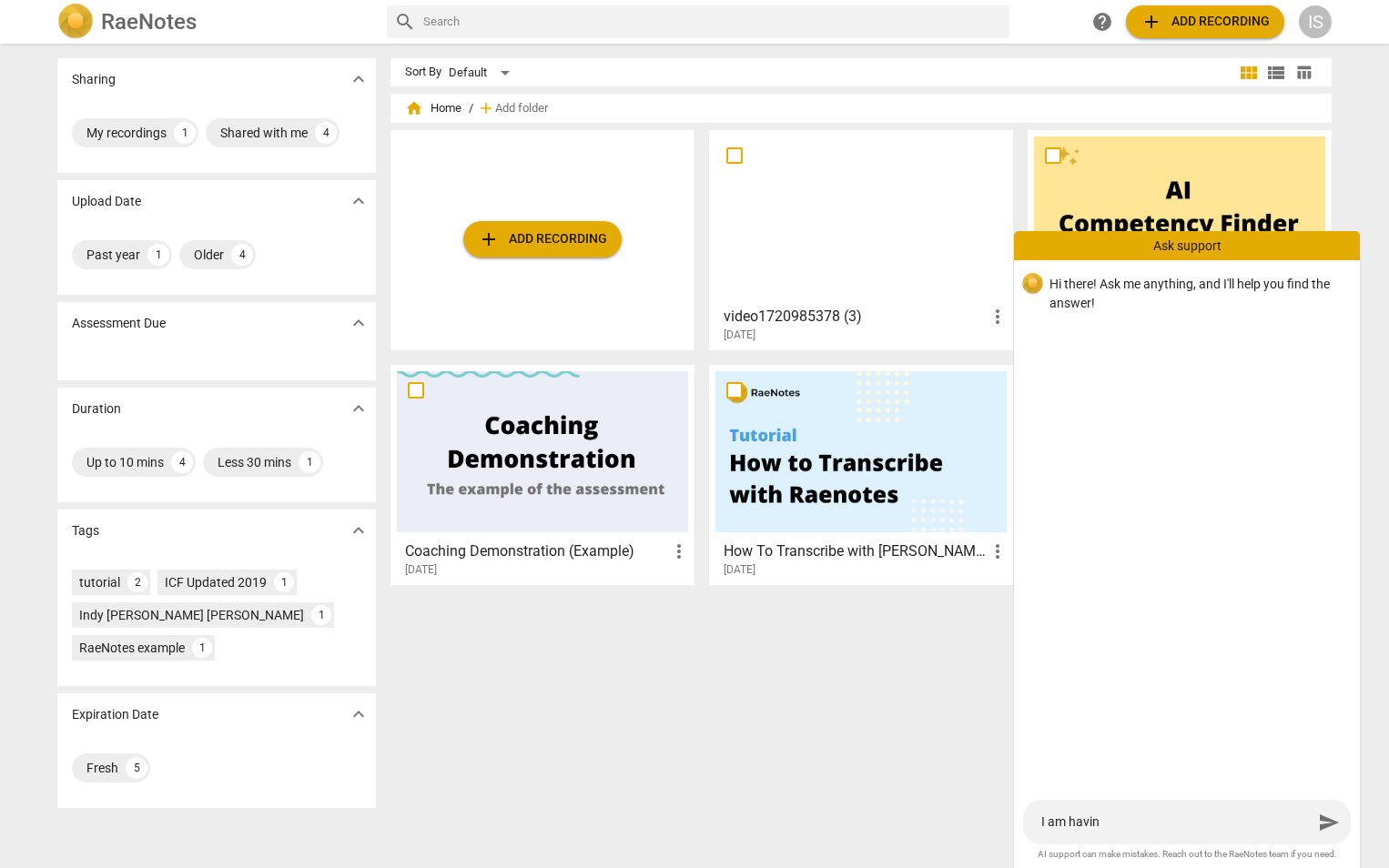 type on "I am having" 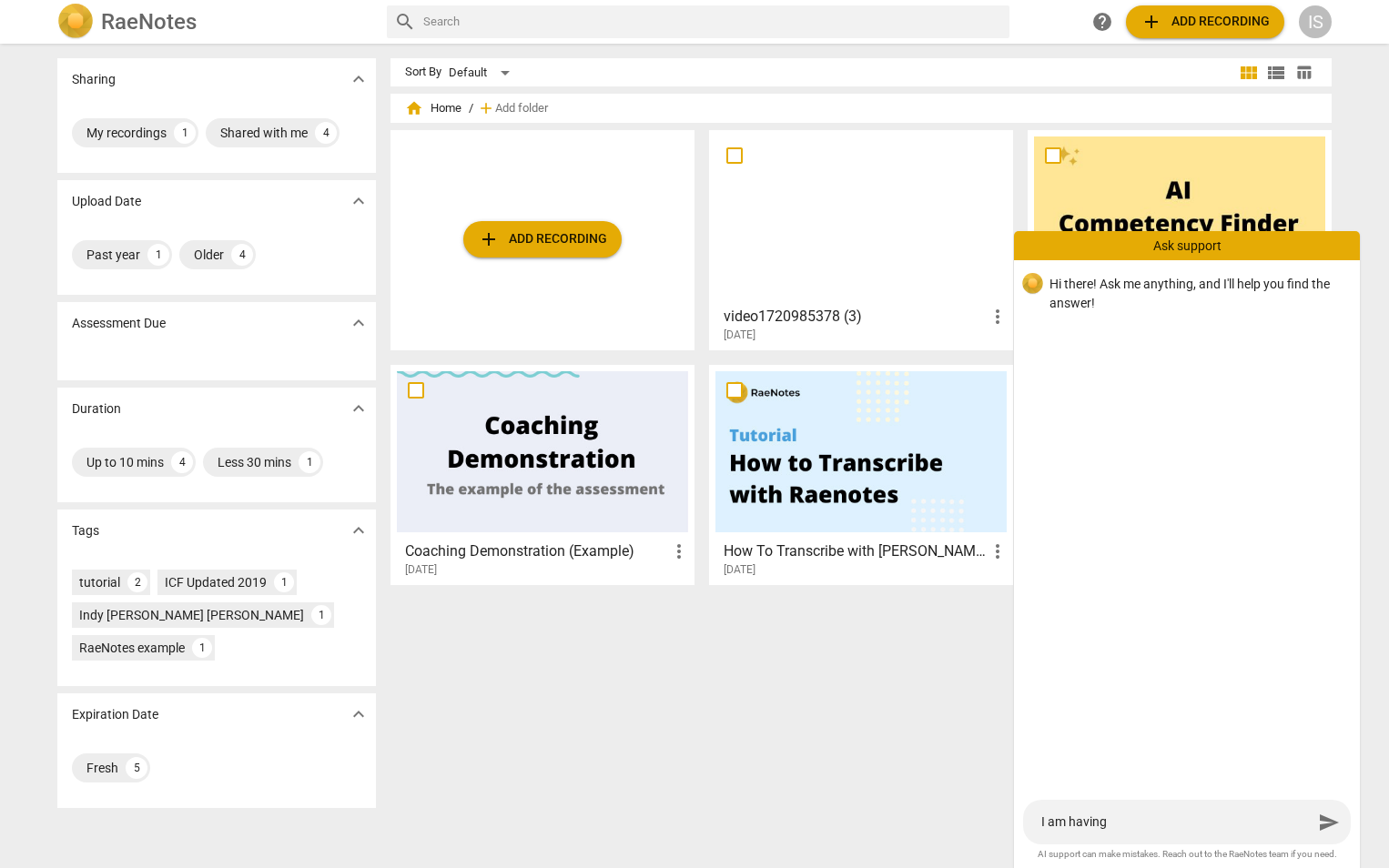 type on "I am having" 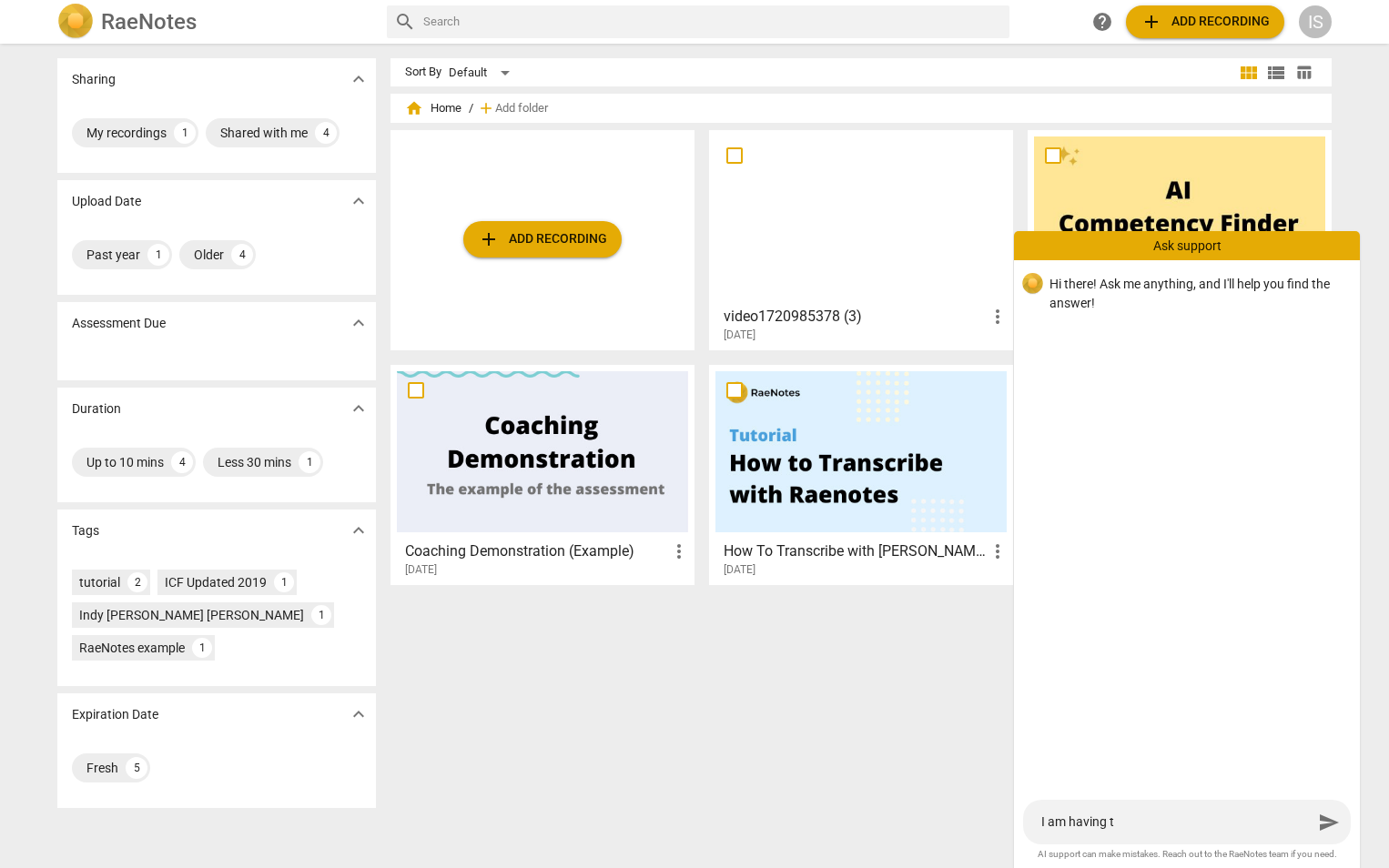 type on "I am having tr" 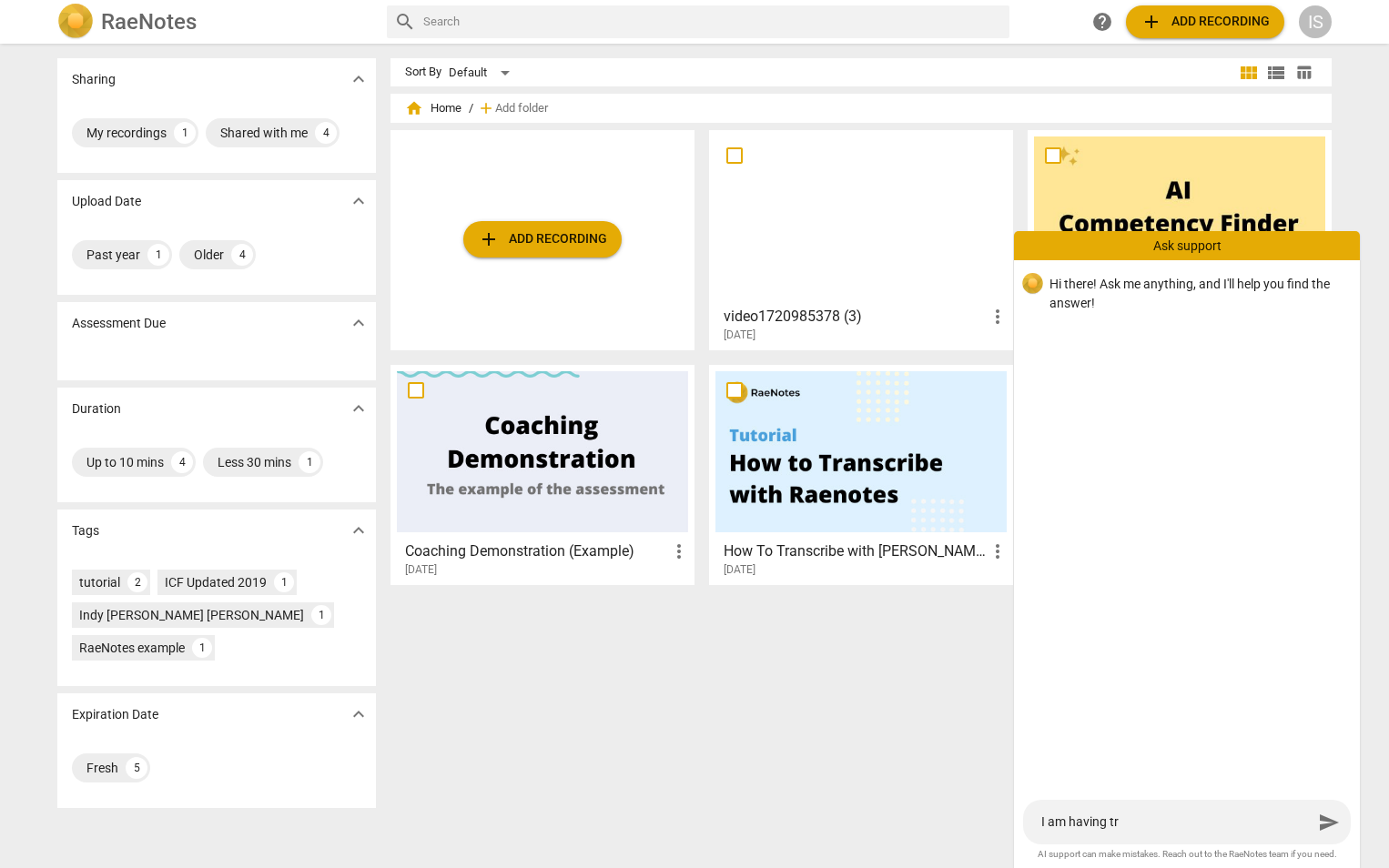 type on "I am having tro" 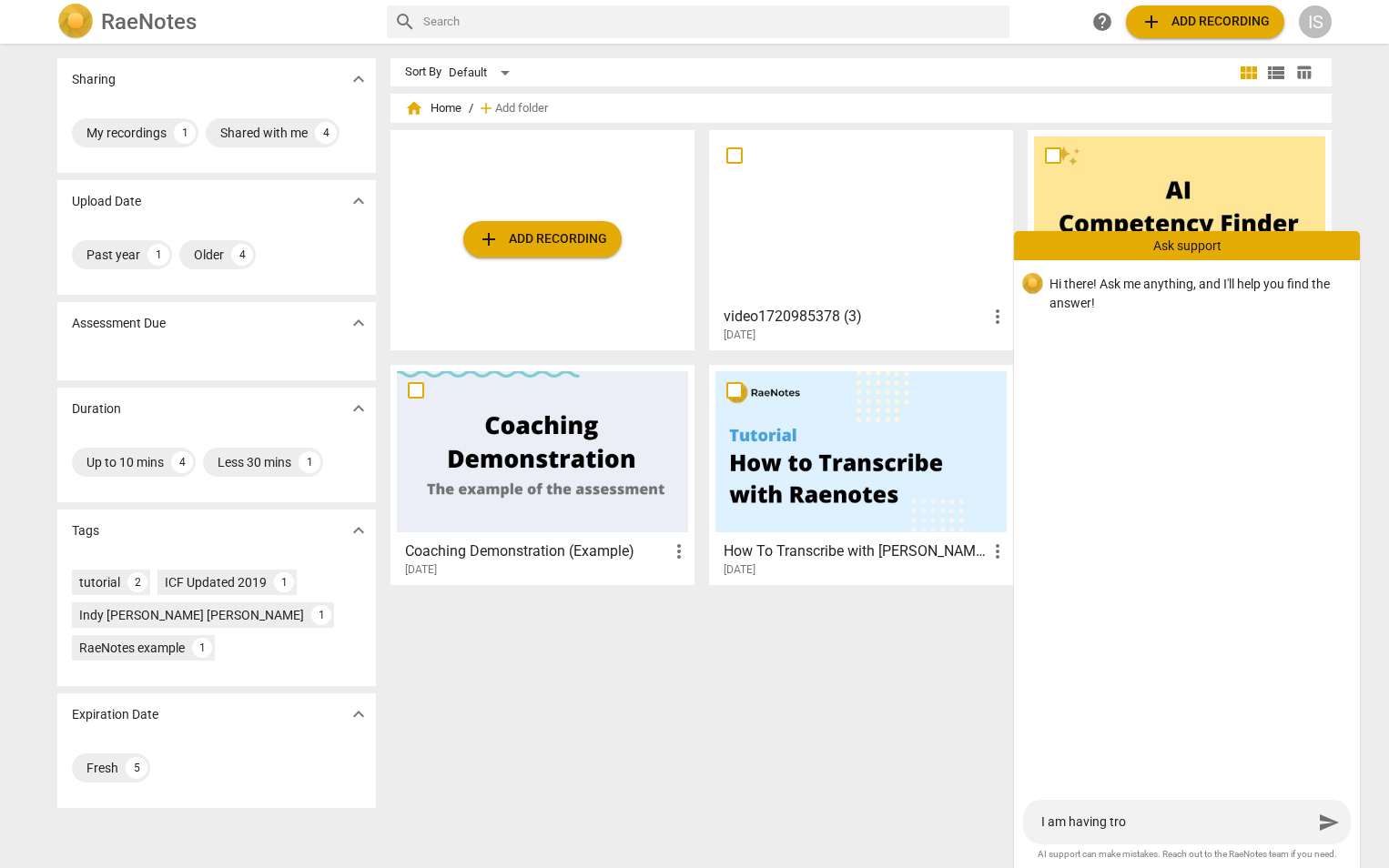 type on "I am having trou" 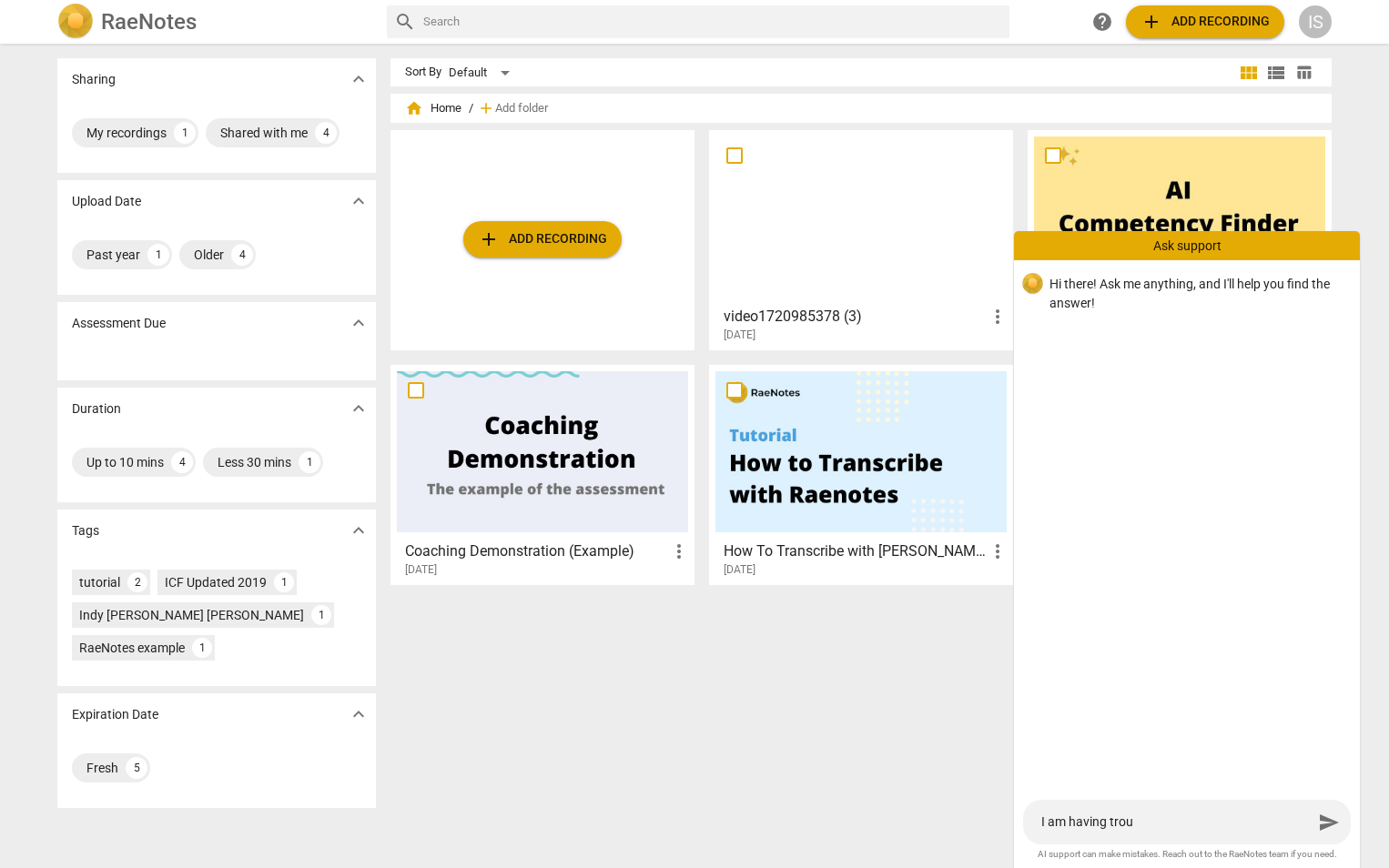 type on "I am having troub" 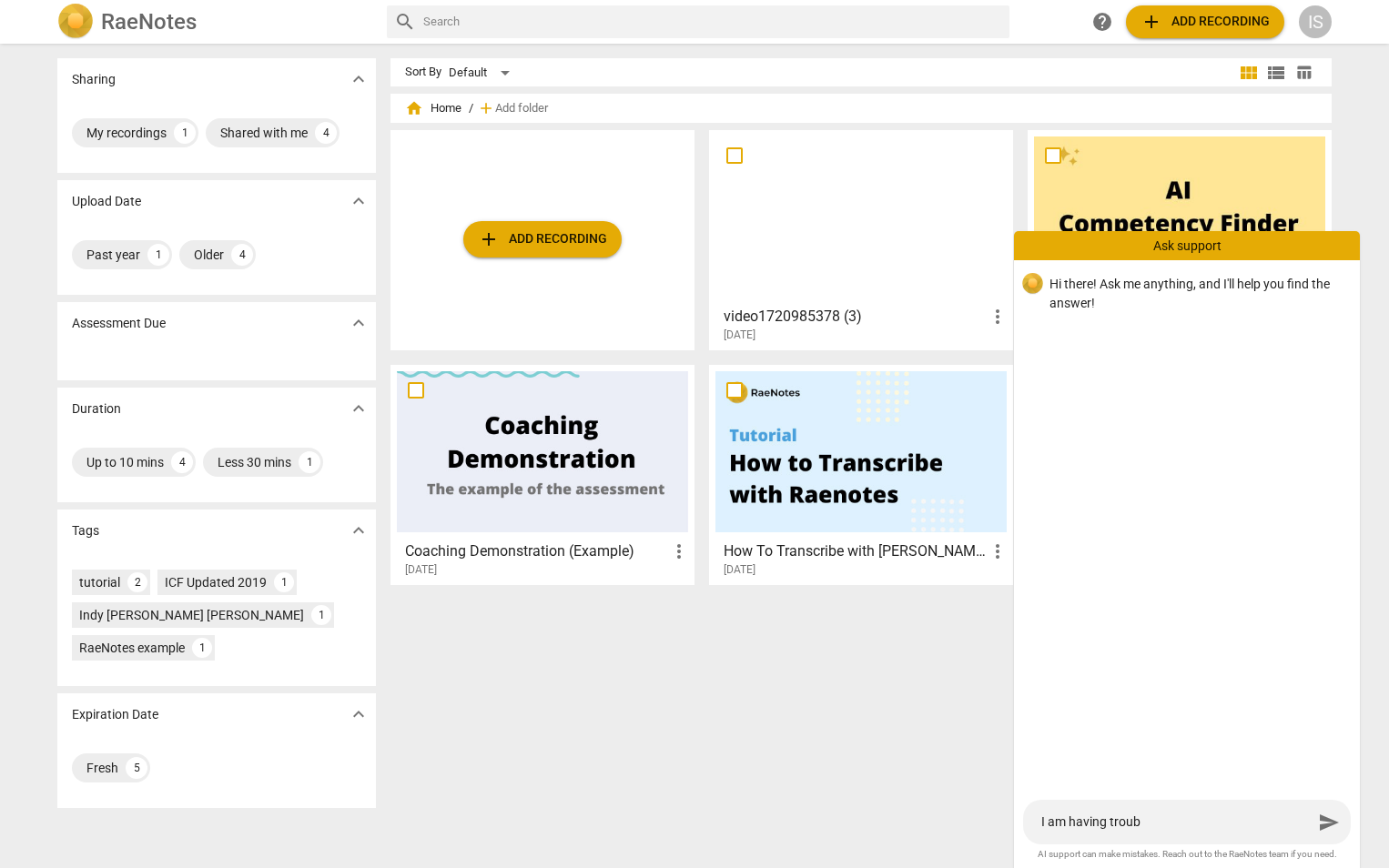 type on "I am having troubl" 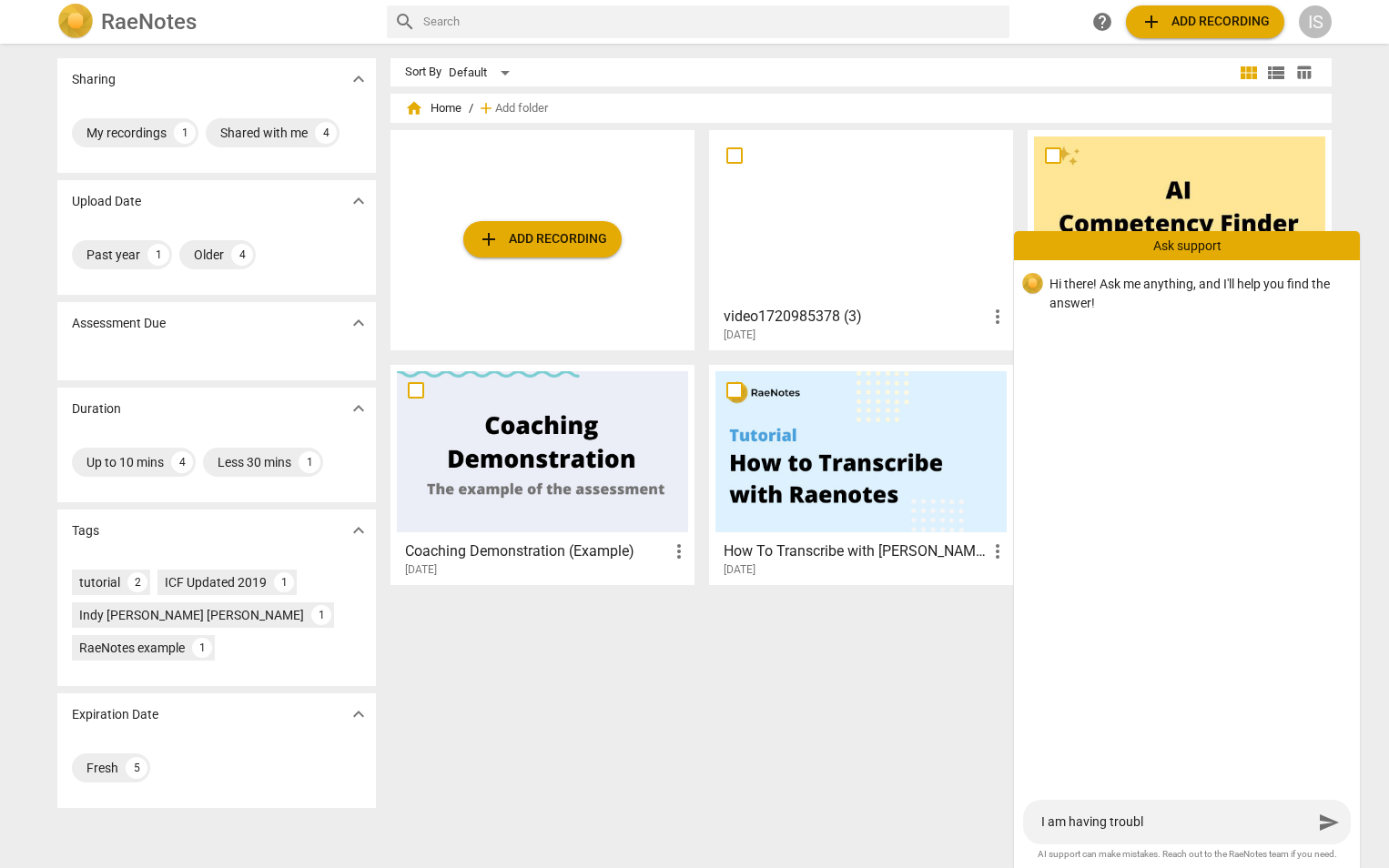 type on "I am having trouble" 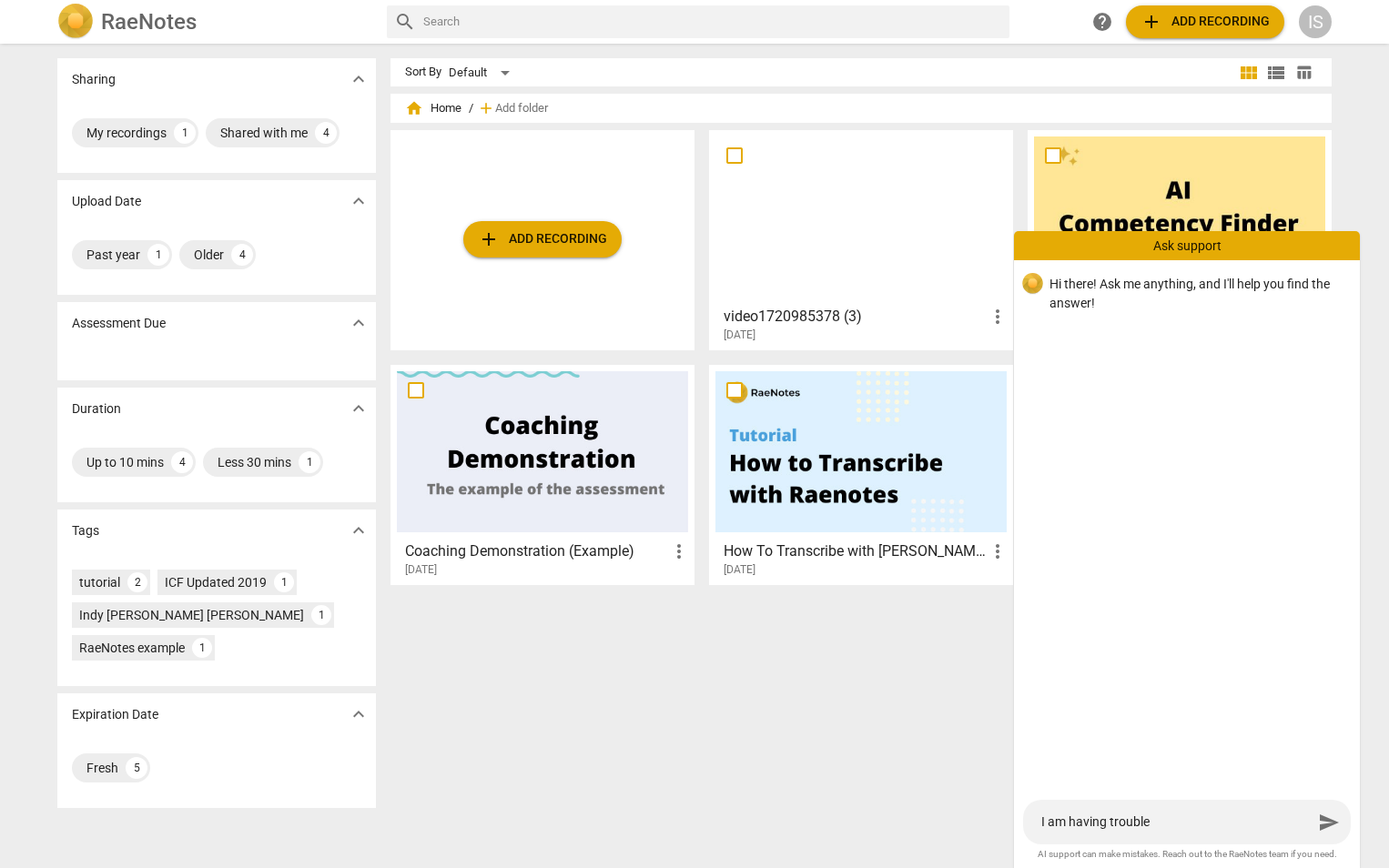type on "I am having trouble" 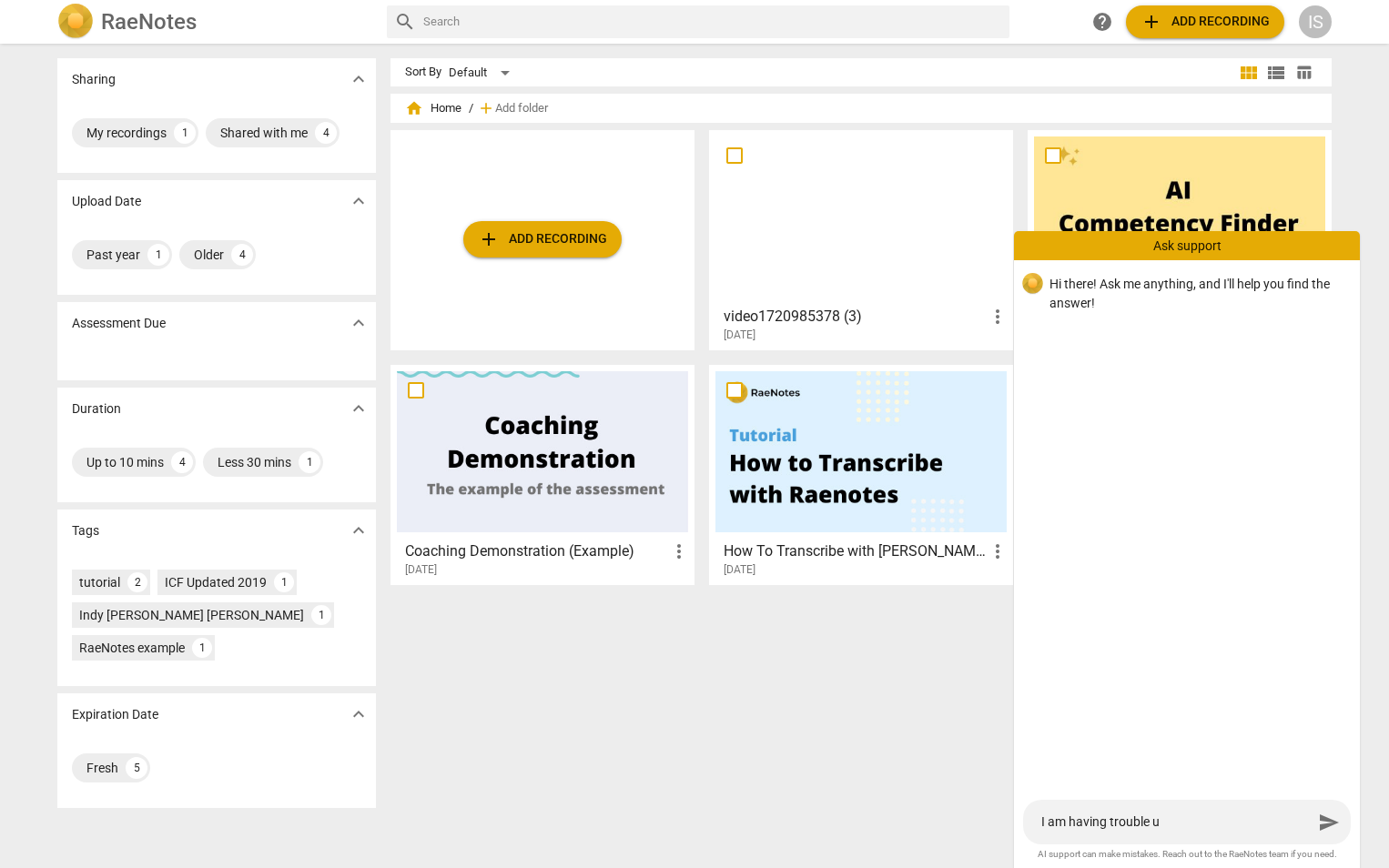 type on "I am having trouble up" 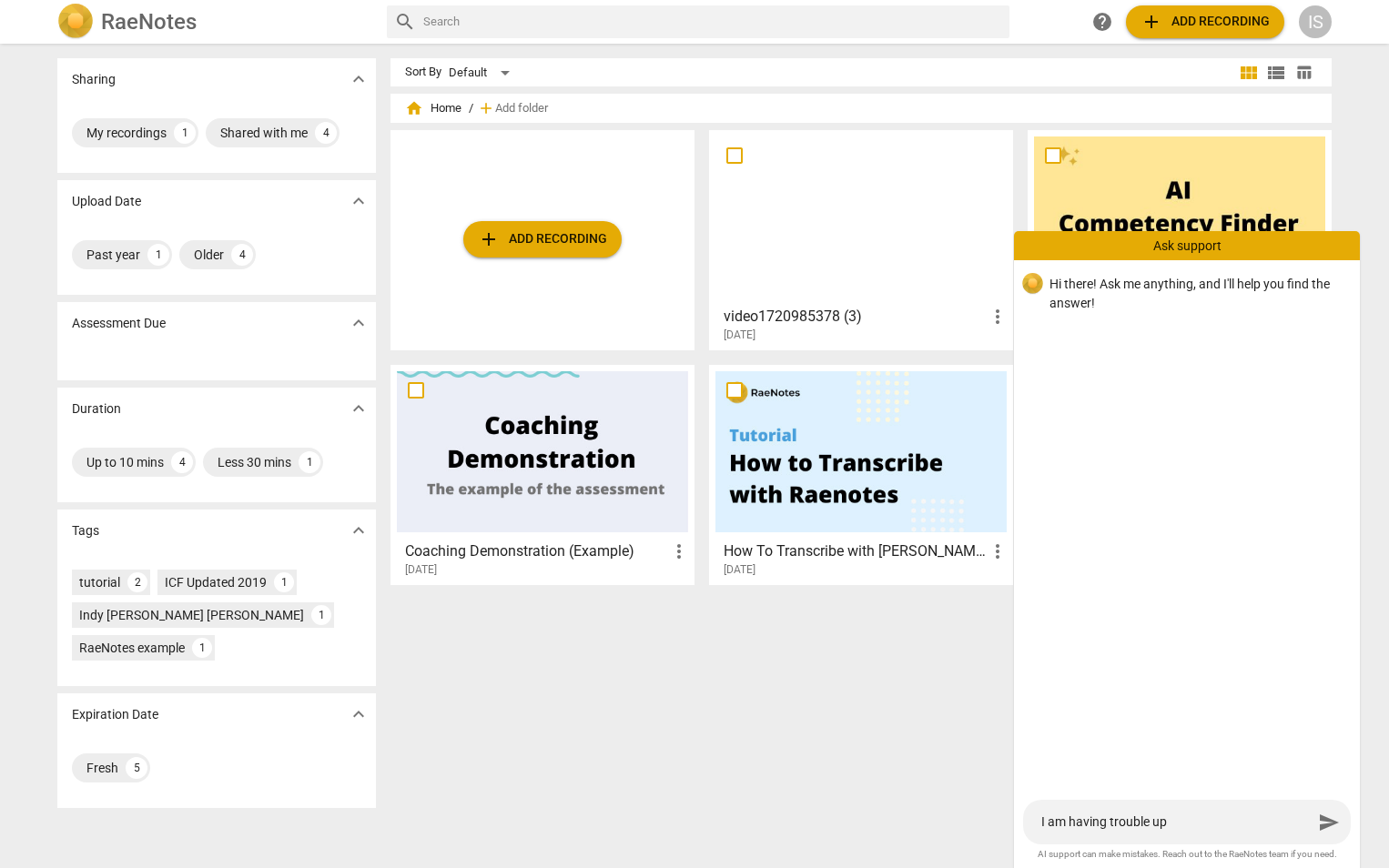 type on "I am having trouble upl" 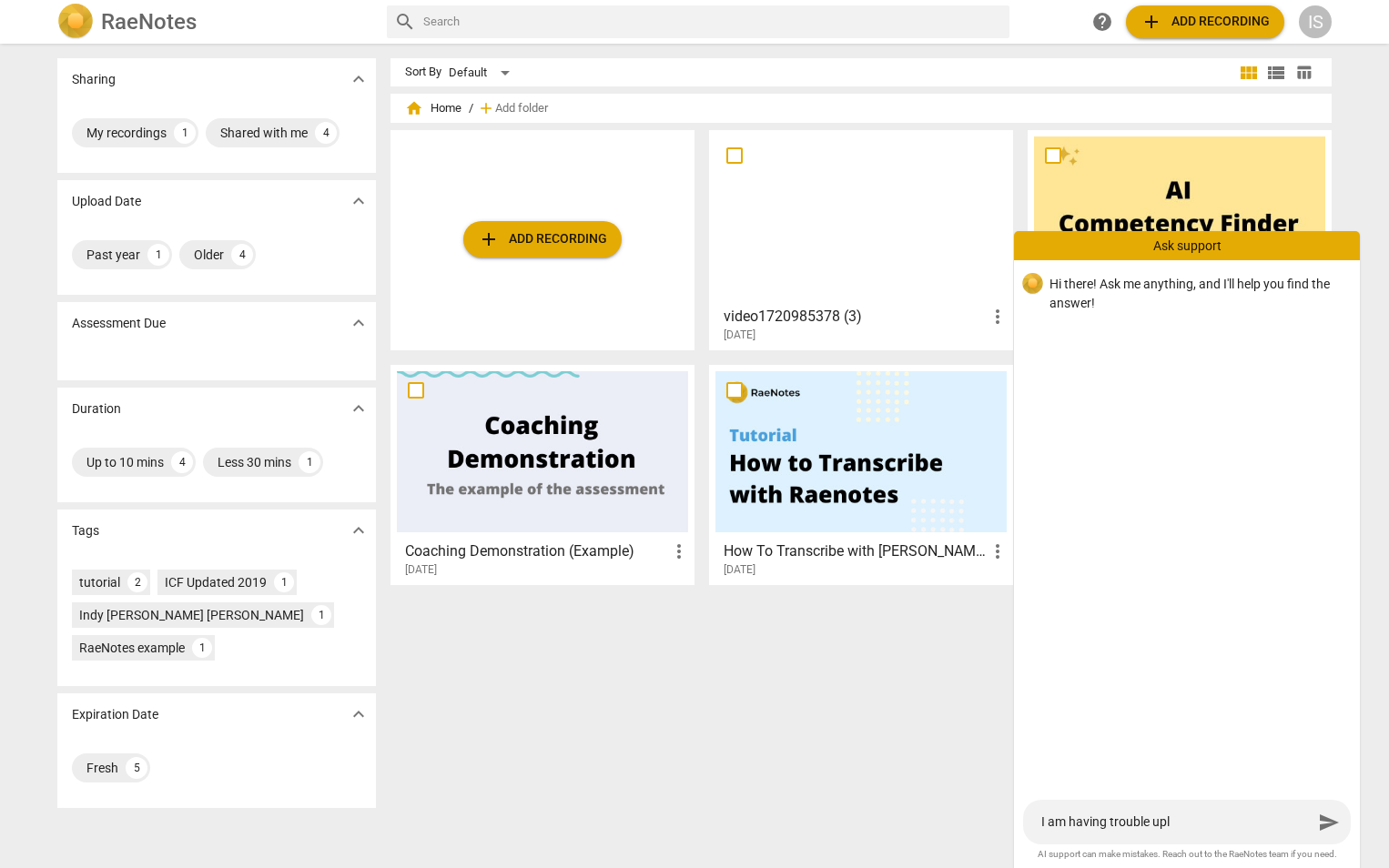 type on "I am having trouble uplo" 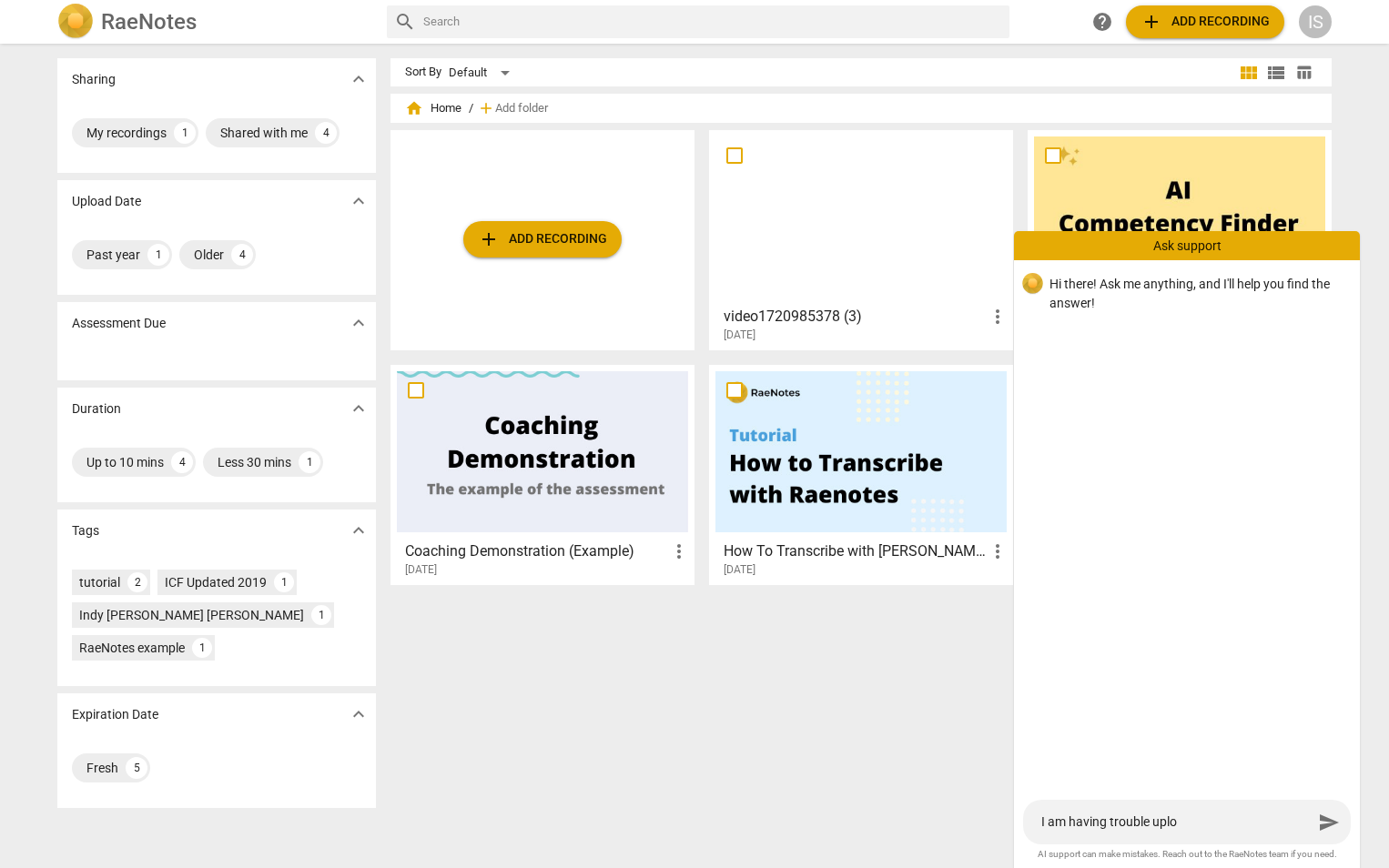 type on "I am having trouble uplod" 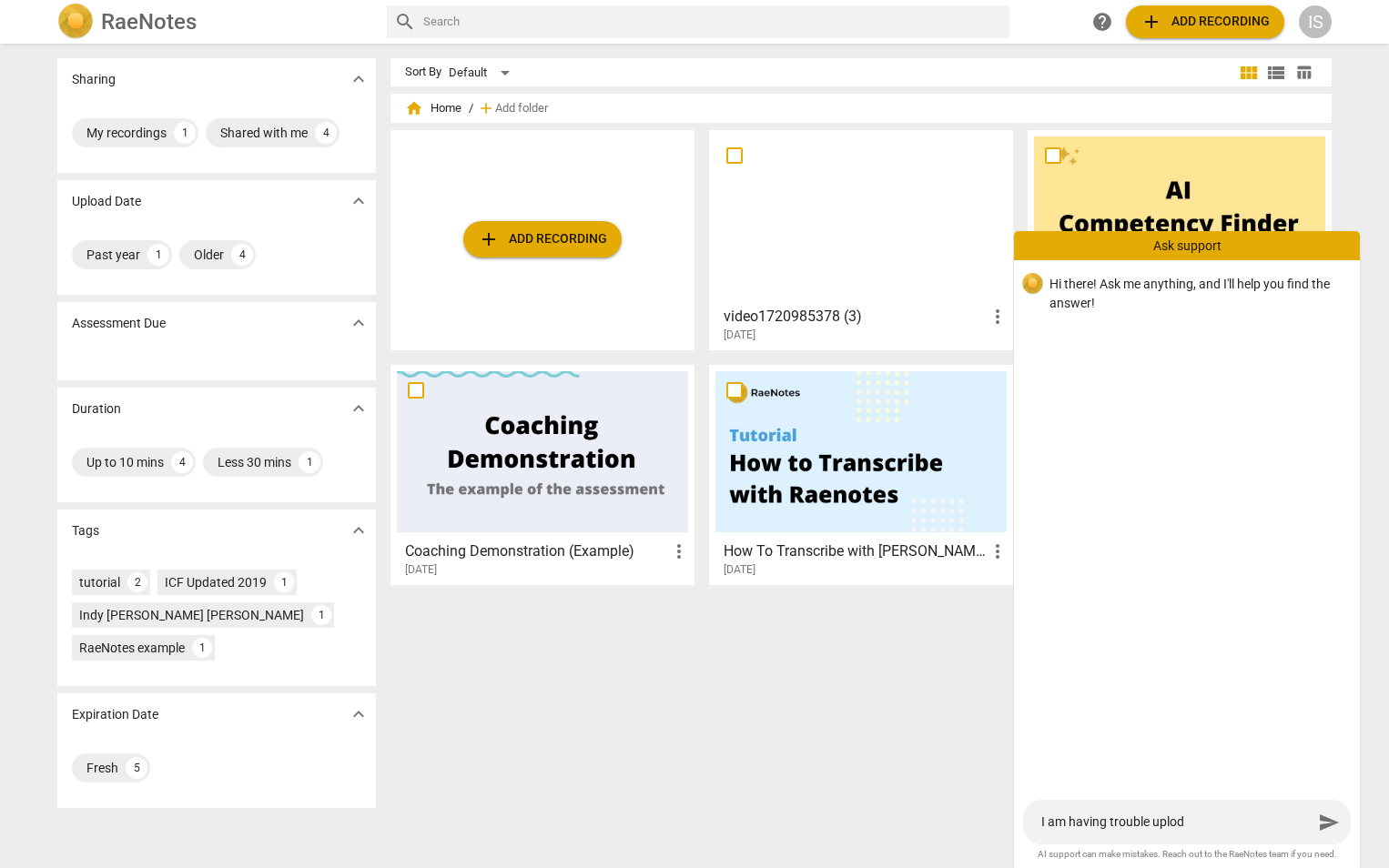 type on "I am having trouble uploda" 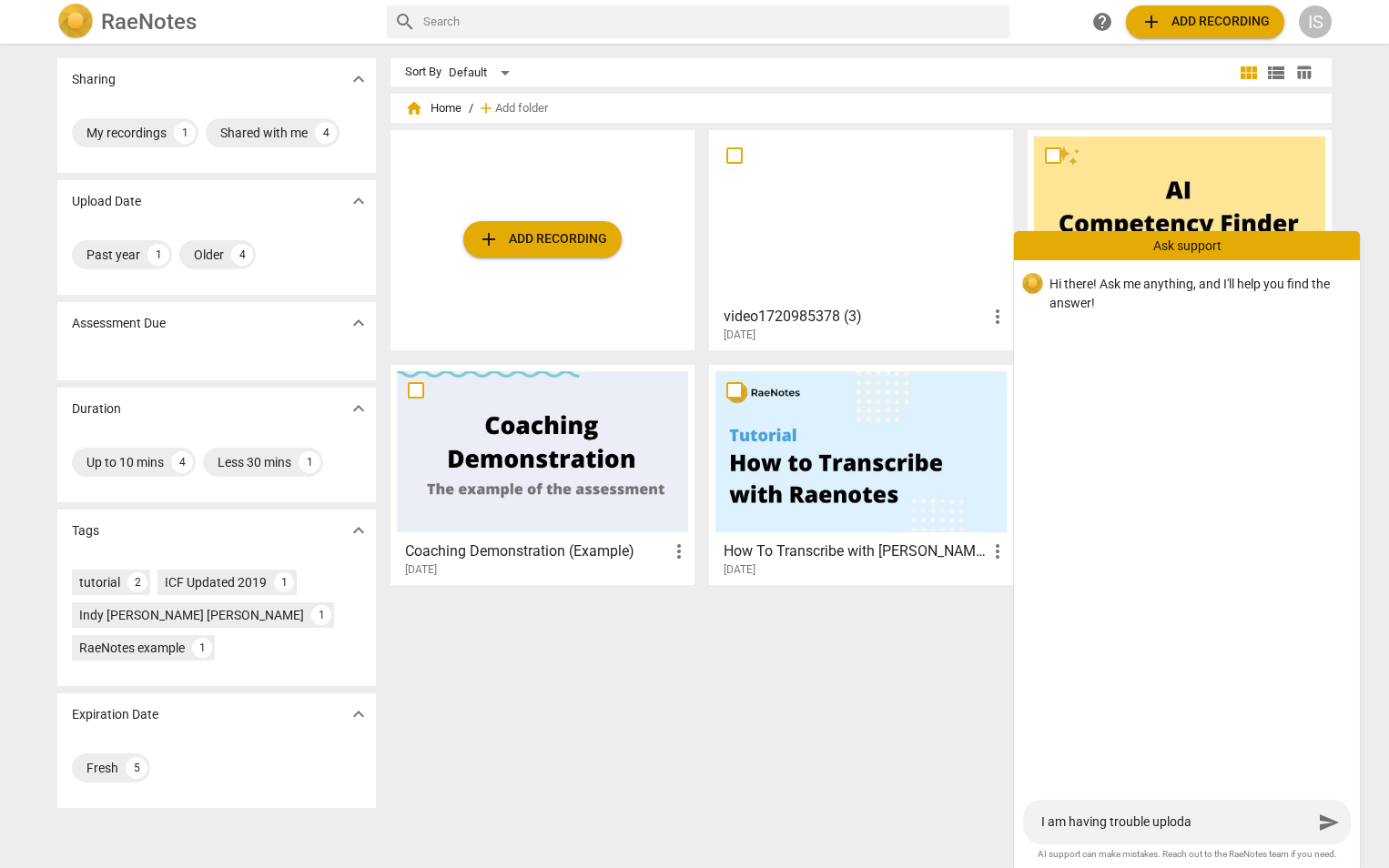 type on "I am having trouble uplodad" 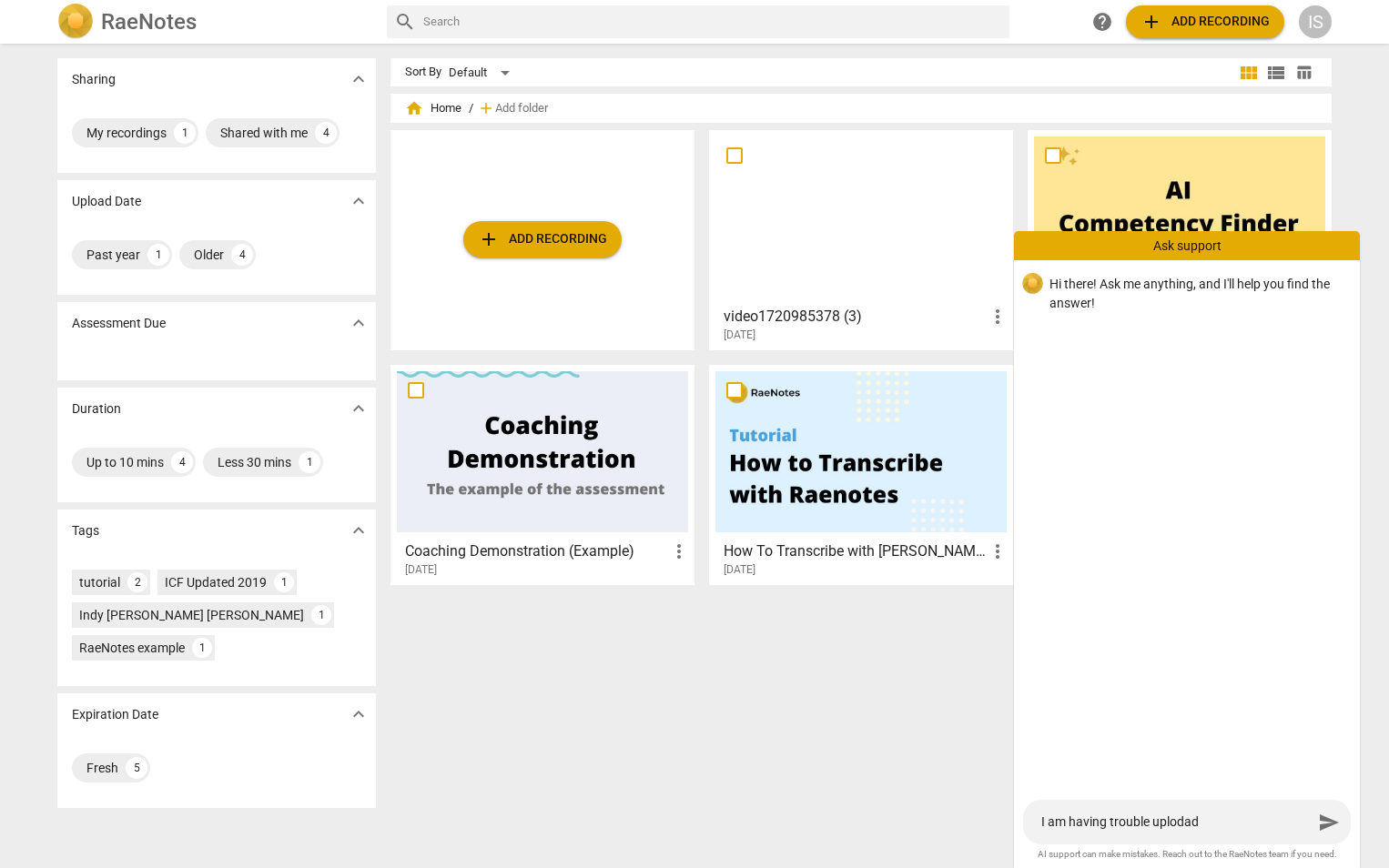 type on "I am having trouble uplodadi" 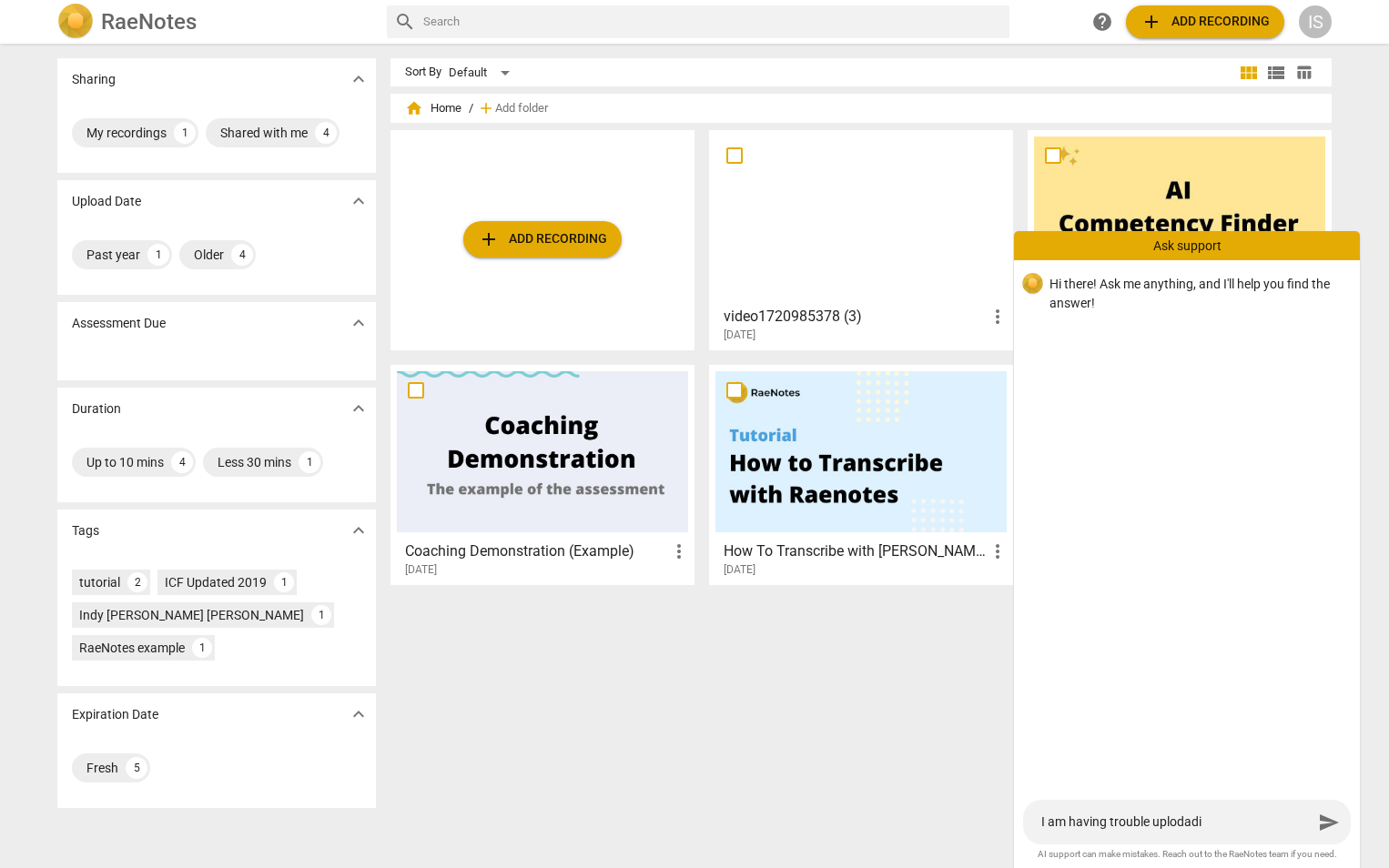 type on "I am having trouble uplodad" 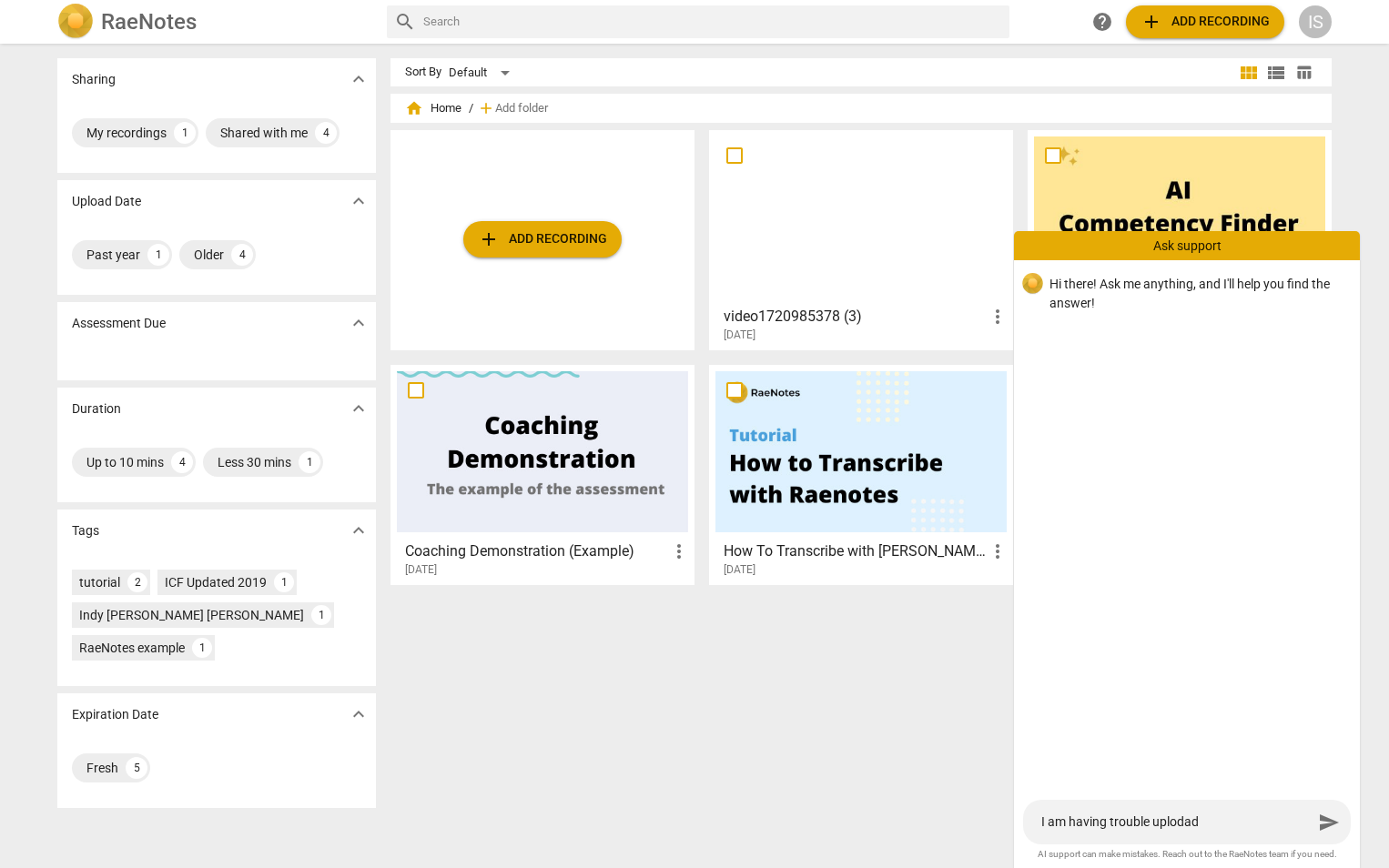 type on "I am having trouble uploda" 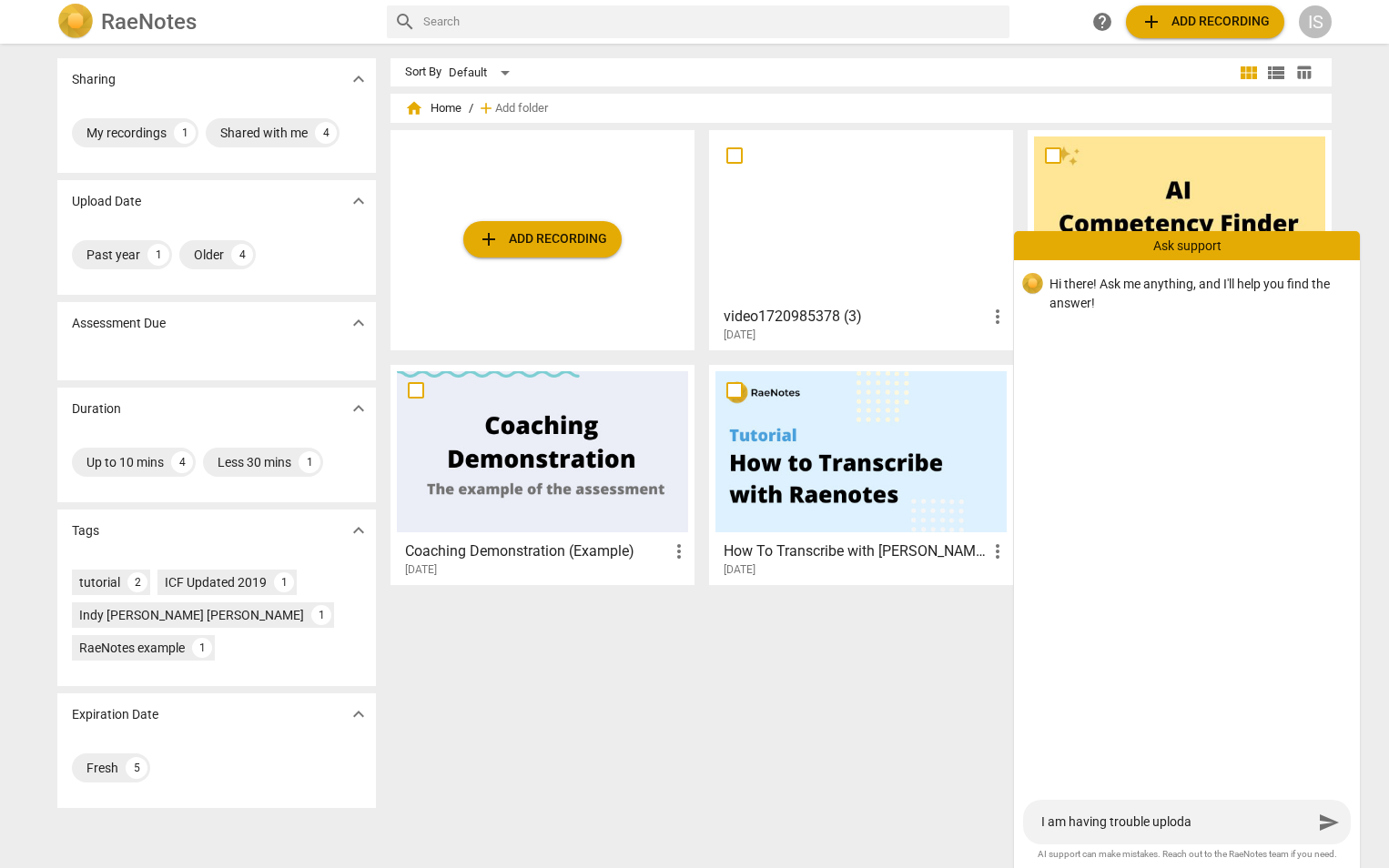 type on "I am having trouble uplod" 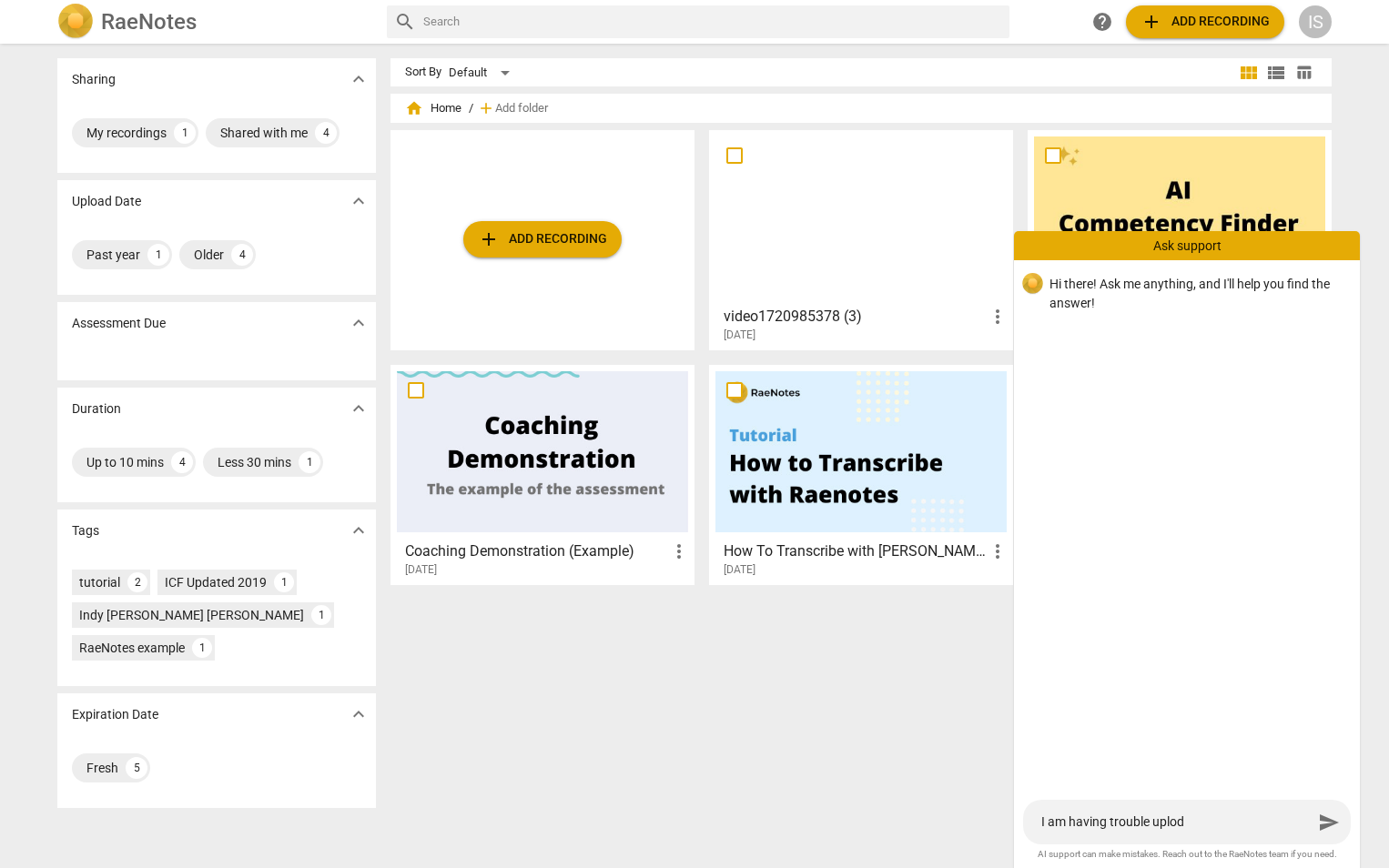 type on "I am having trouble uplo" 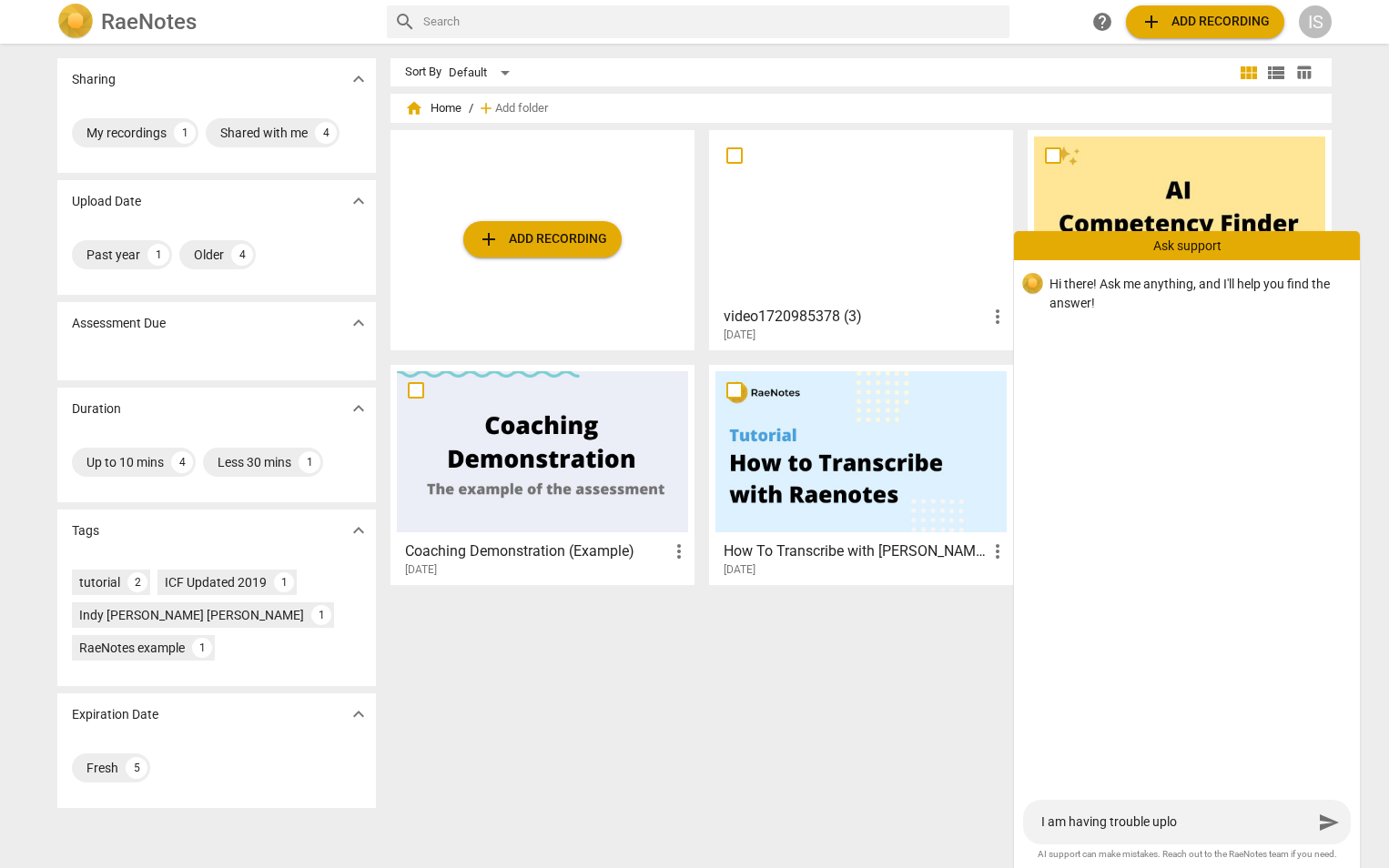 type on "I am having trouble uploa" 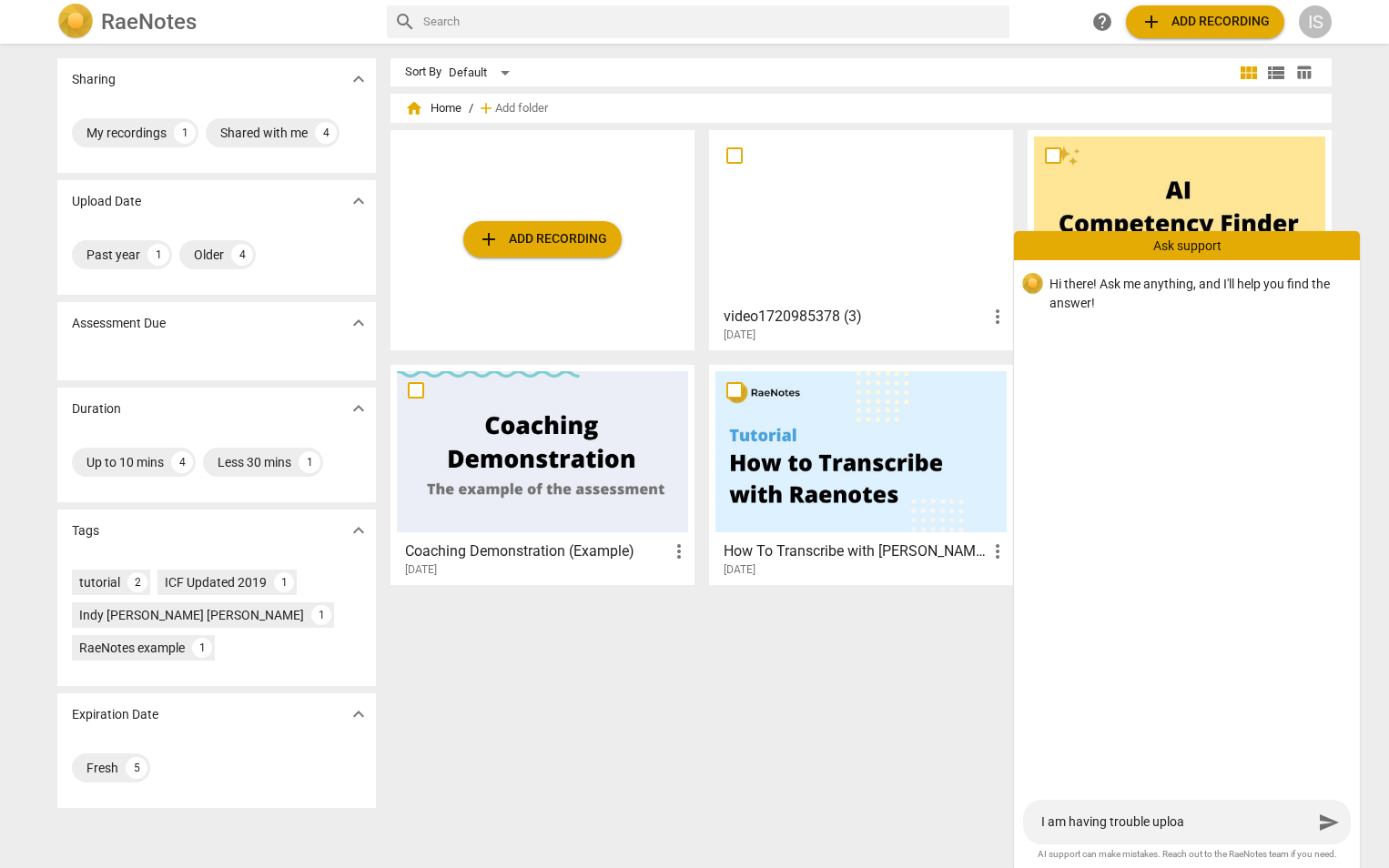 type on "I am having trouble upload" 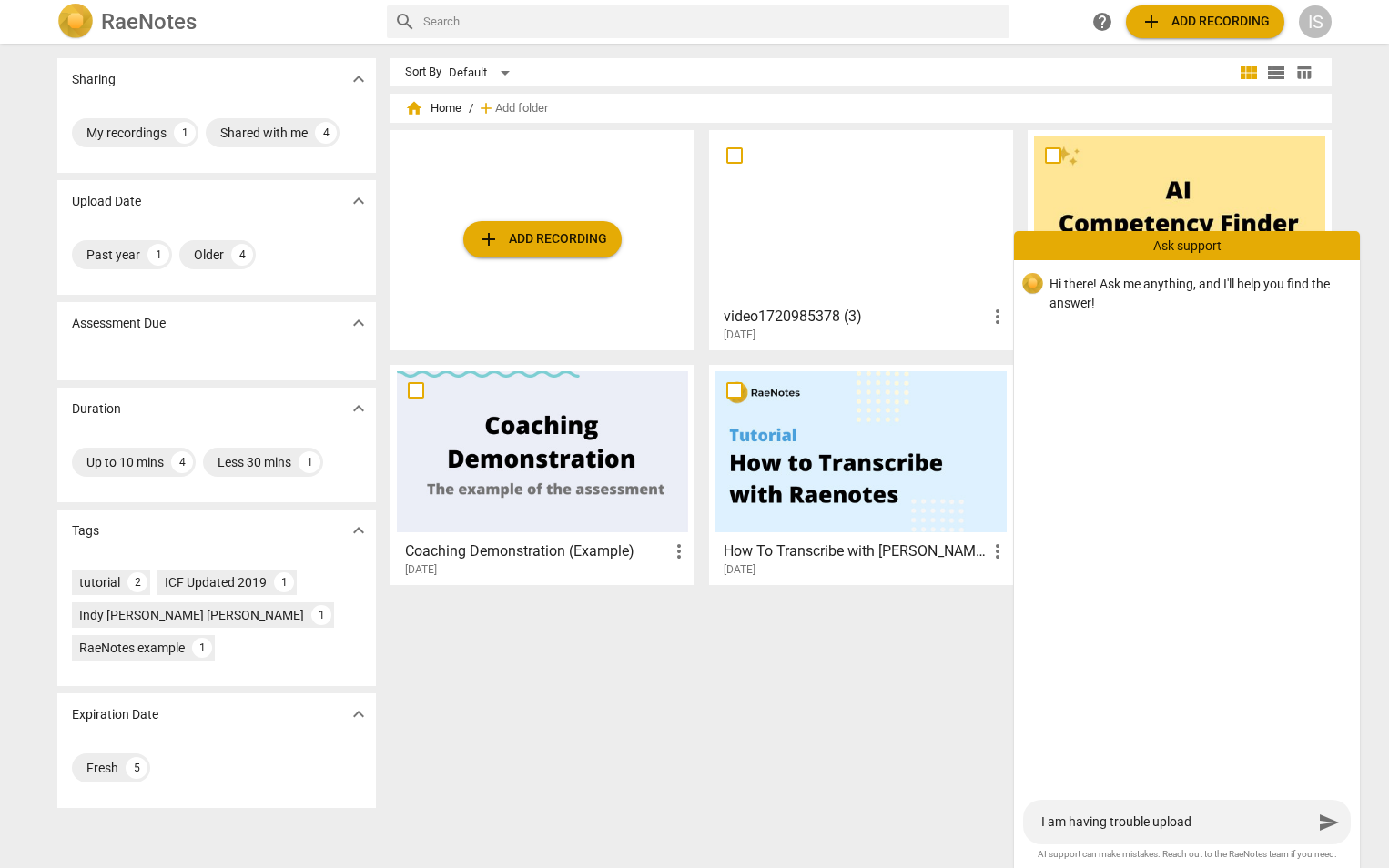 type on "I am having trouble uploadi" 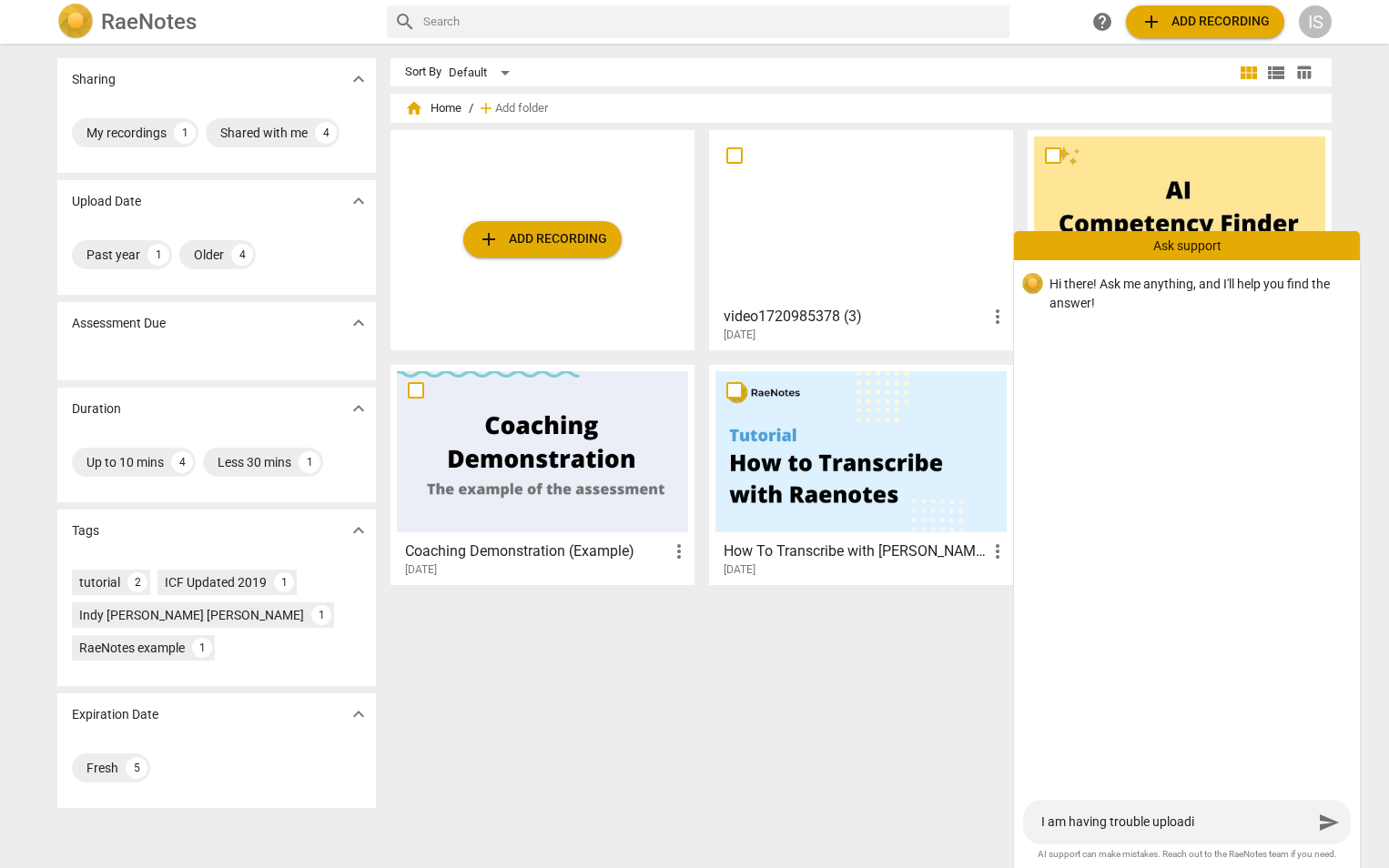 type on "I am having trouble uploadin" 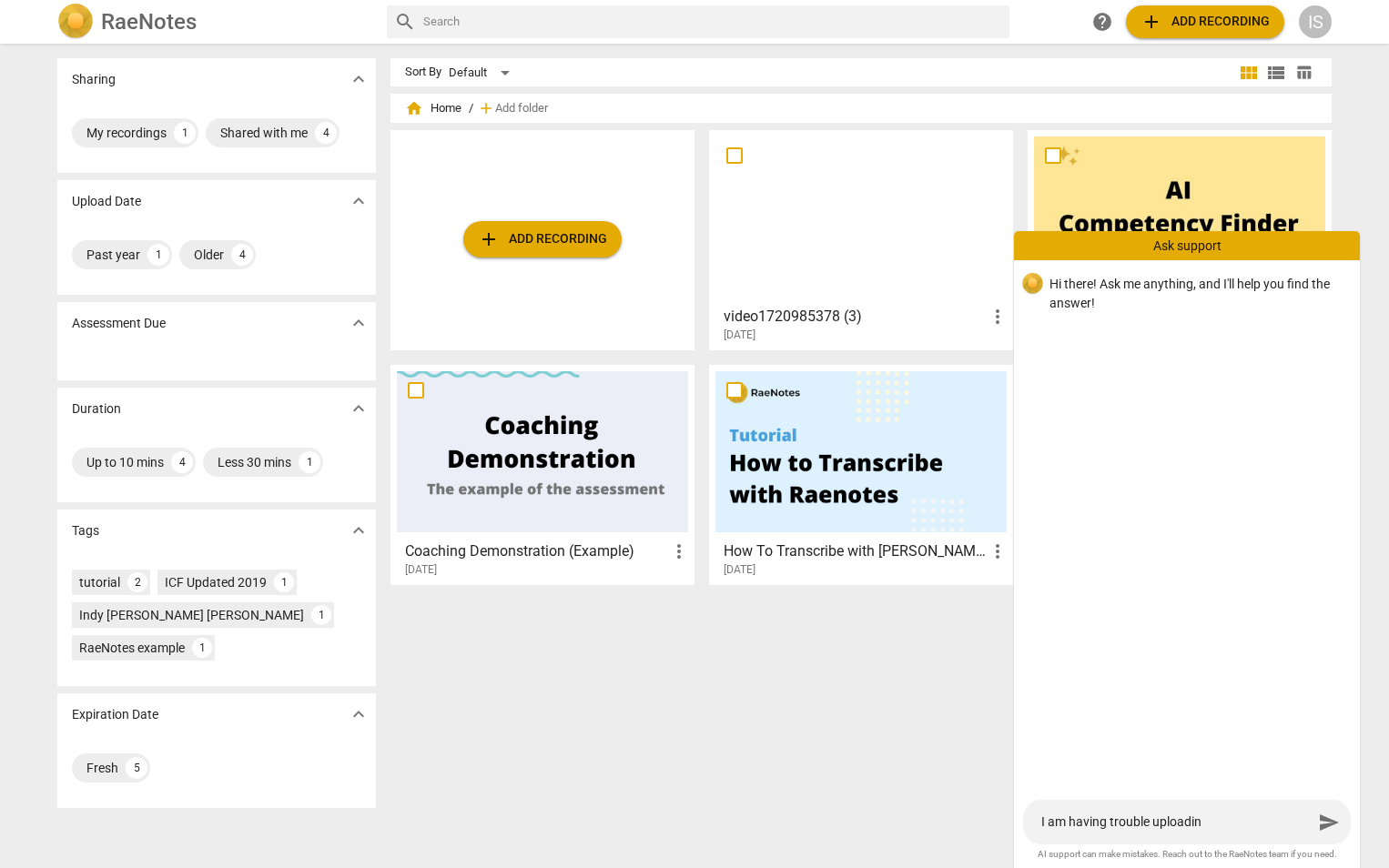 type on "I am having trouble uploading" 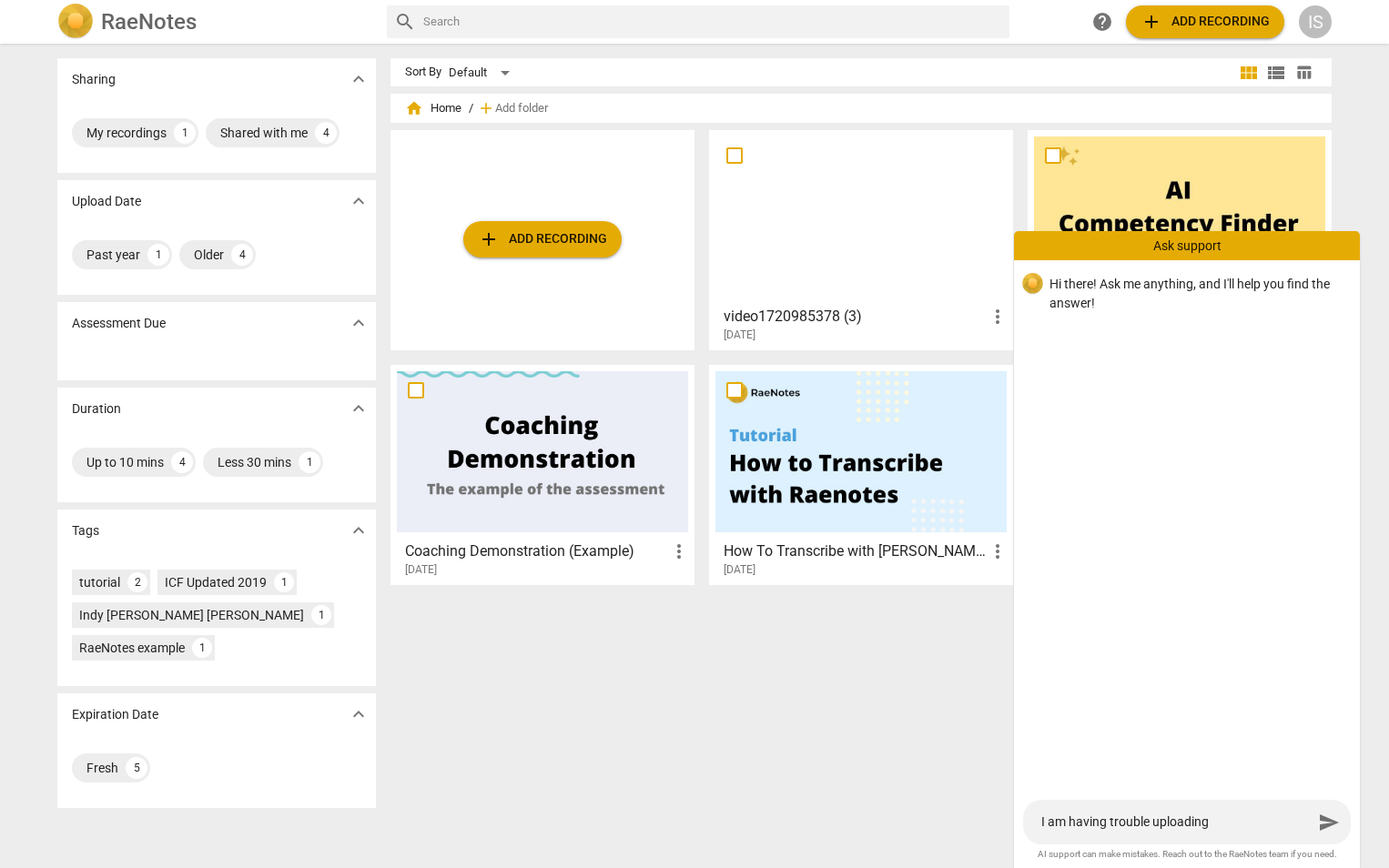 type on "I am having trouble uploading" 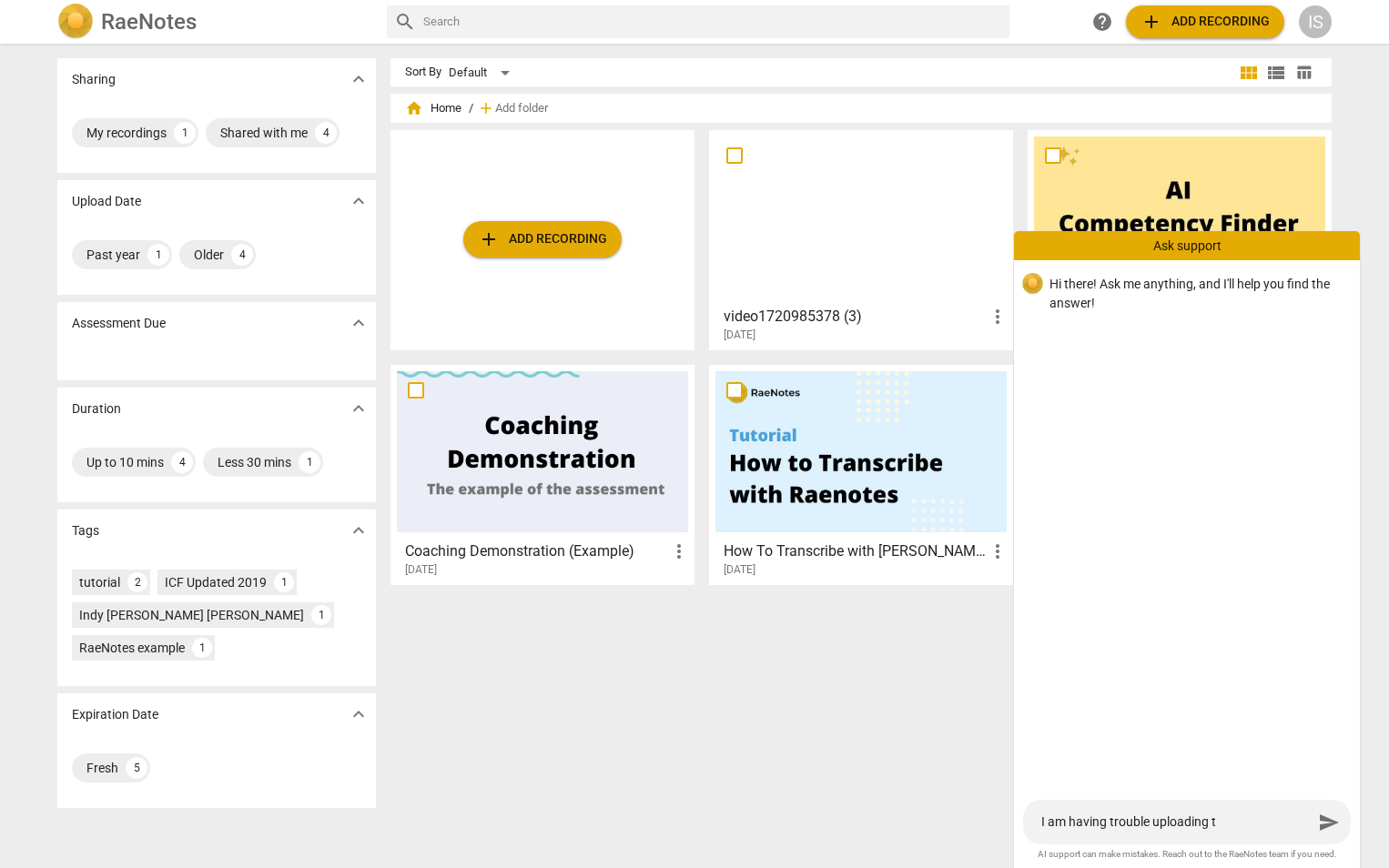 type on "I am having trouble uploading th" 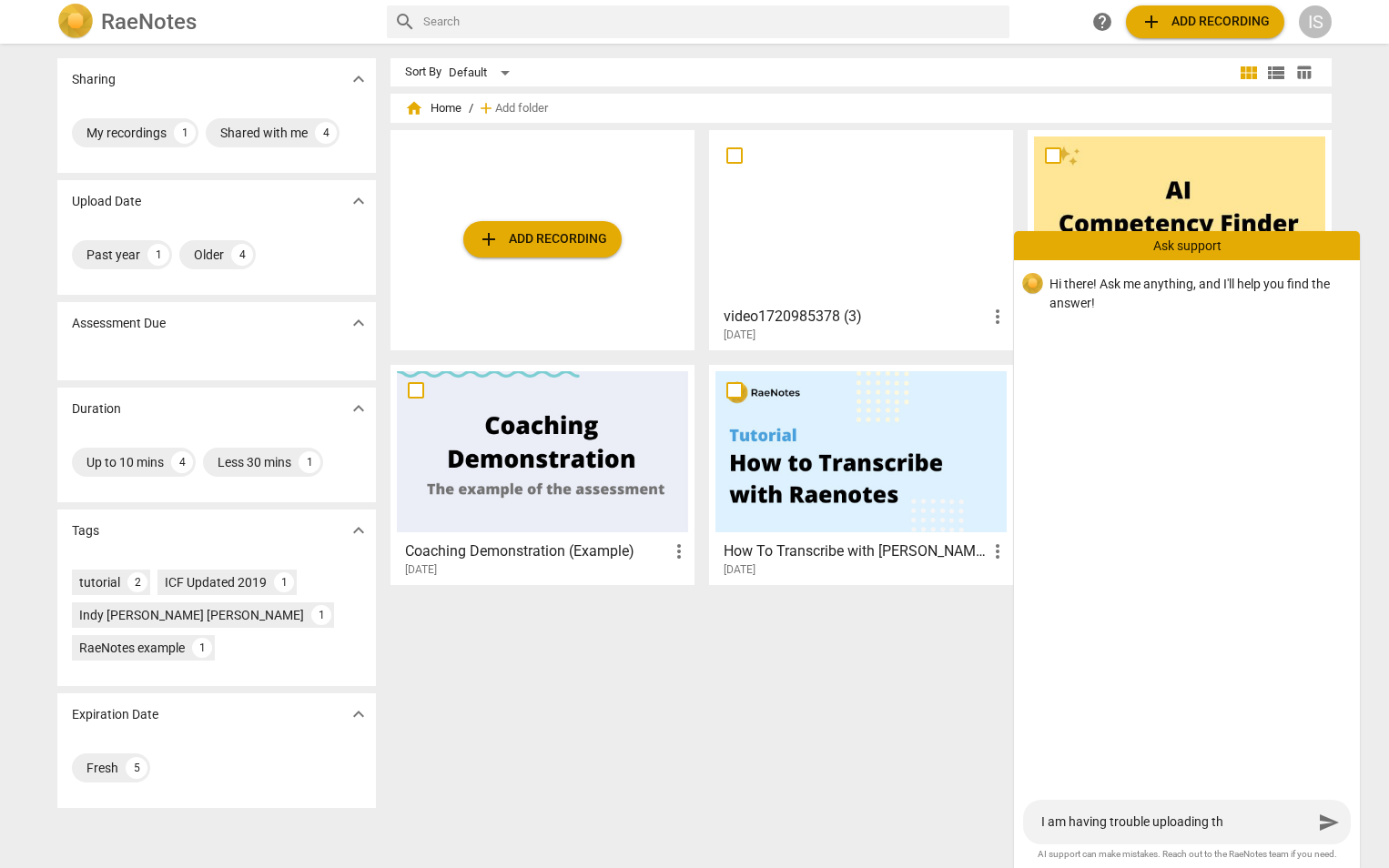 type on "I am having trouble uploading the" 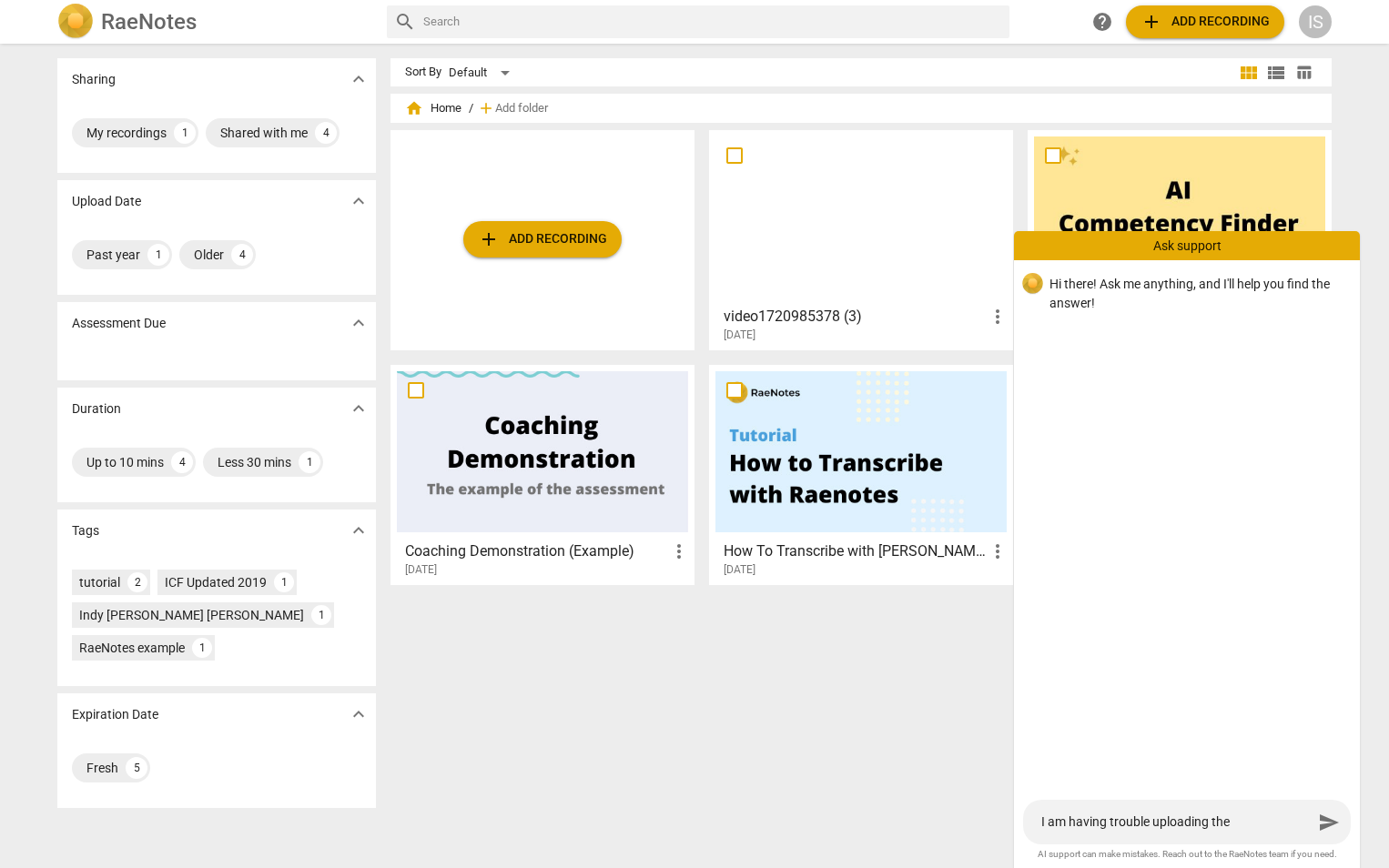 type on "I am having trouble uploading the" 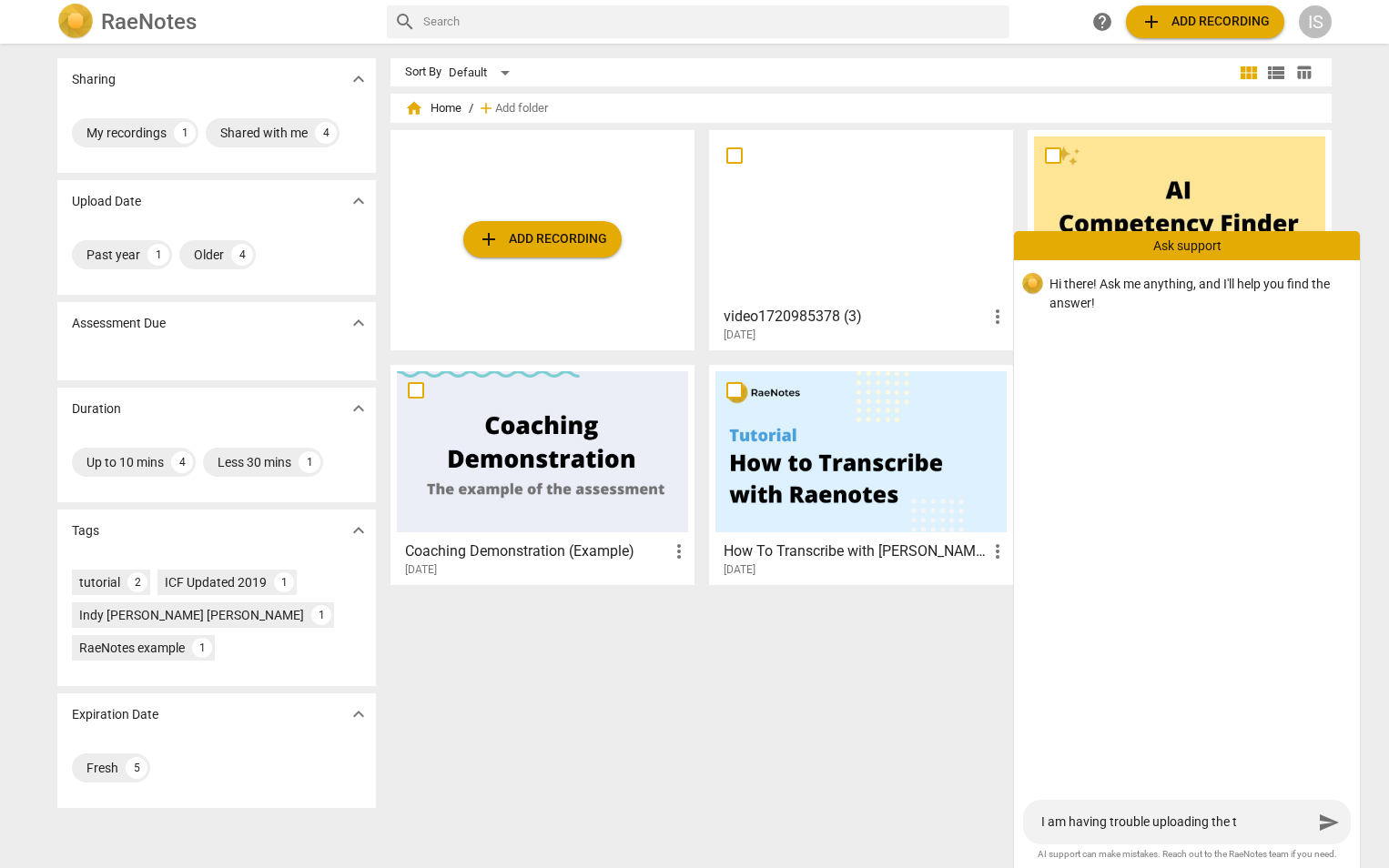 type on "I am having trouble uploading the tr" 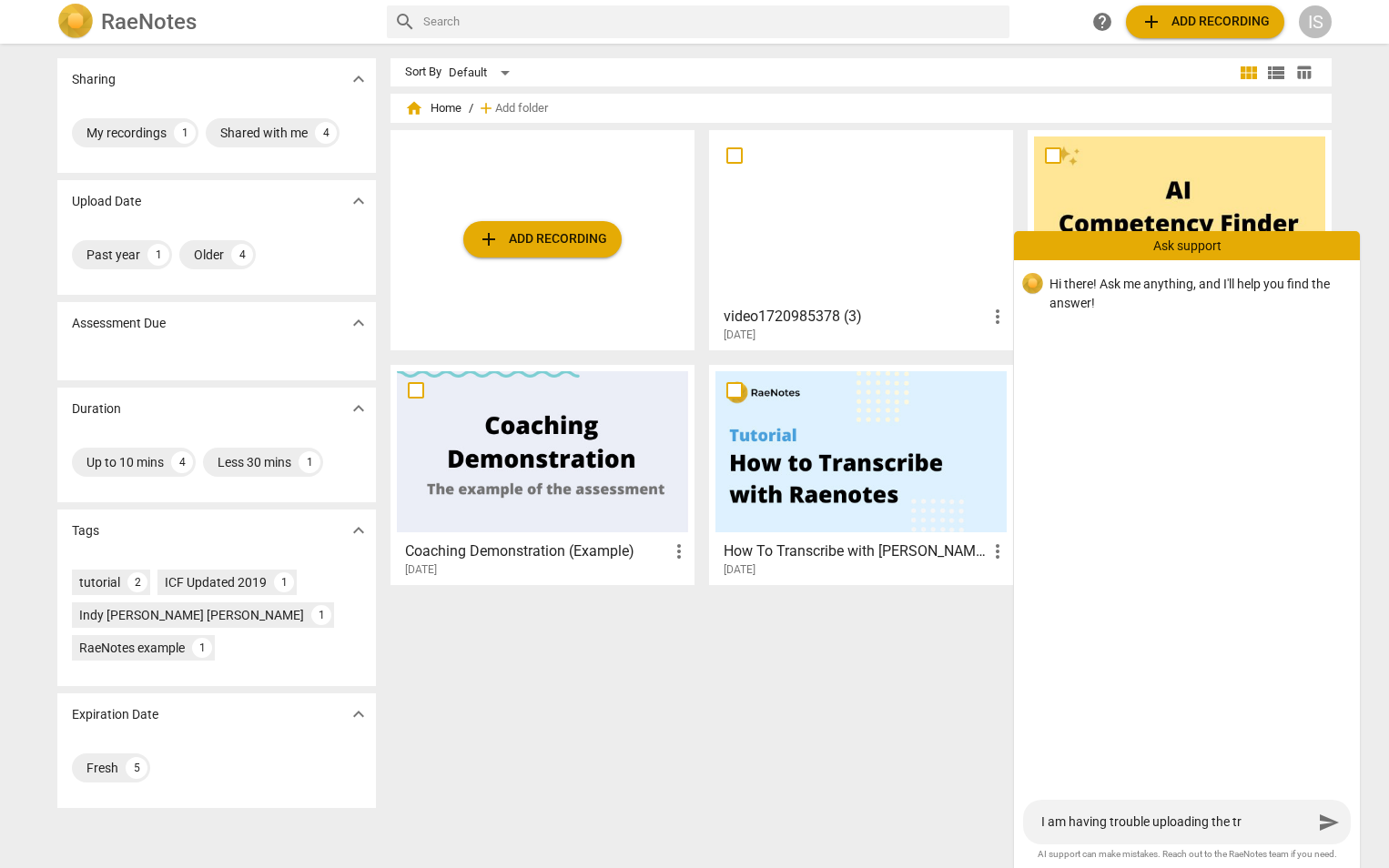 type on "I am having trouble uploading the tra" 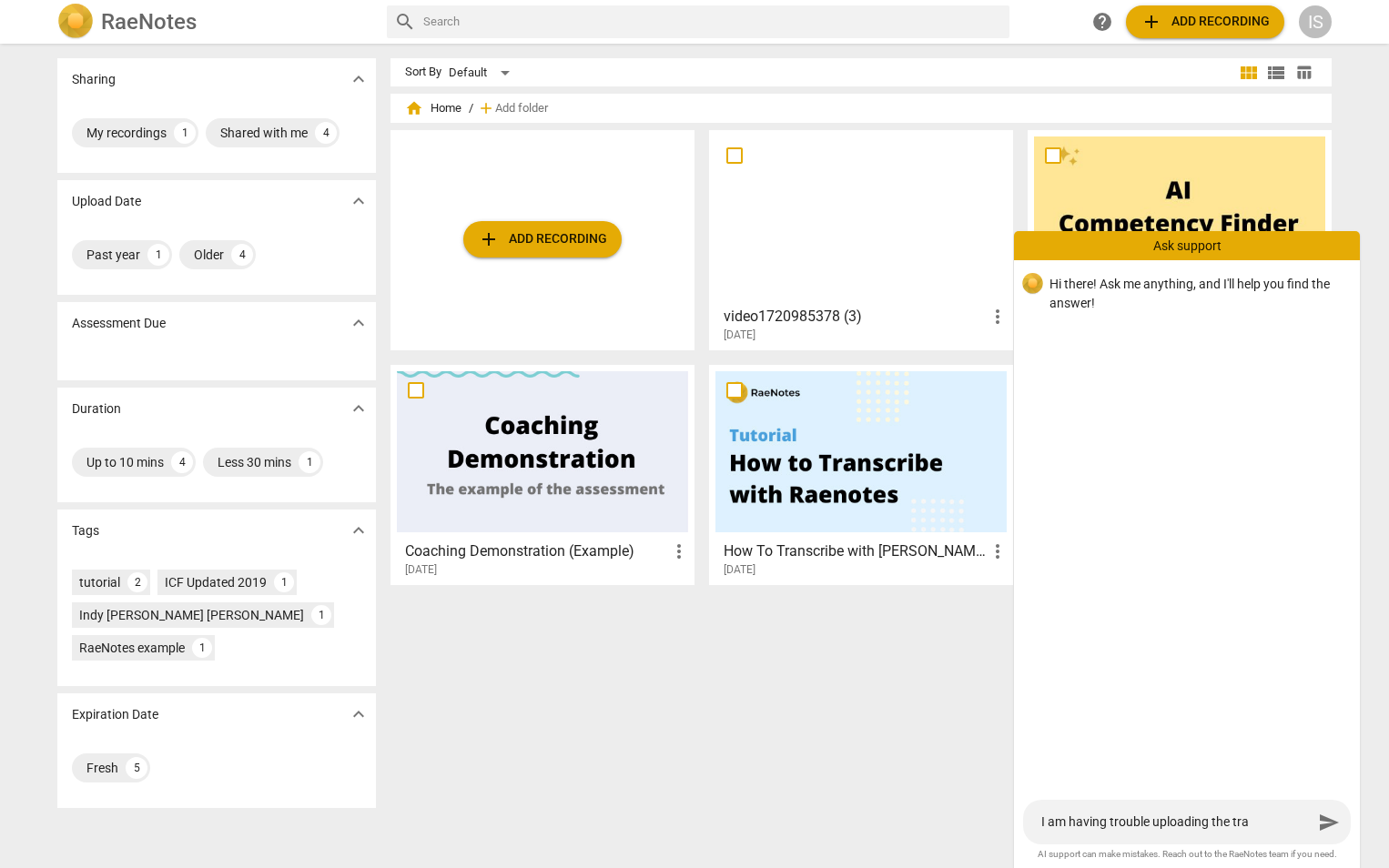 type on "I am having trouble uploading the tran" 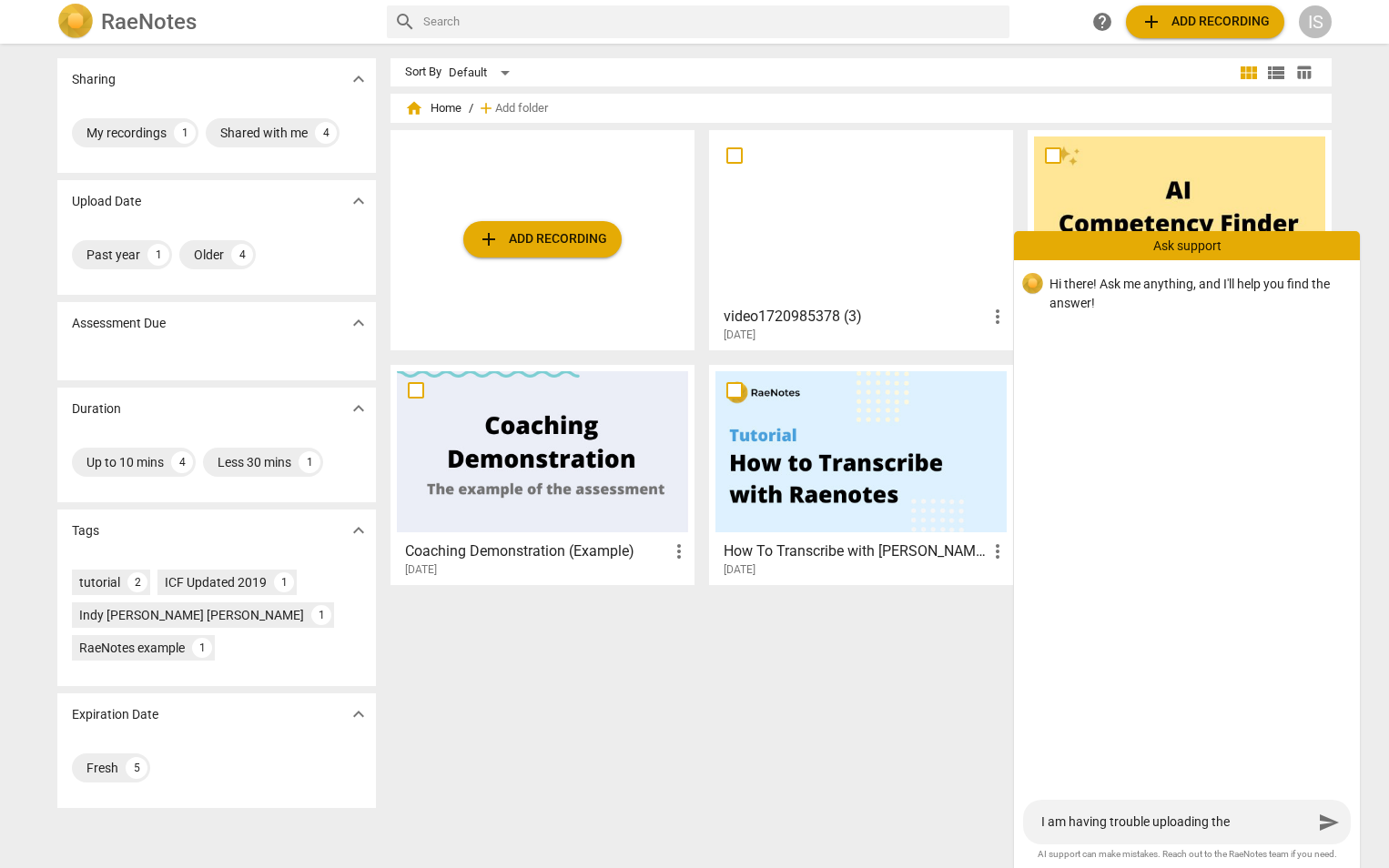 type on "I am having trouble uploading the trans" 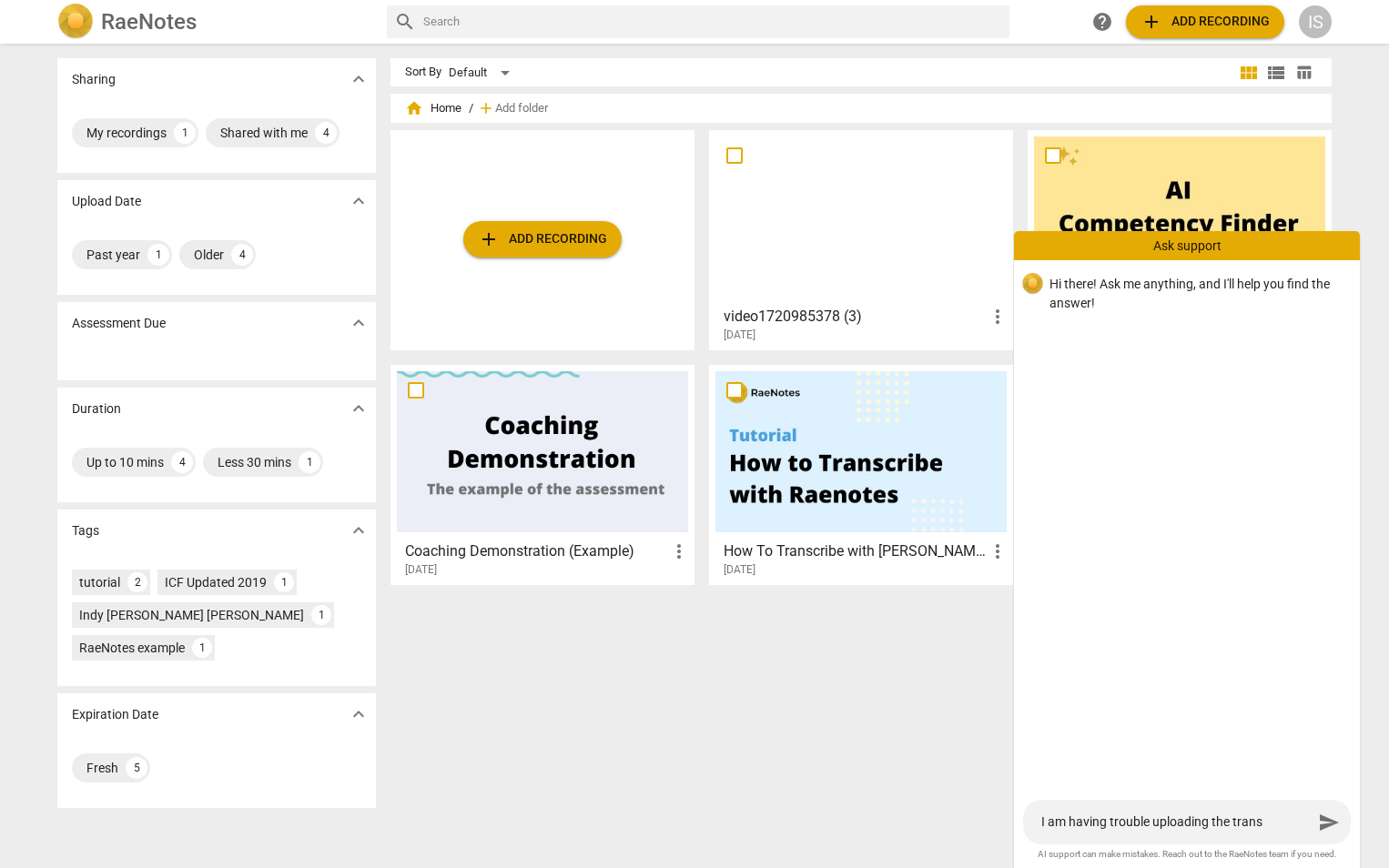 type on "I am having trouble uploading the transr" 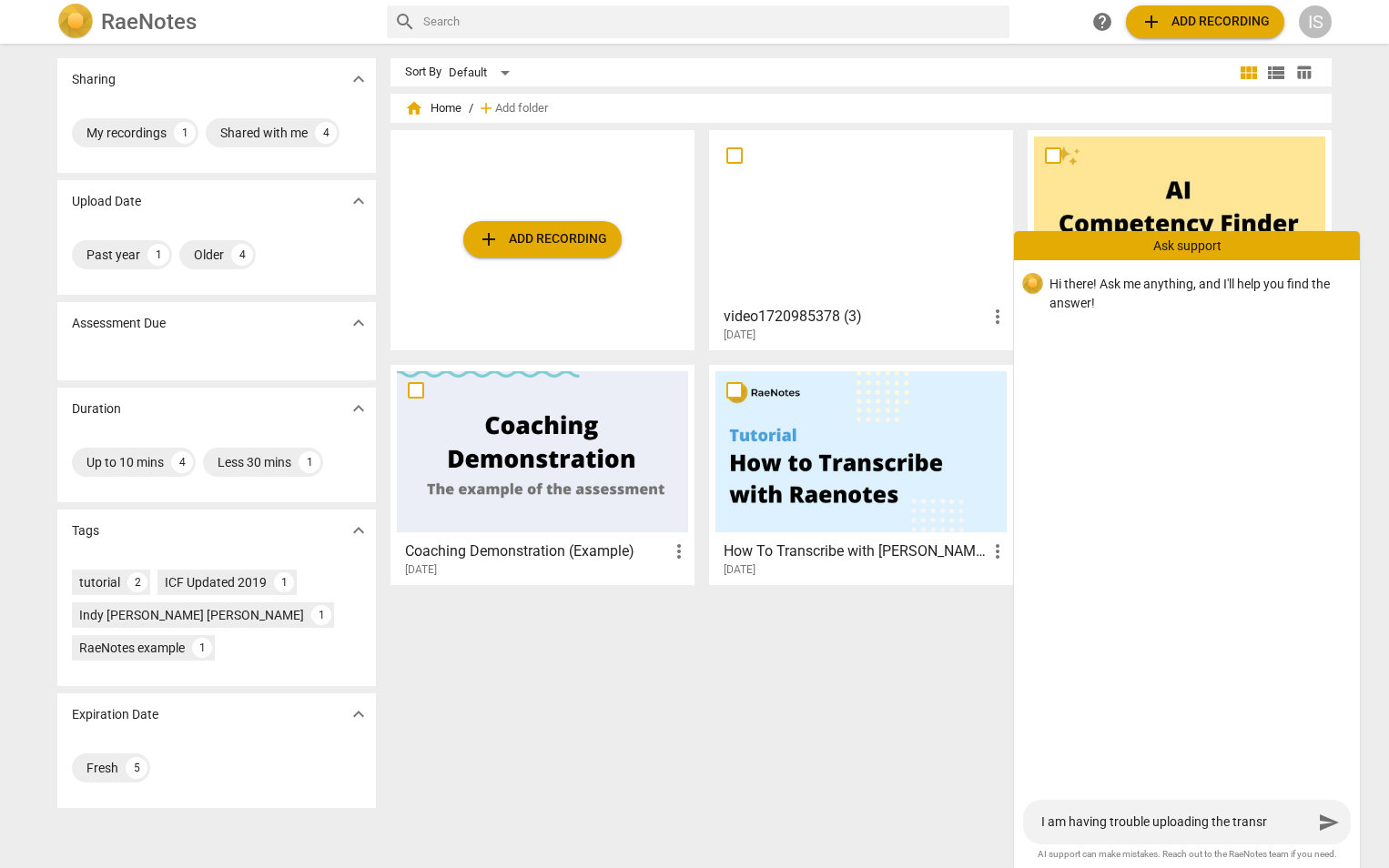 type on "I am having trouble uploading the transri" 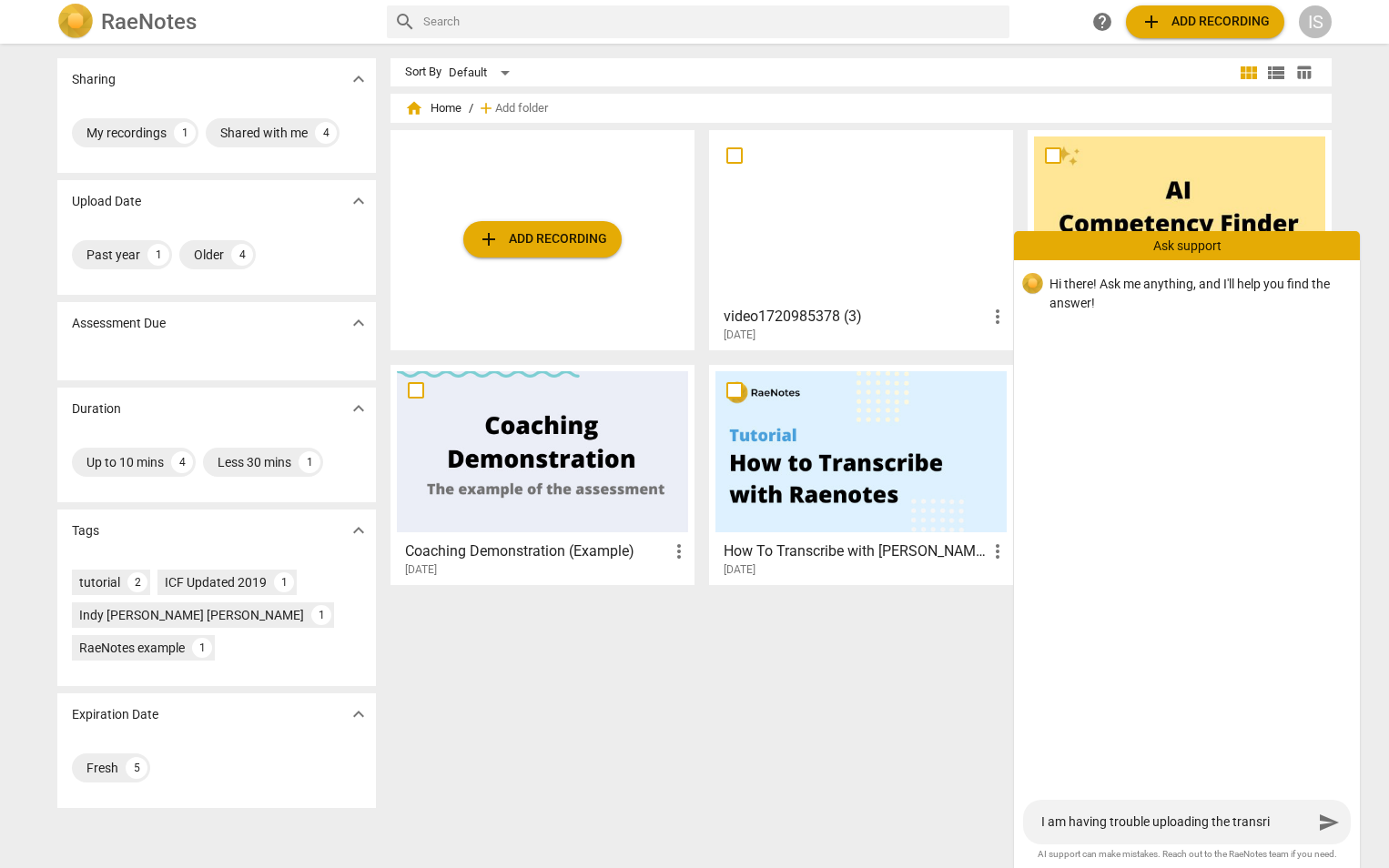 type on "I am having trouble uploading the transrip" 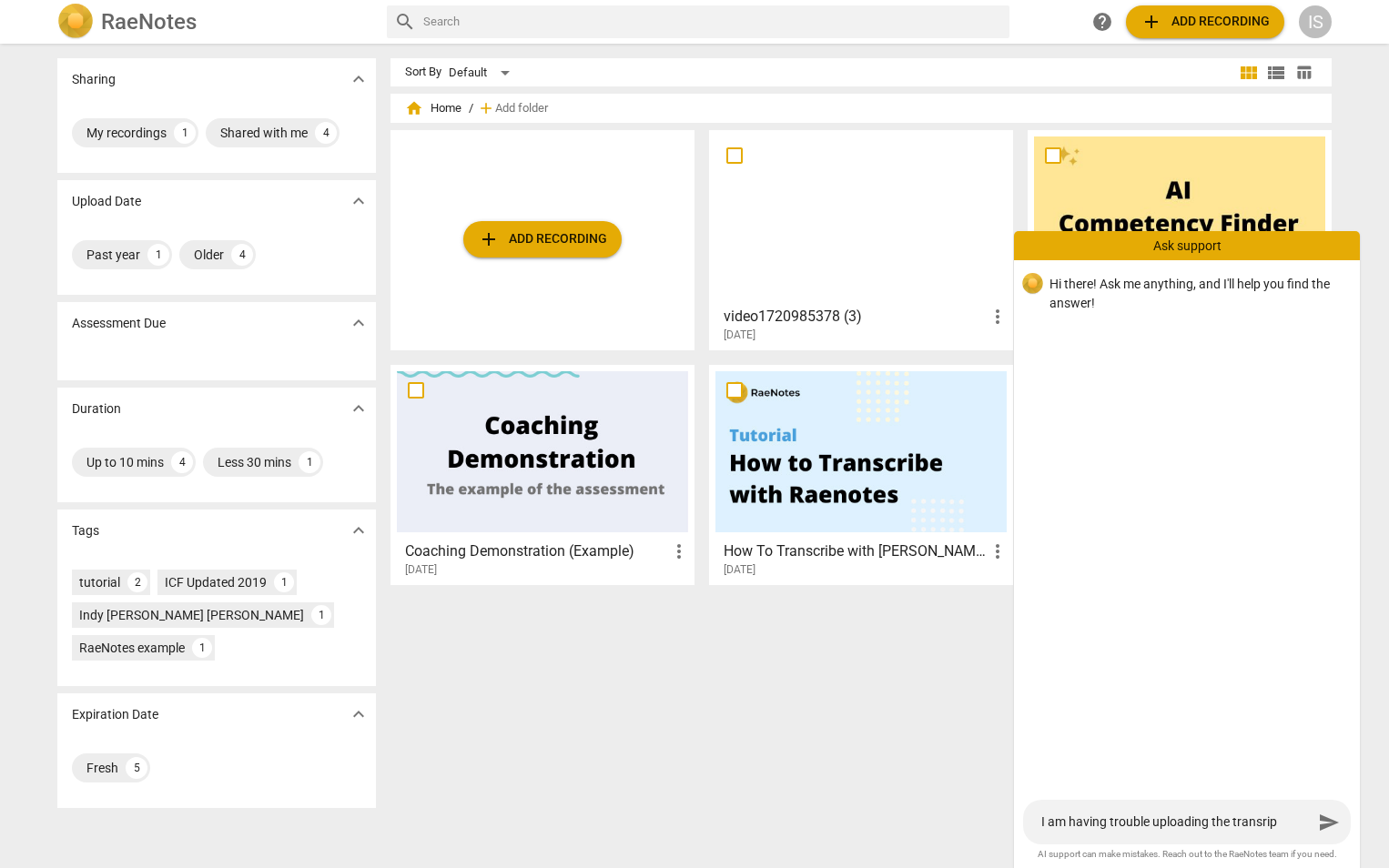 type on "I am having trouble uploading the transript" 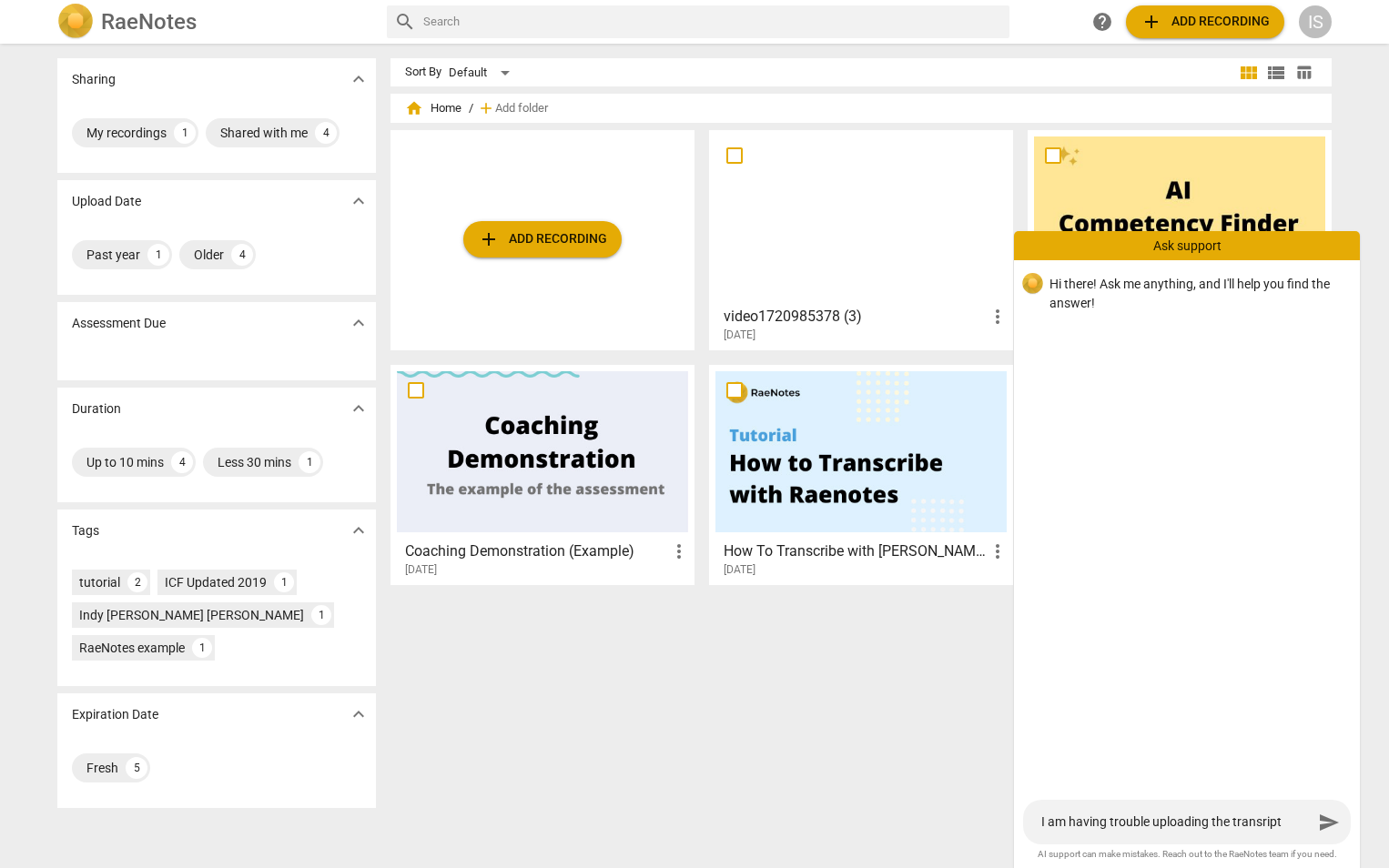 type on "I am having trouble uploading the transripti" 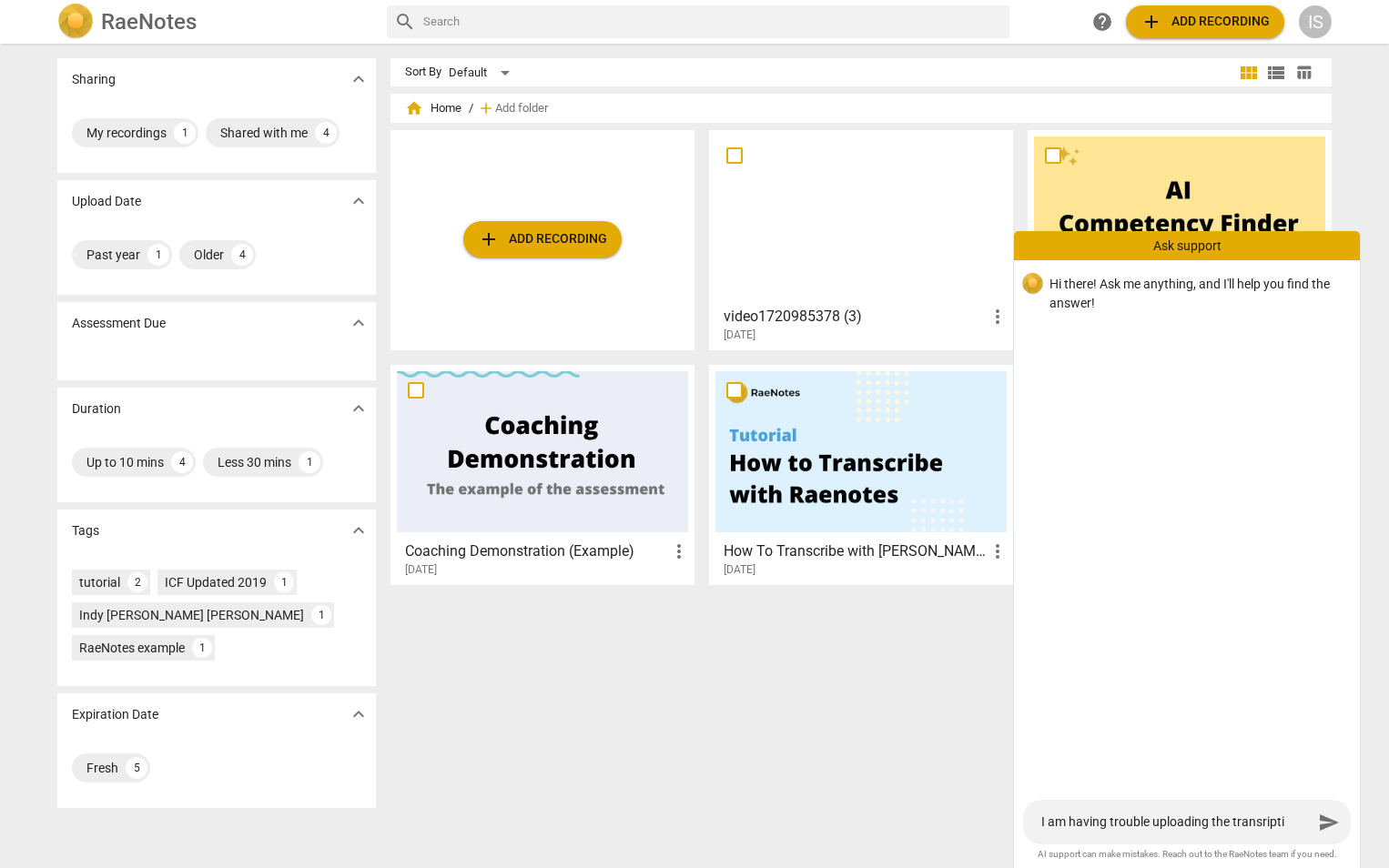 type on "I am having trouble uploading the transriptio" 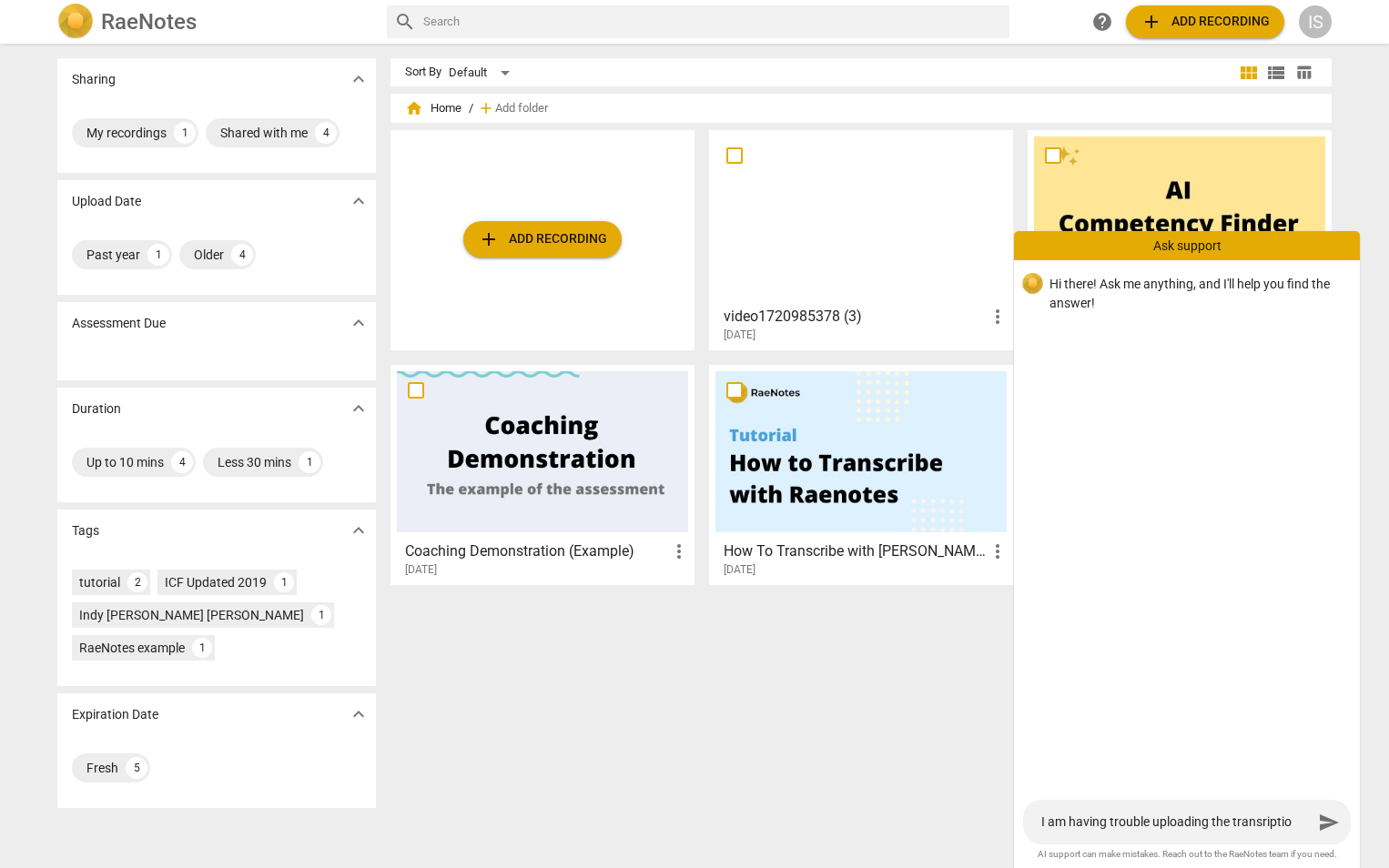 type on "I am having trouble uploading the transription" 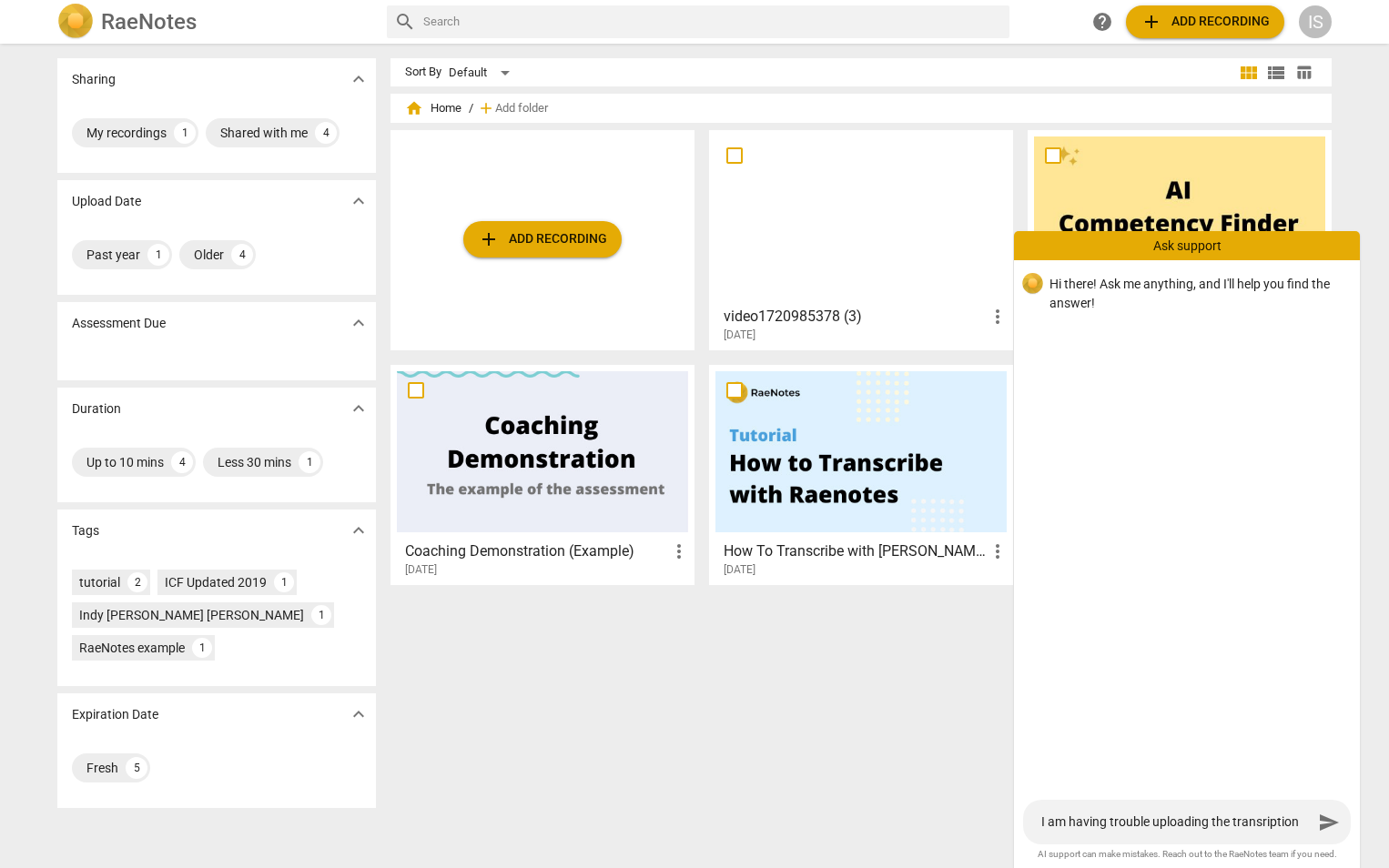 type on "I am having trouble uploading the transriptio" 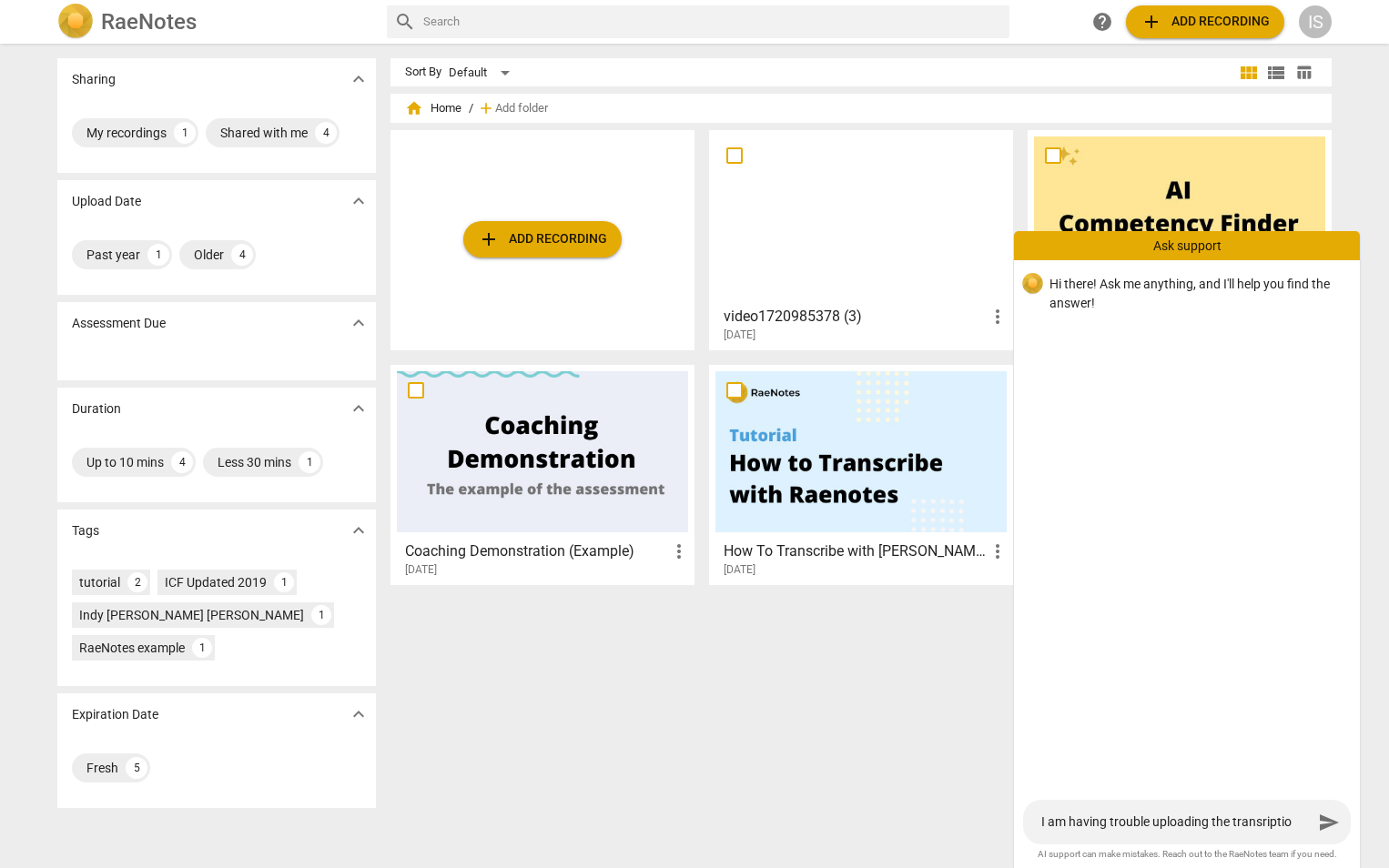 type on "I am having trouble uploading the transripti" 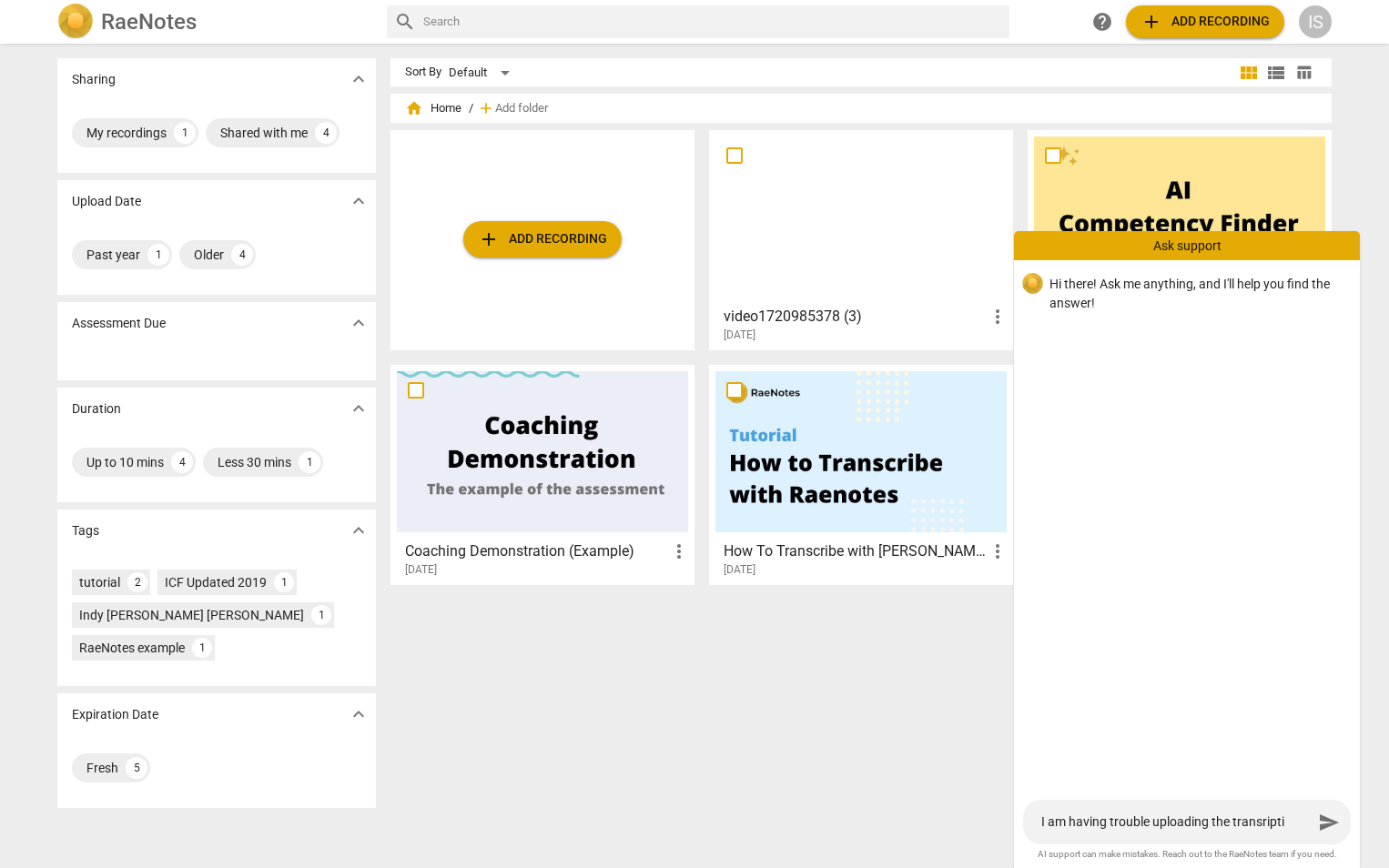 type on "I am having trouble uploading the transript" 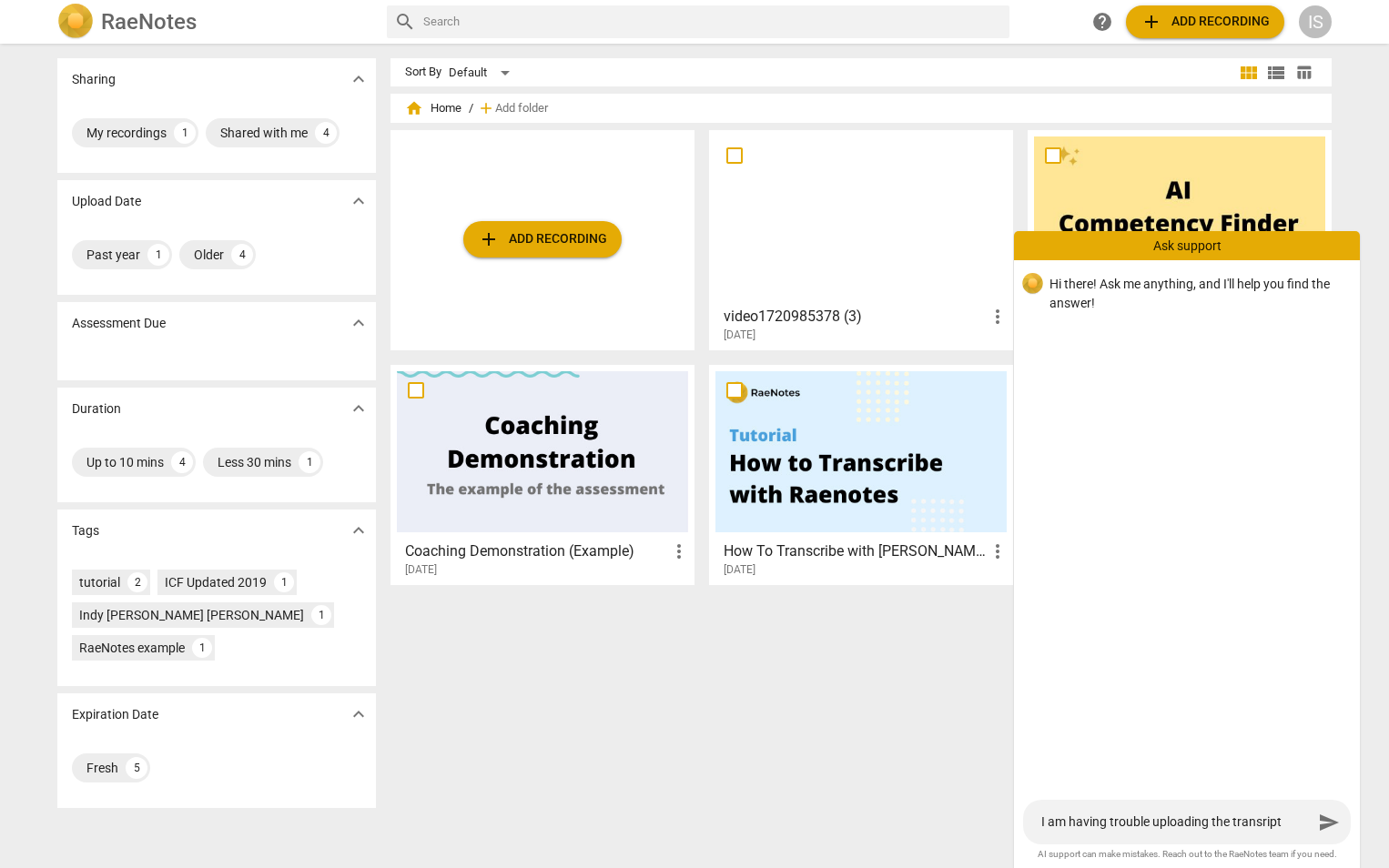 type on "I am having trouble uploading the transrip" 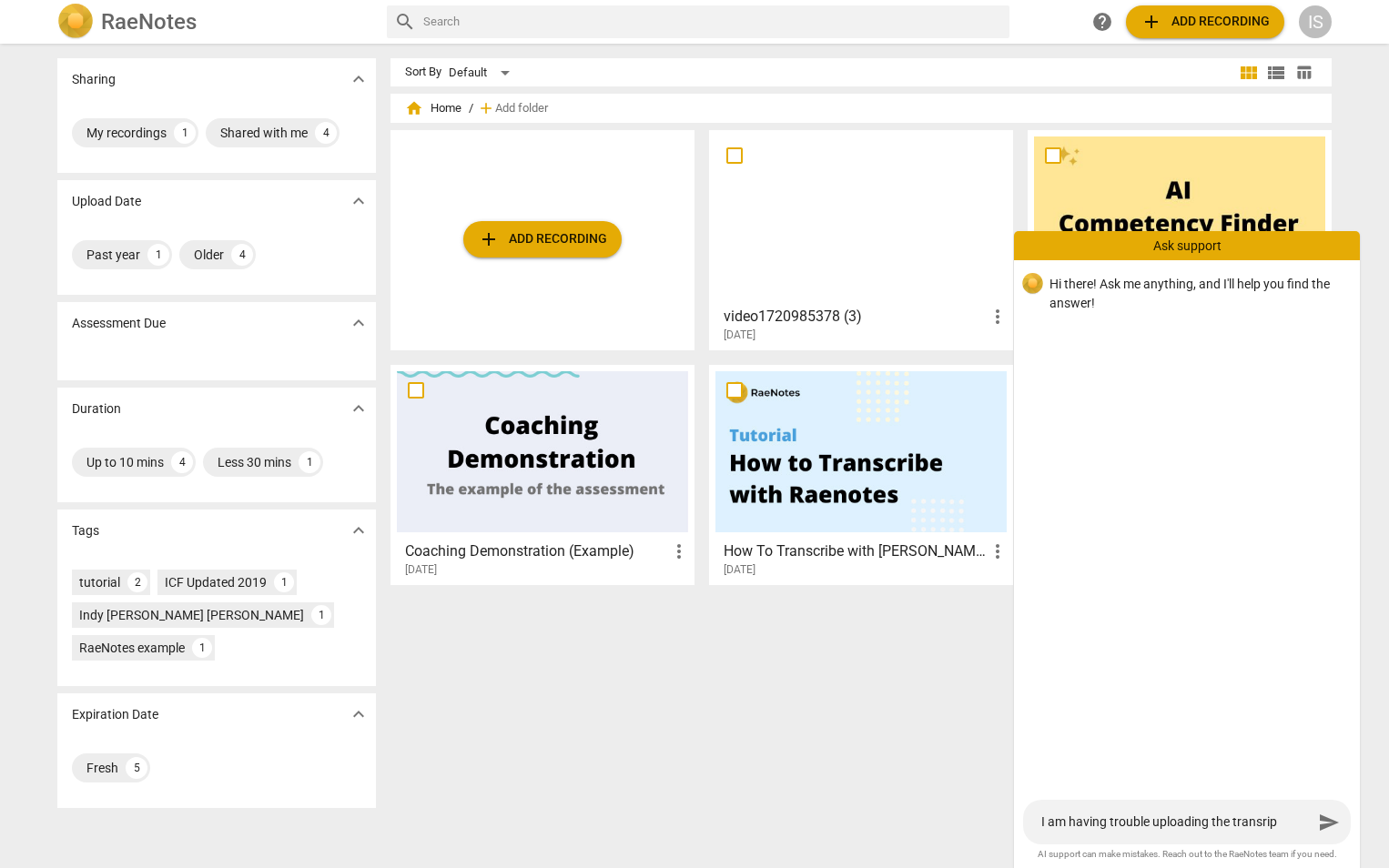 type on "I am having trouble uploading the transri" 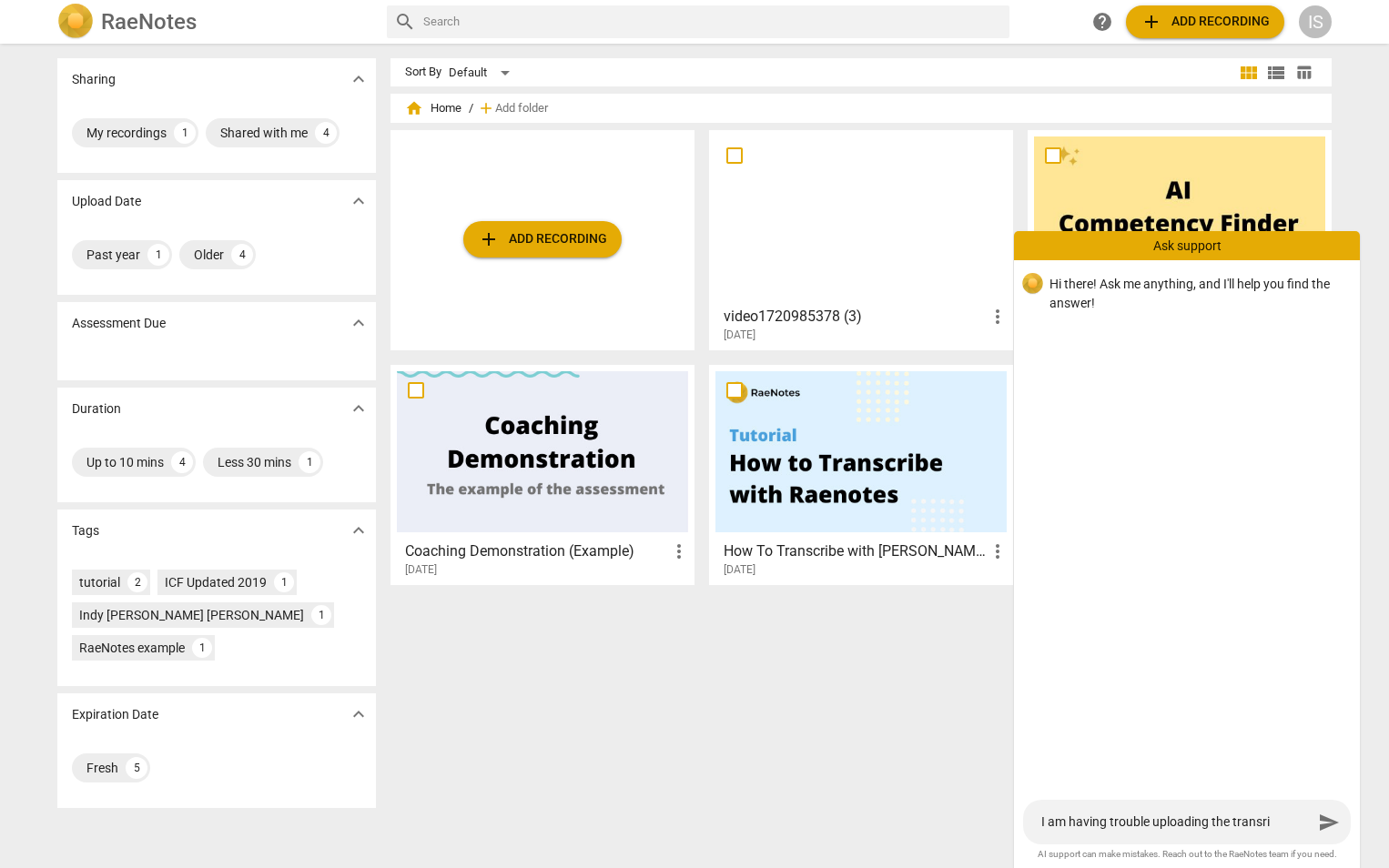 type on "I am having trouble uploading the transr" 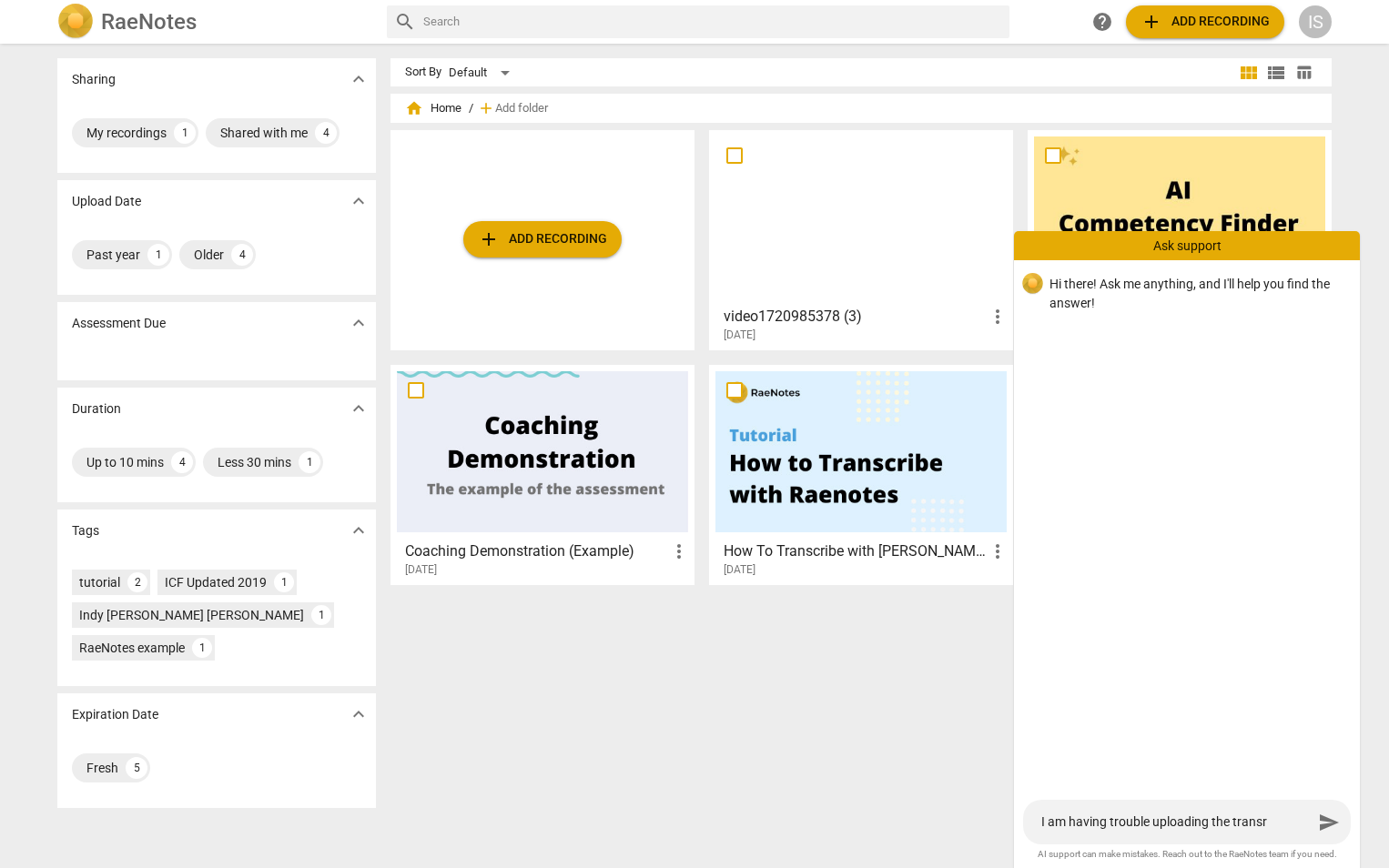 type on "I am having trouble uploading the trans" 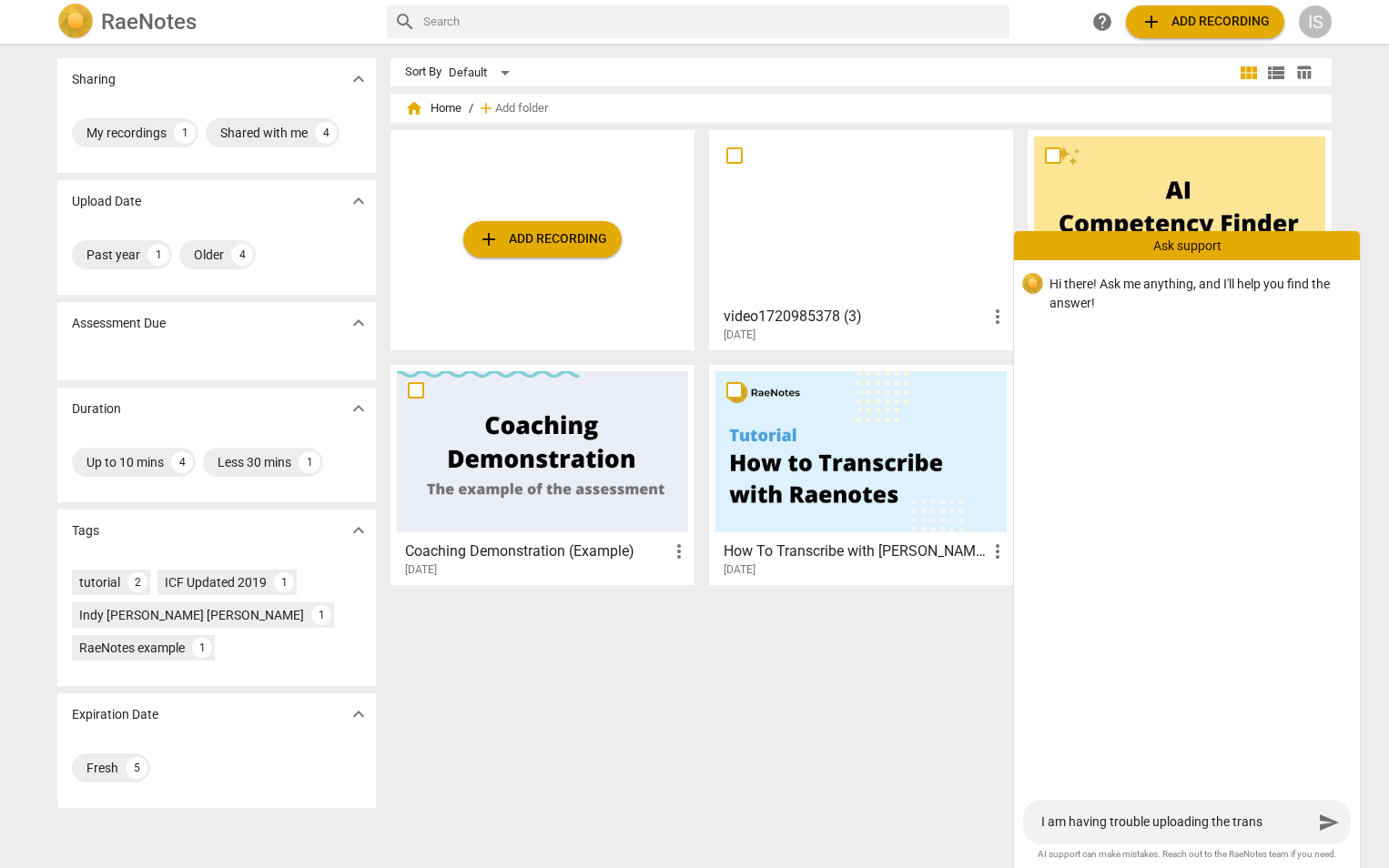 type on "I am having trouble uploading the transc" 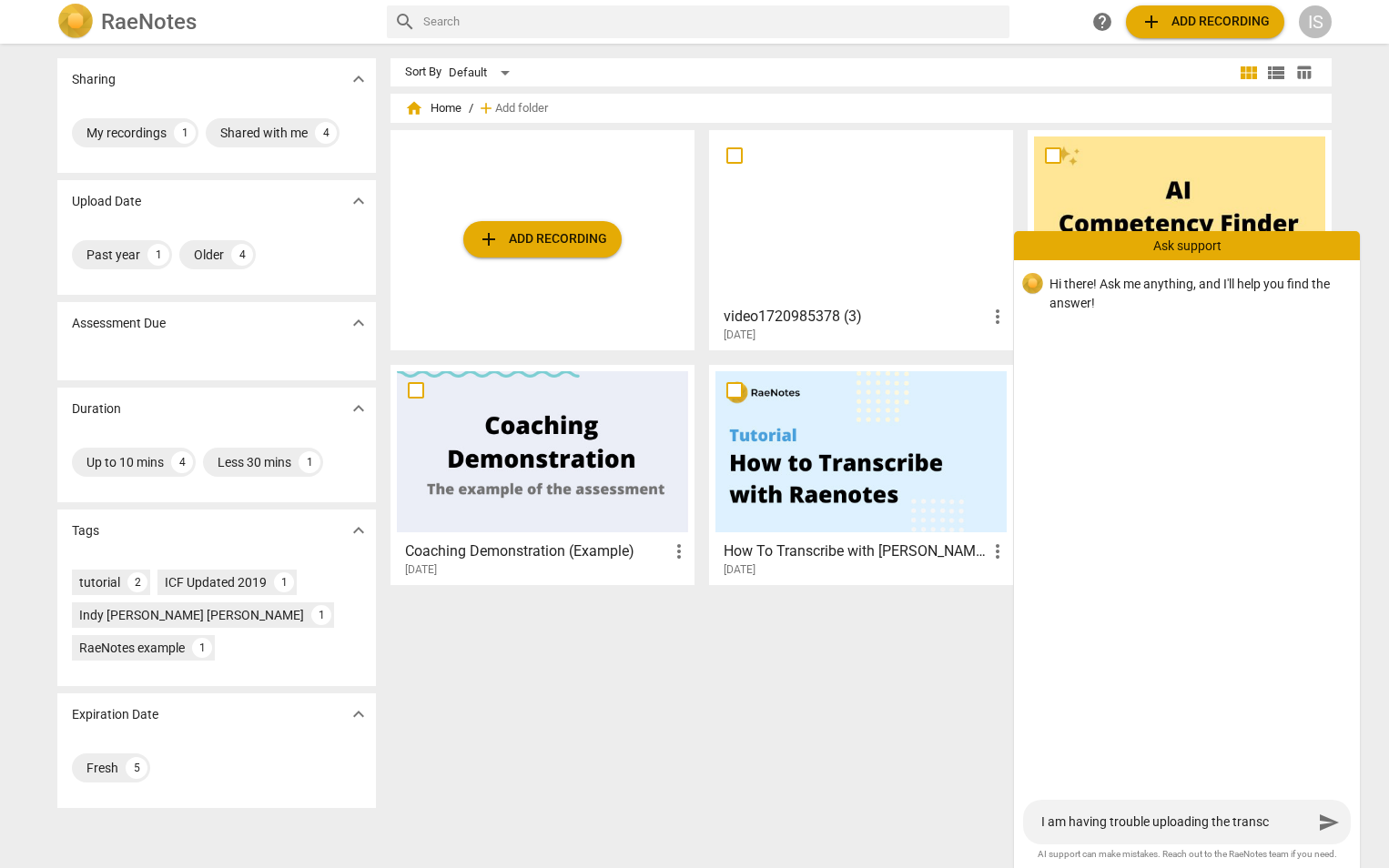 type on "I am having trouble uploading the transcr" 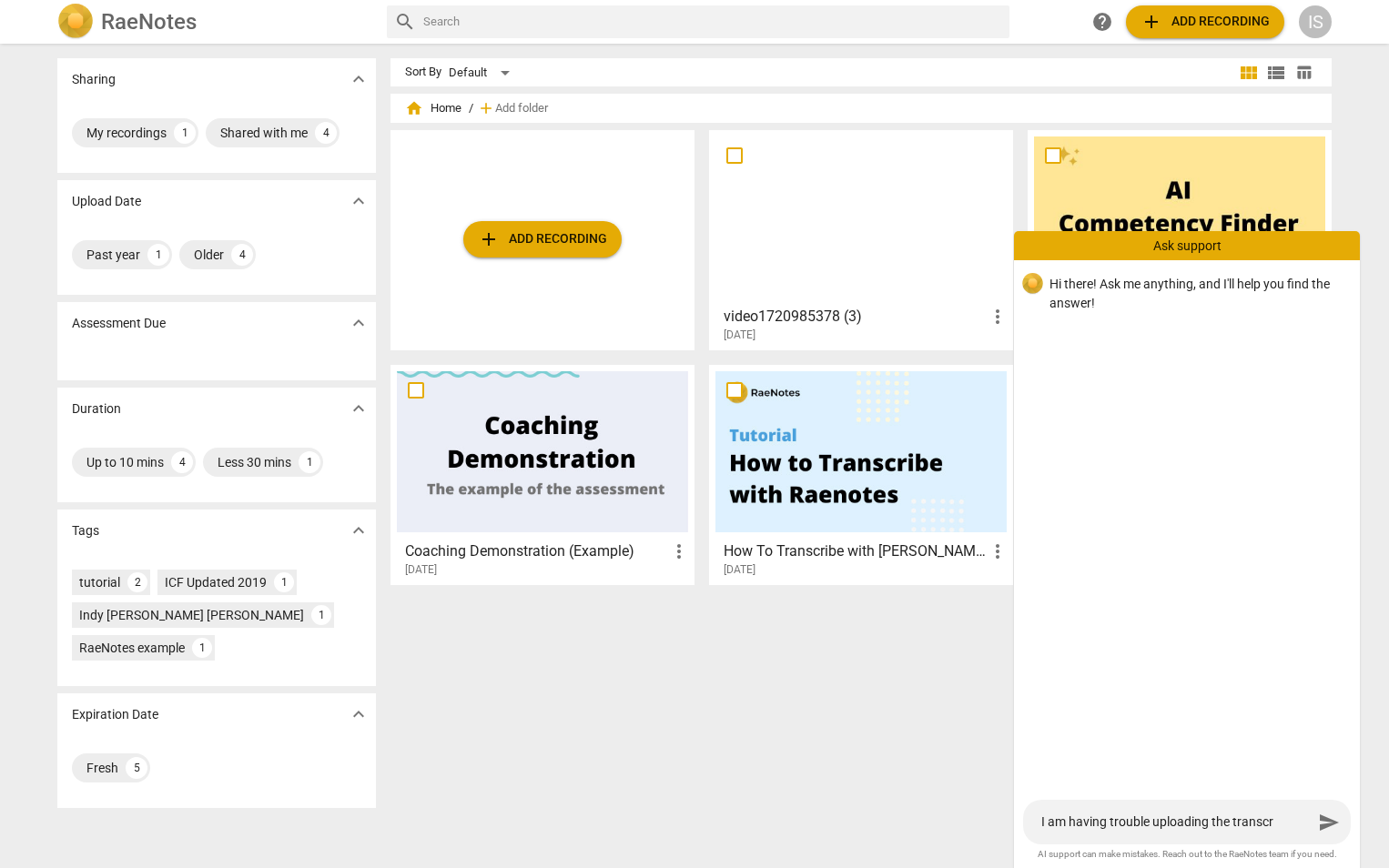 type on "I am having trouble uploading the transcri" 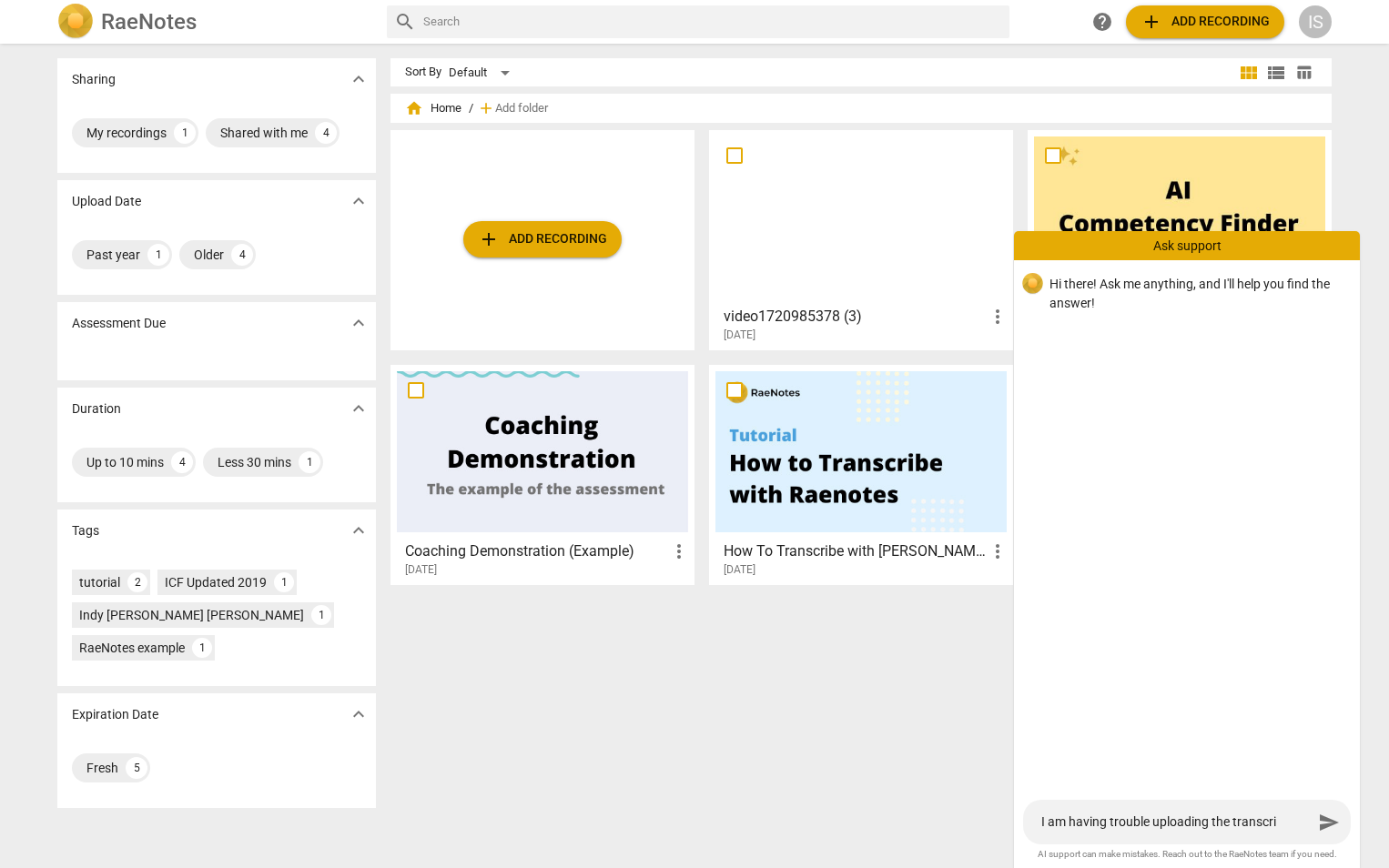 type on "I am having trouble uploading the transcrip" 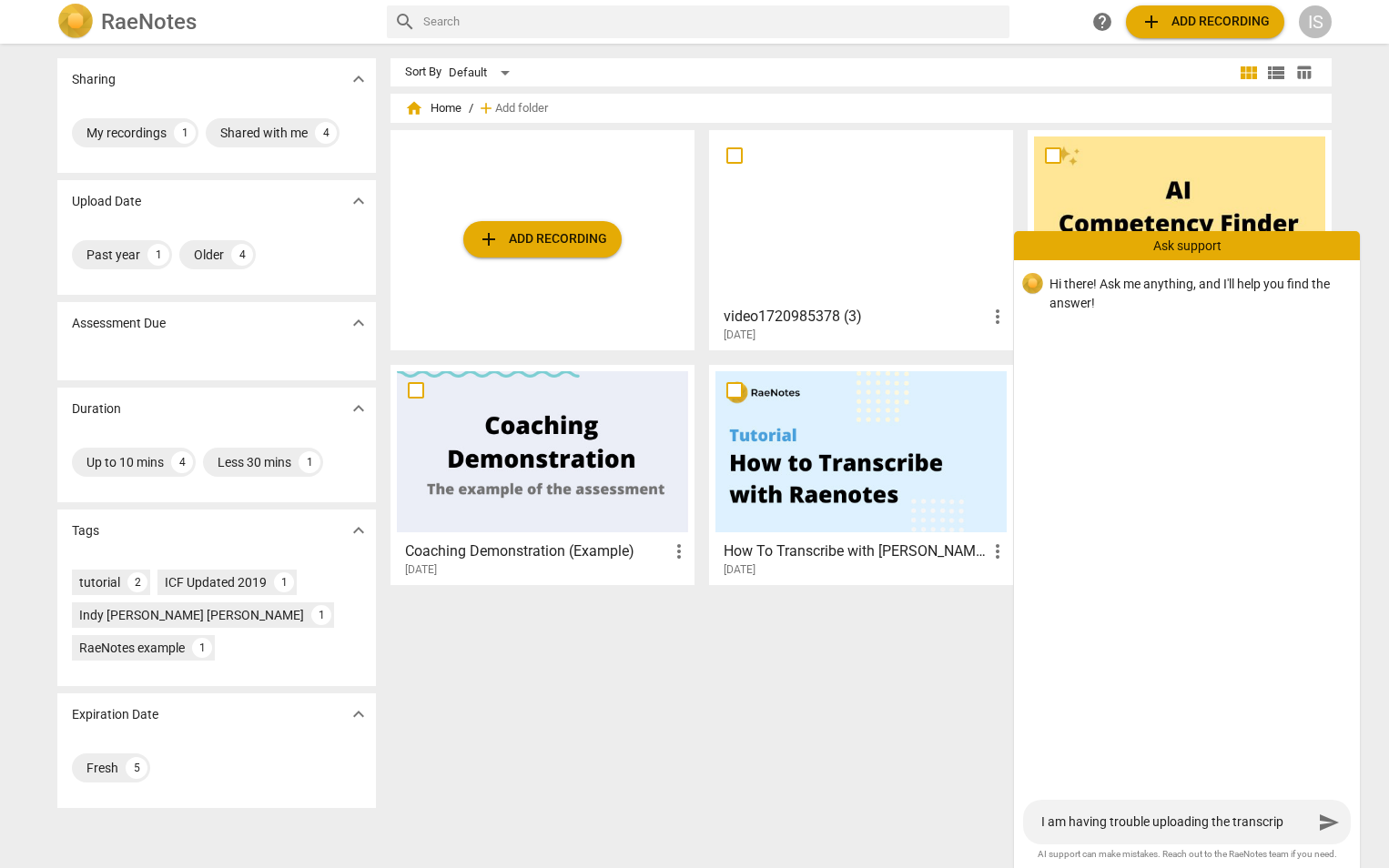 type on "I am having trouble uploading the transcript" 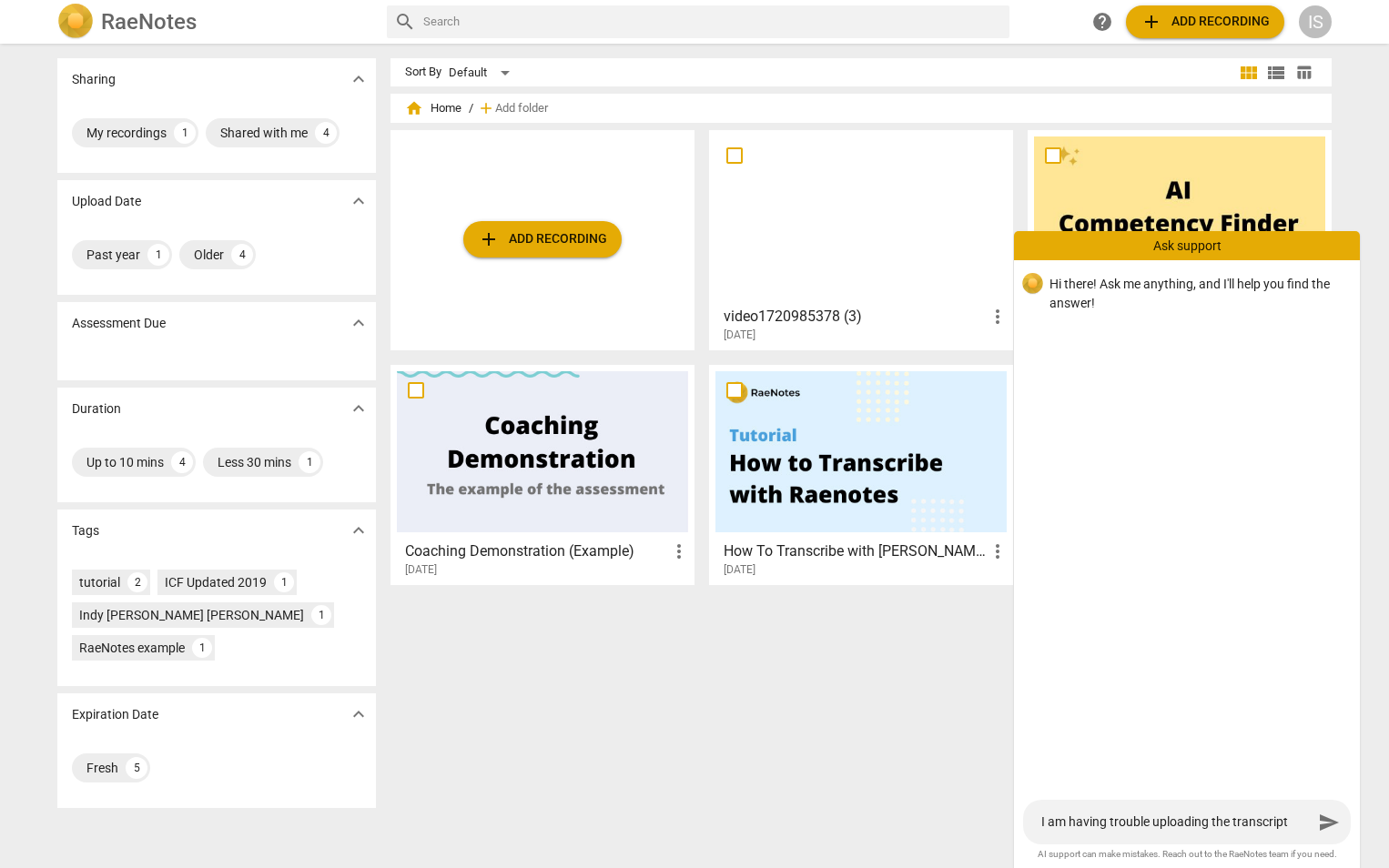 type on "I am having trouble uploading the transcripti" 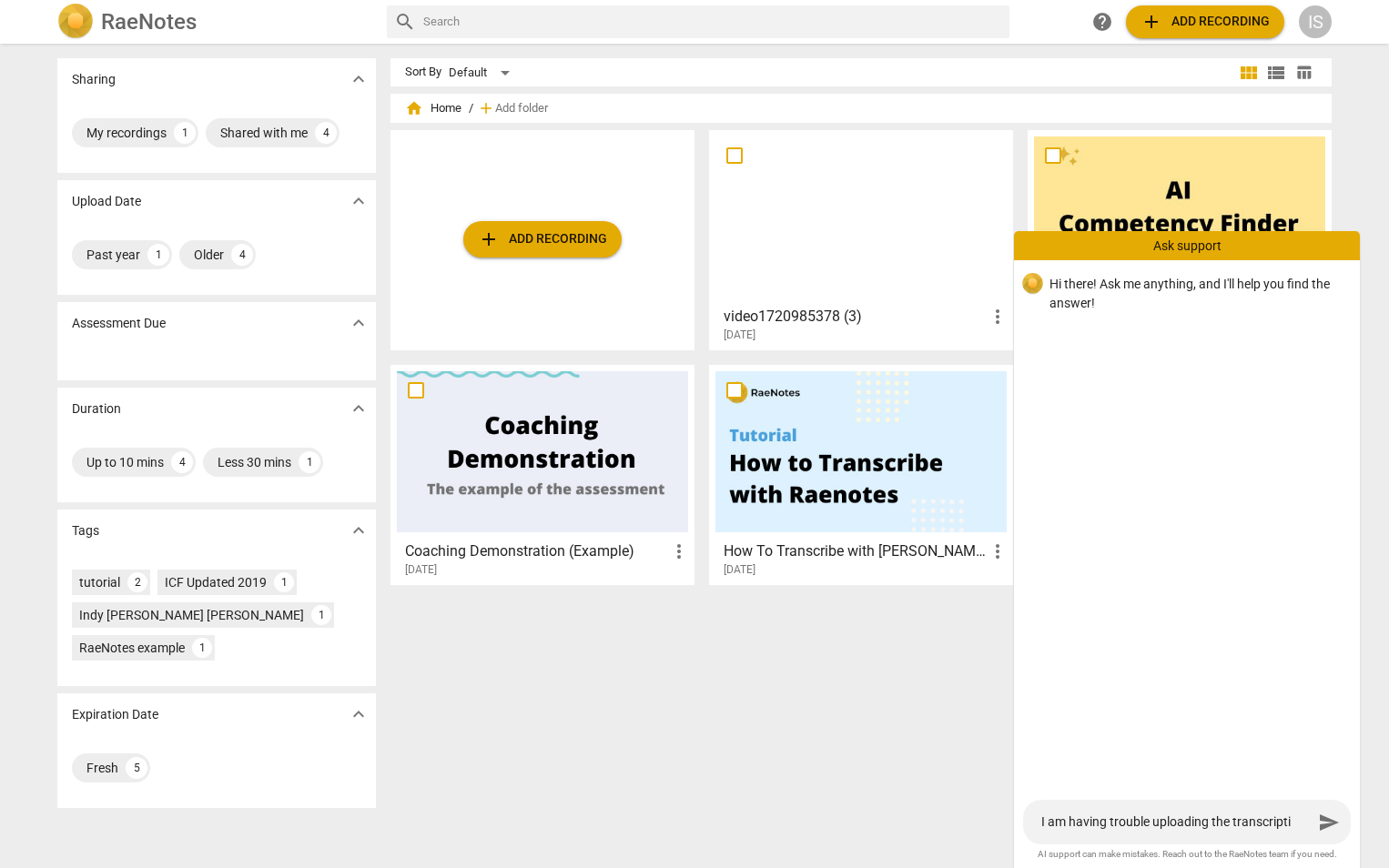 type on "I am having trouble uploading the transcriptio" 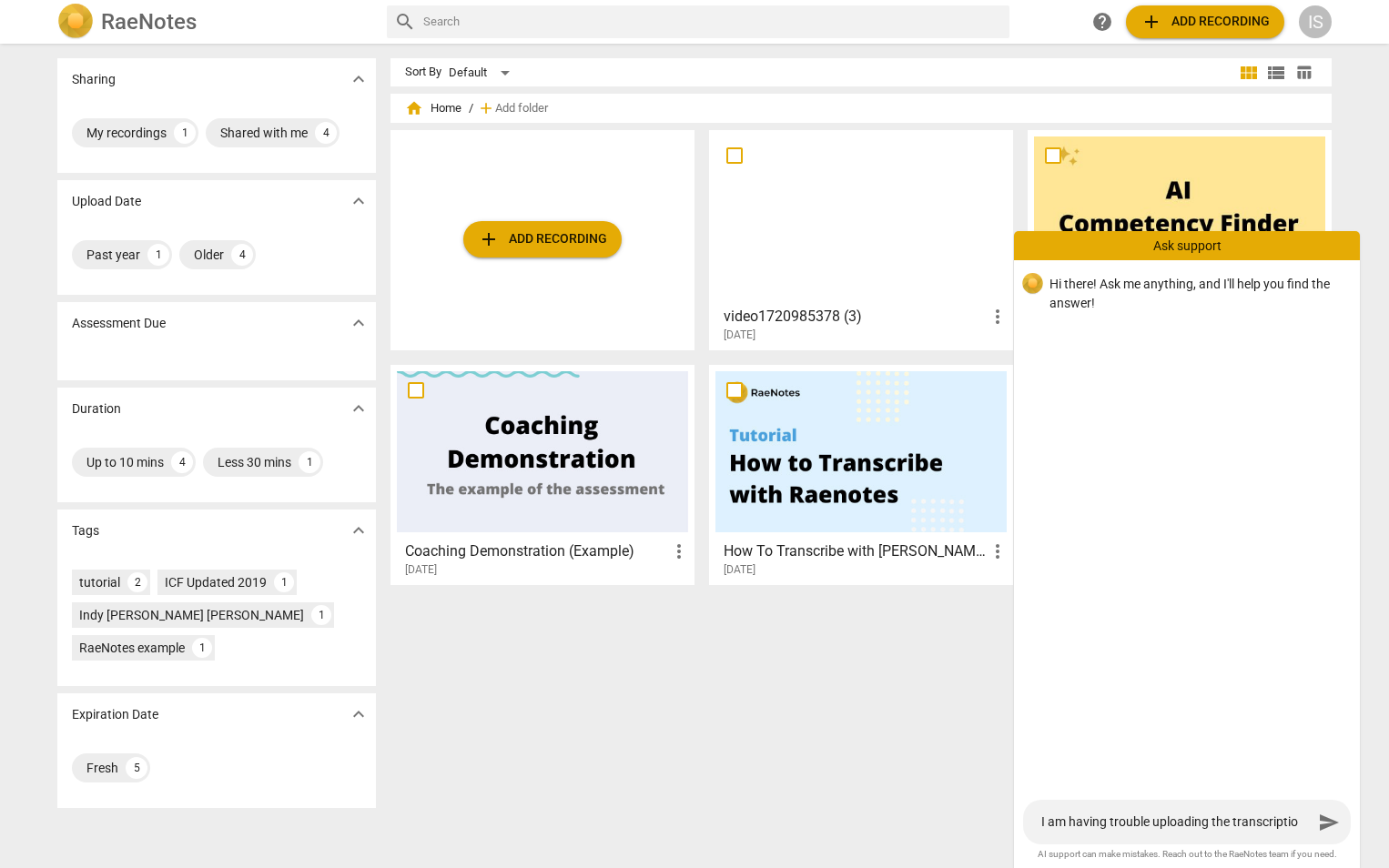 type on "I am having trouble uploading the transcription" 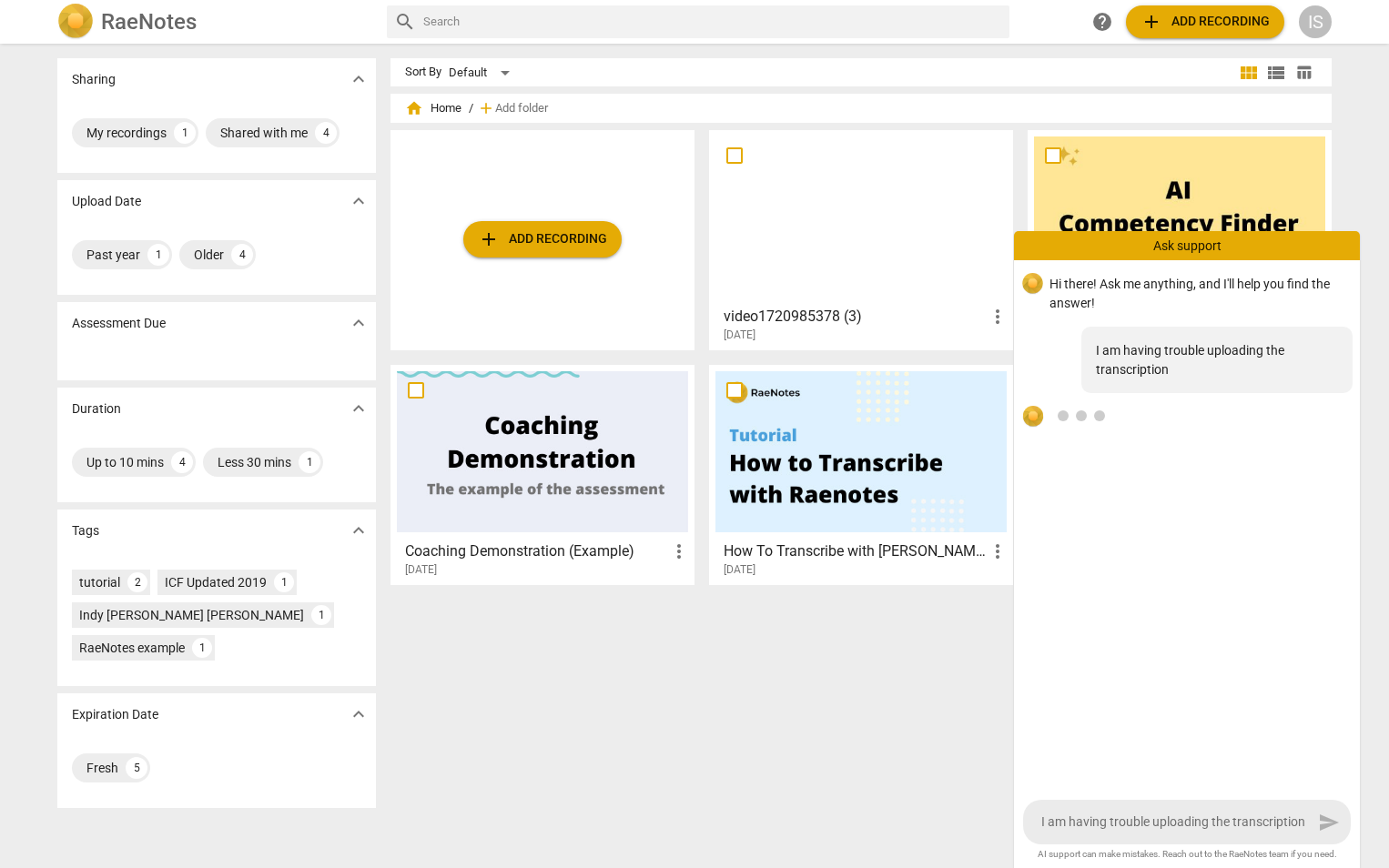 type 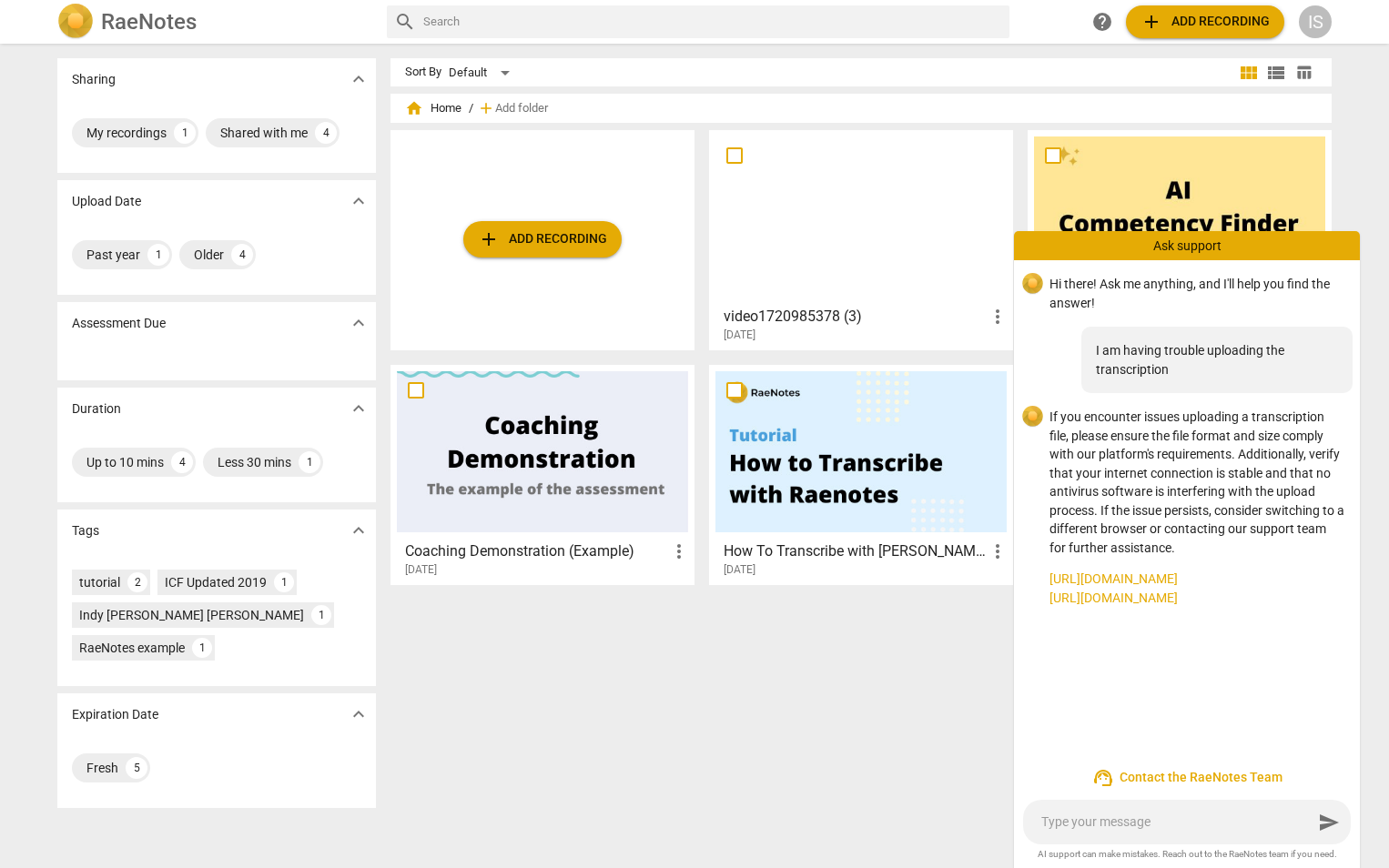 click on "https://www.raenotes.com/help/icf_transcribe.html" at bounding box center (1197, 598) 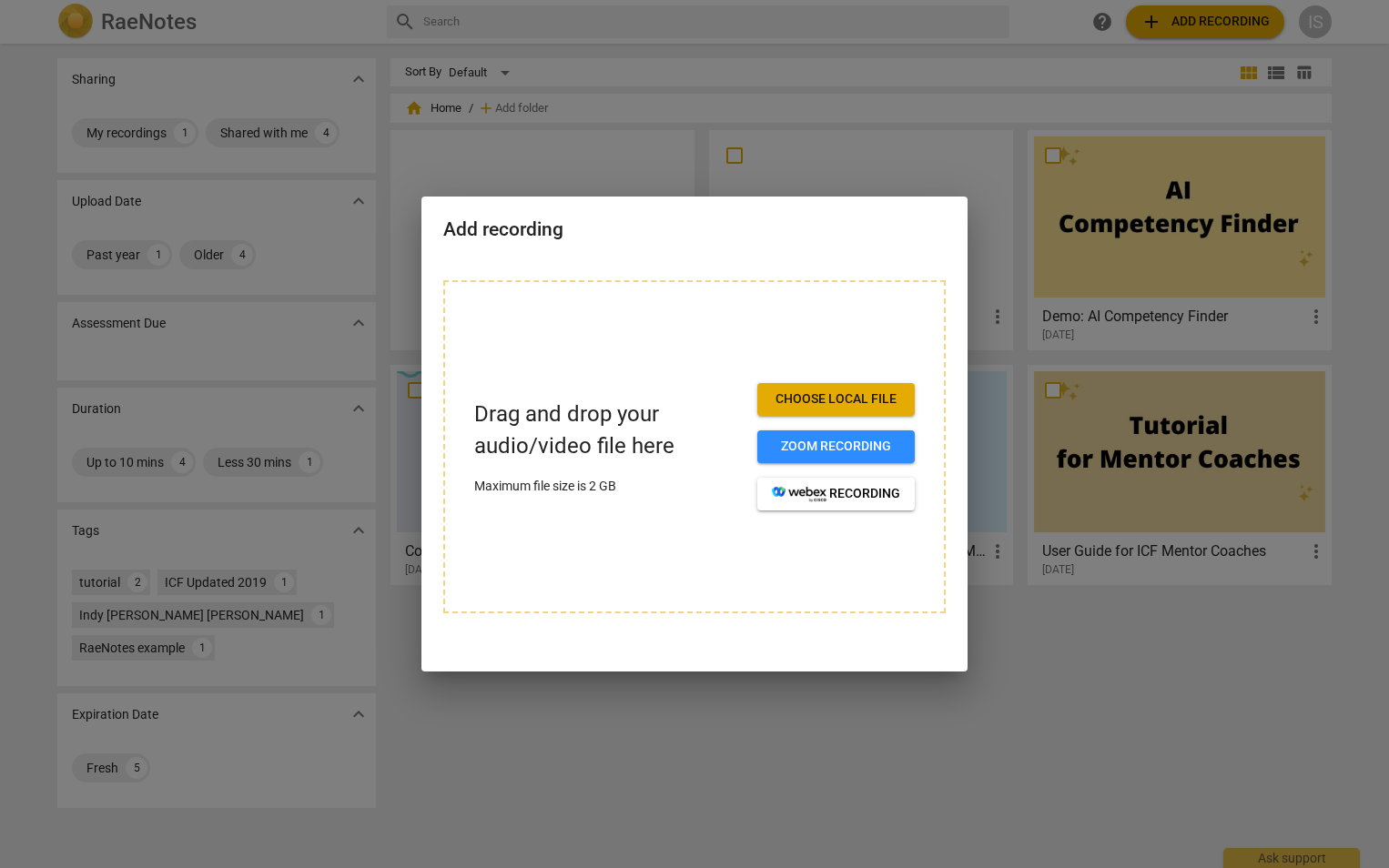 click on "Choose local file" at bounding box center [836, 399] 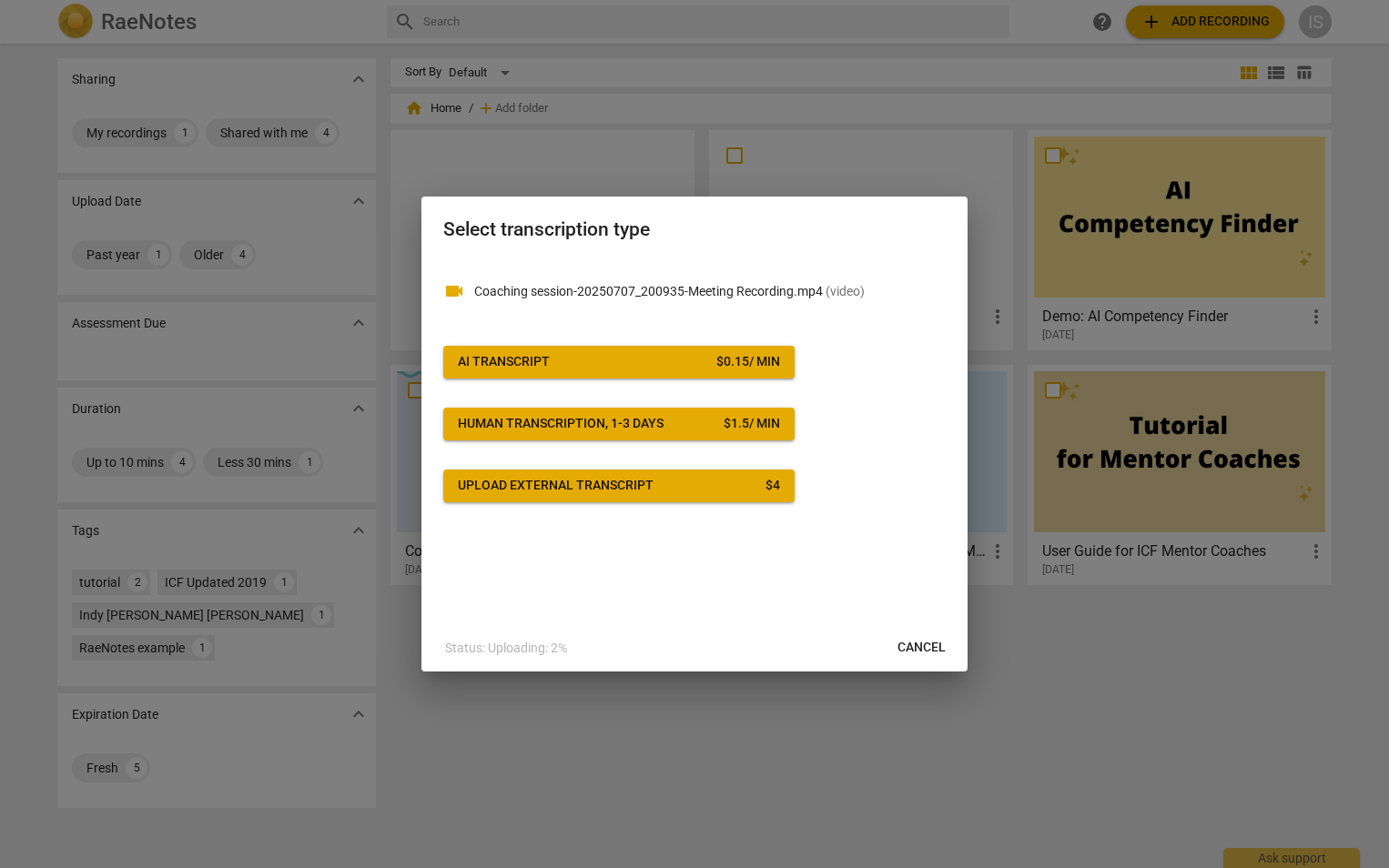 click on "Upload external transcript $ 4" at bounding box center (619, 486) 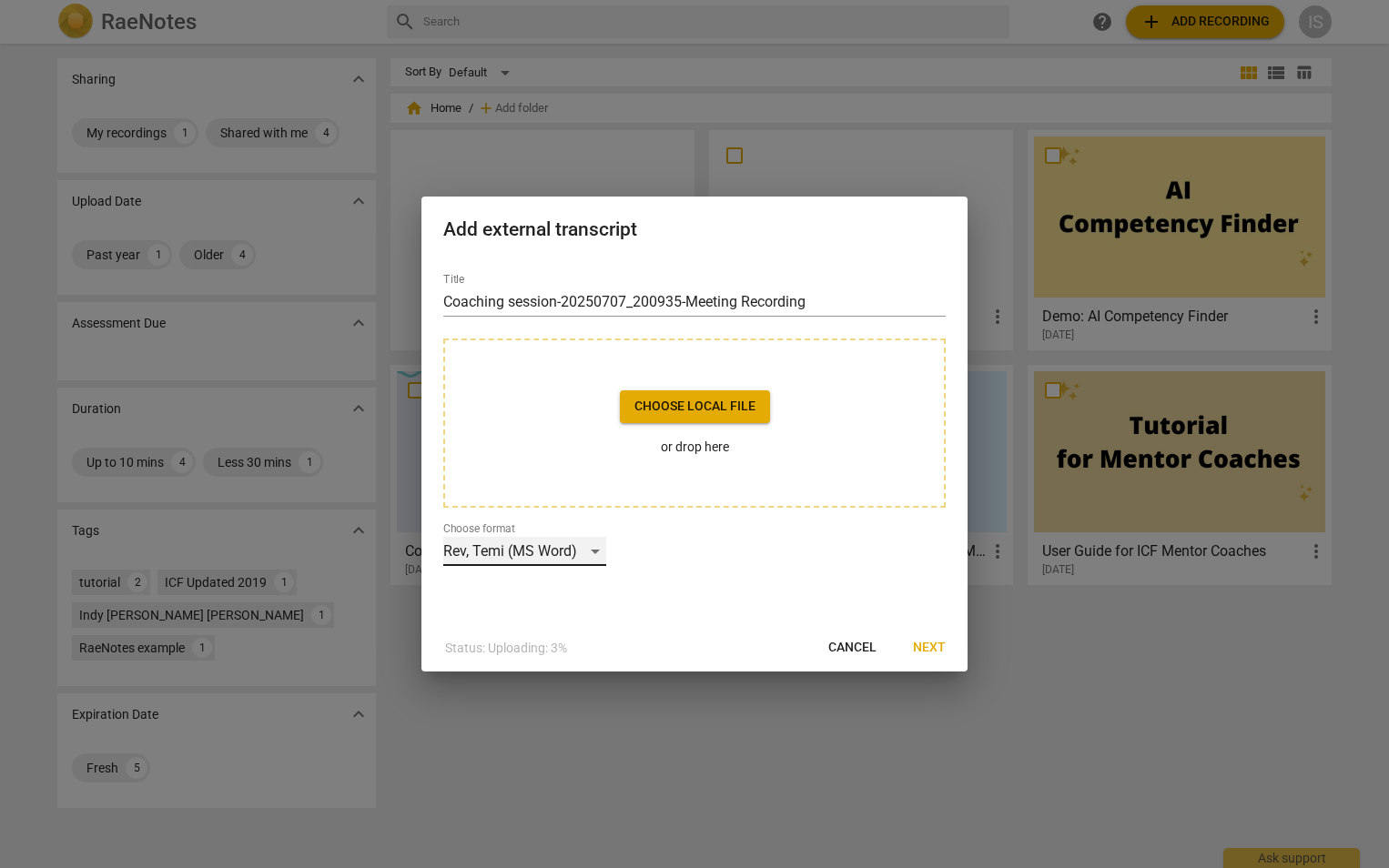 click on "Rev, Temi (MS Word)" at bounding box center [524, 551] 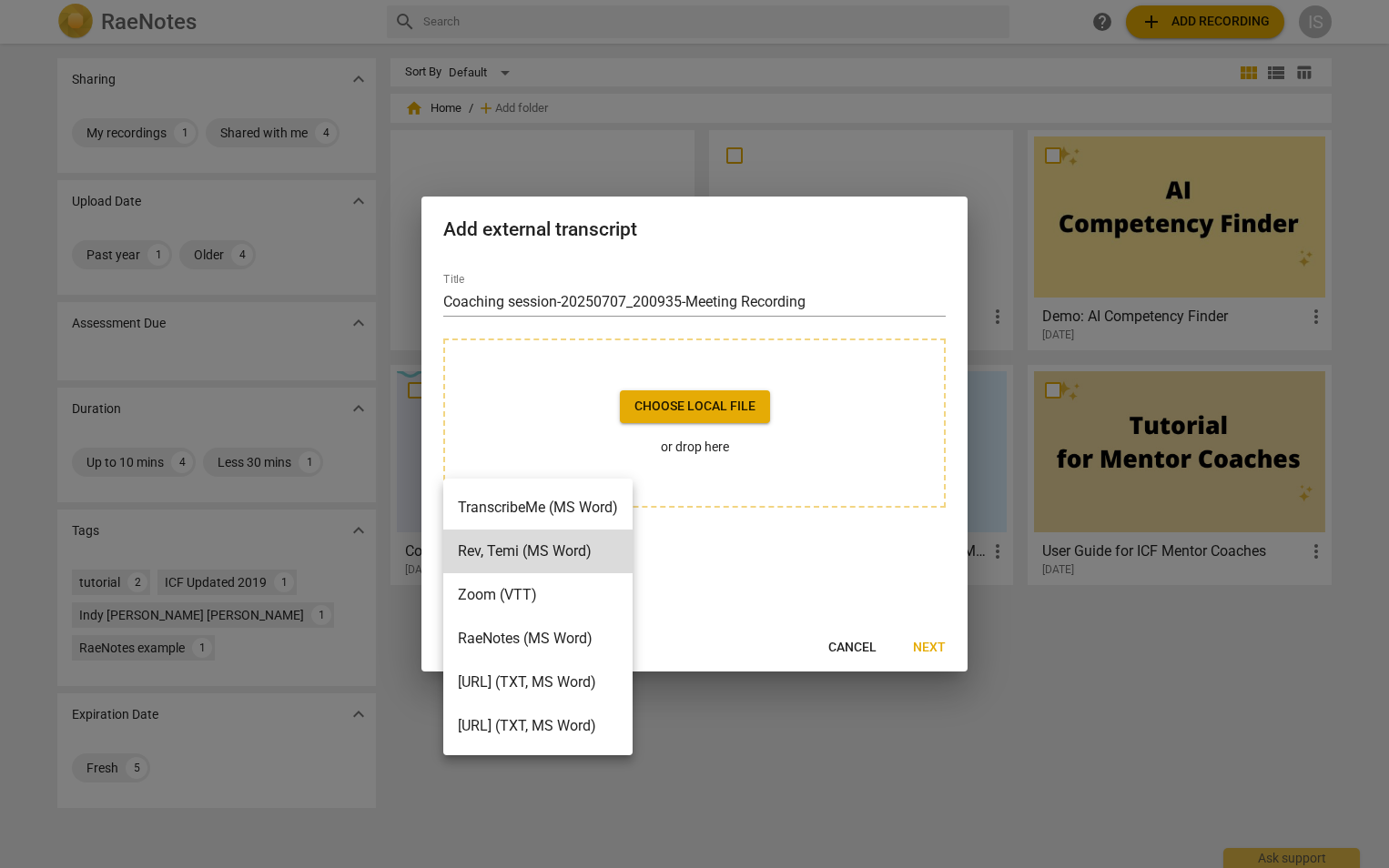 click at bounding box center (694, 434) 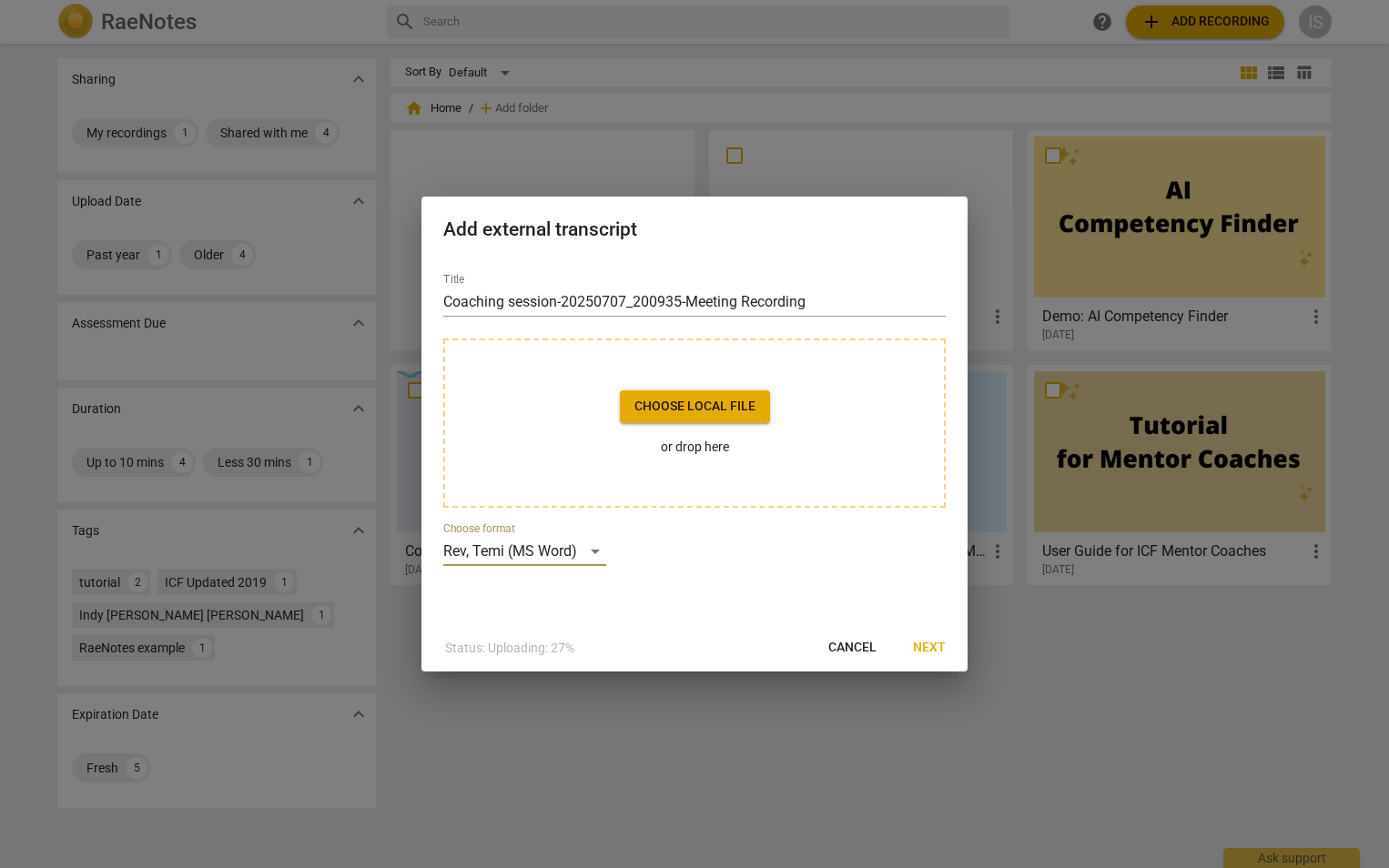 click on "Title Coaching session-20250707_200935-Meeting Recording Choose local file or drop here Choose format Rev, Temi (MS Word)" at bounding box center [694, 412] 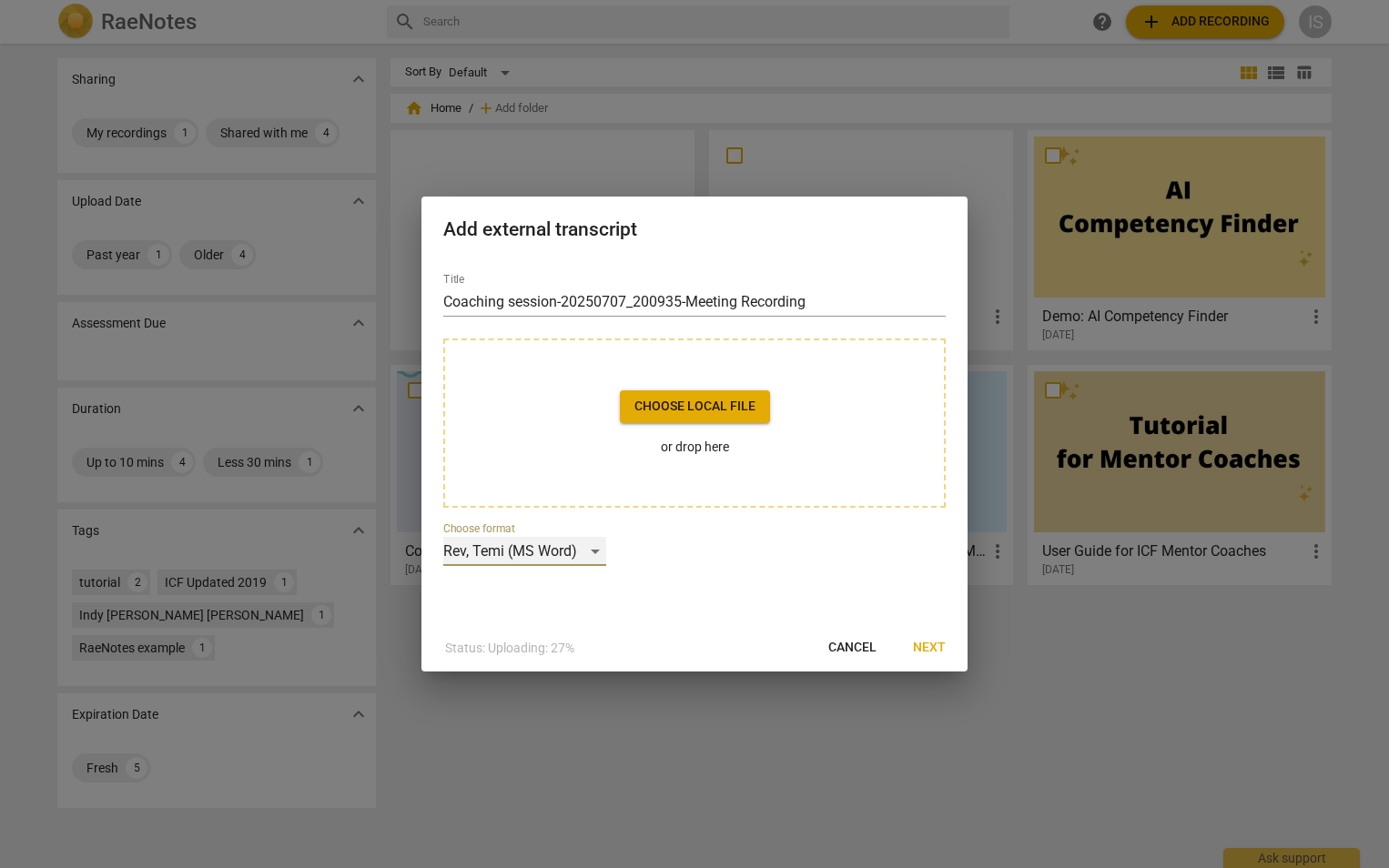 click on "Rev, Temi (MS Word)" at bounding box center (524, 551) 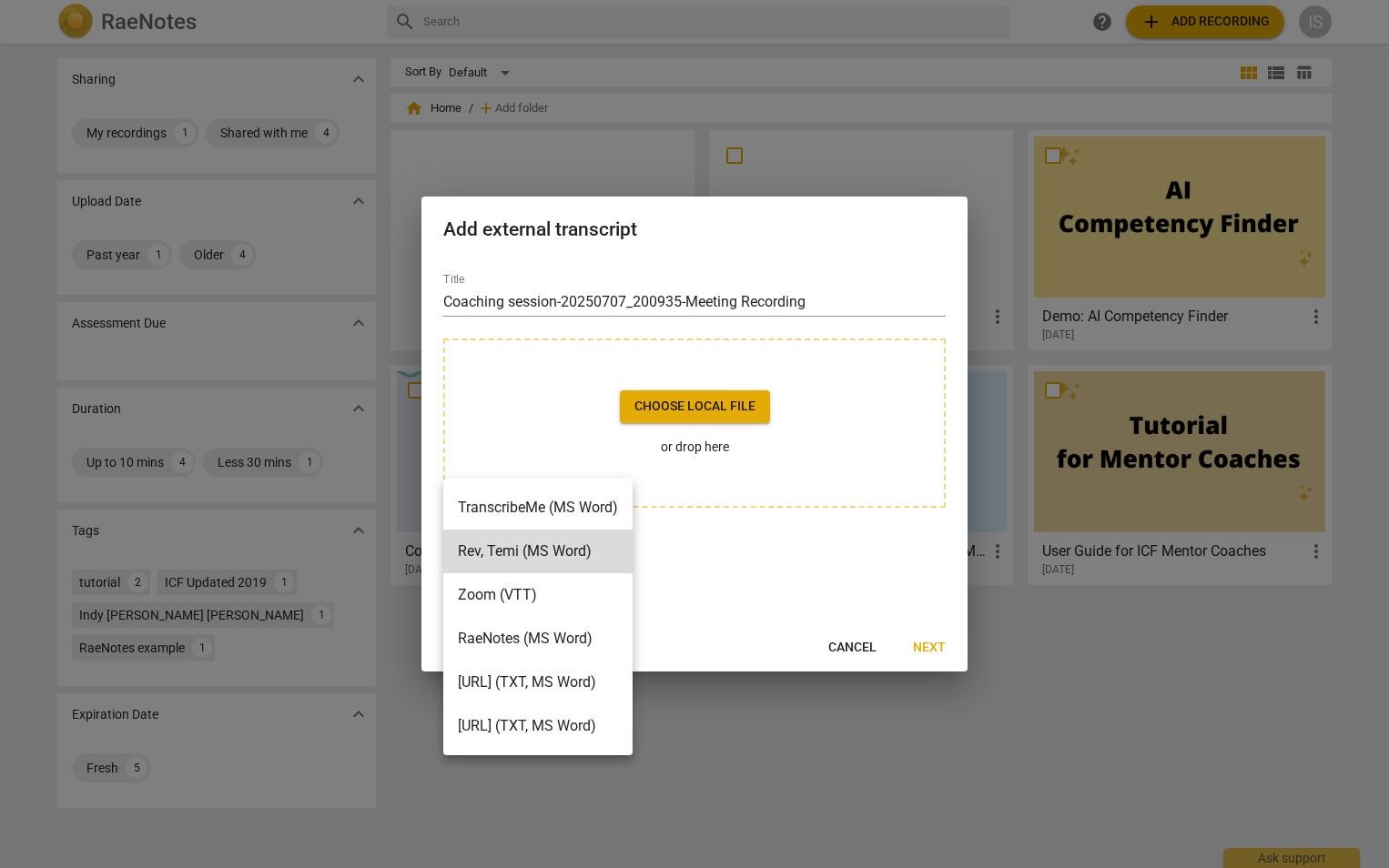 click on "Zoom (VTT)" at bounding box center (538, 595) 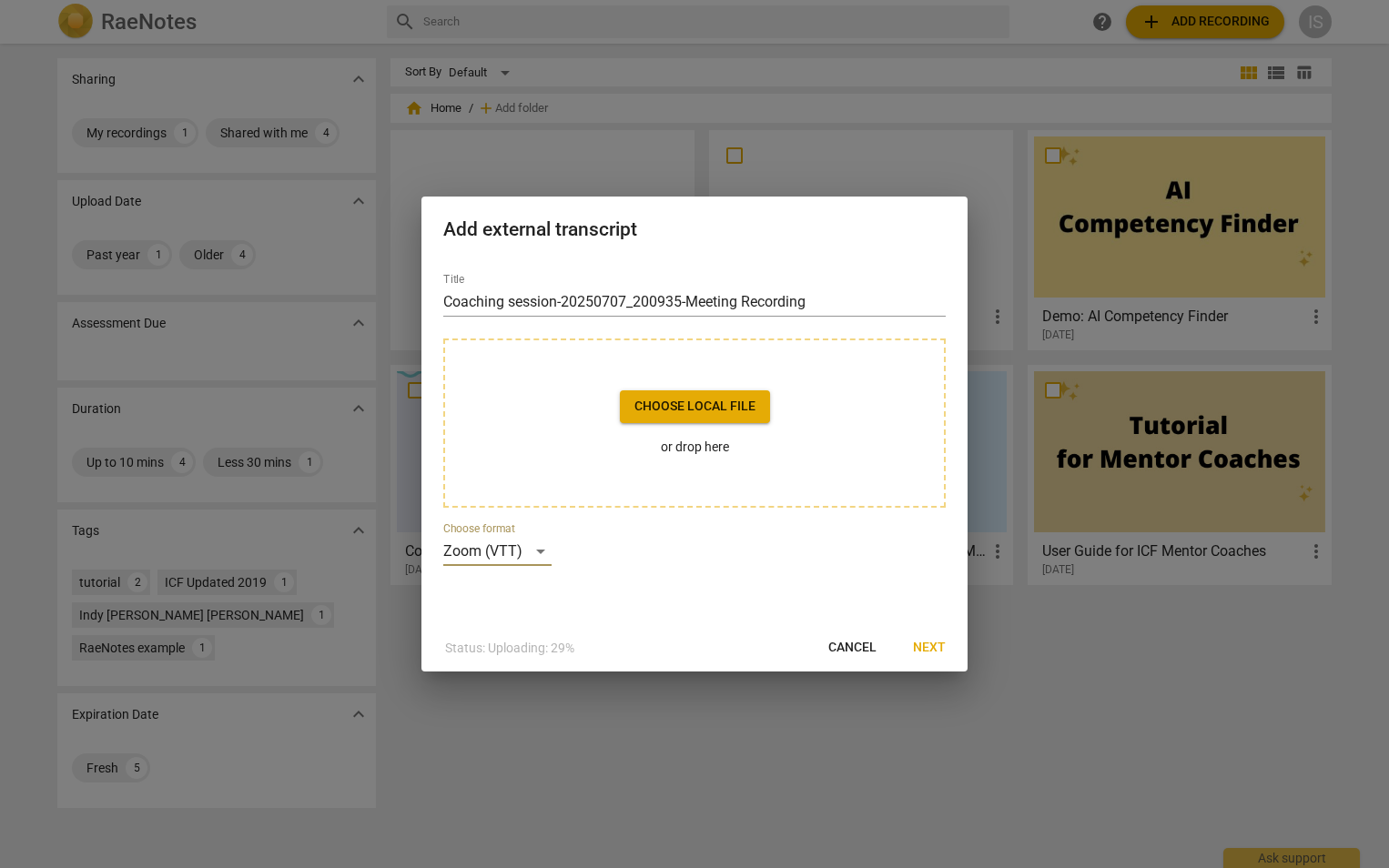 click on "Choose local file" at bounding box center (694, 407) 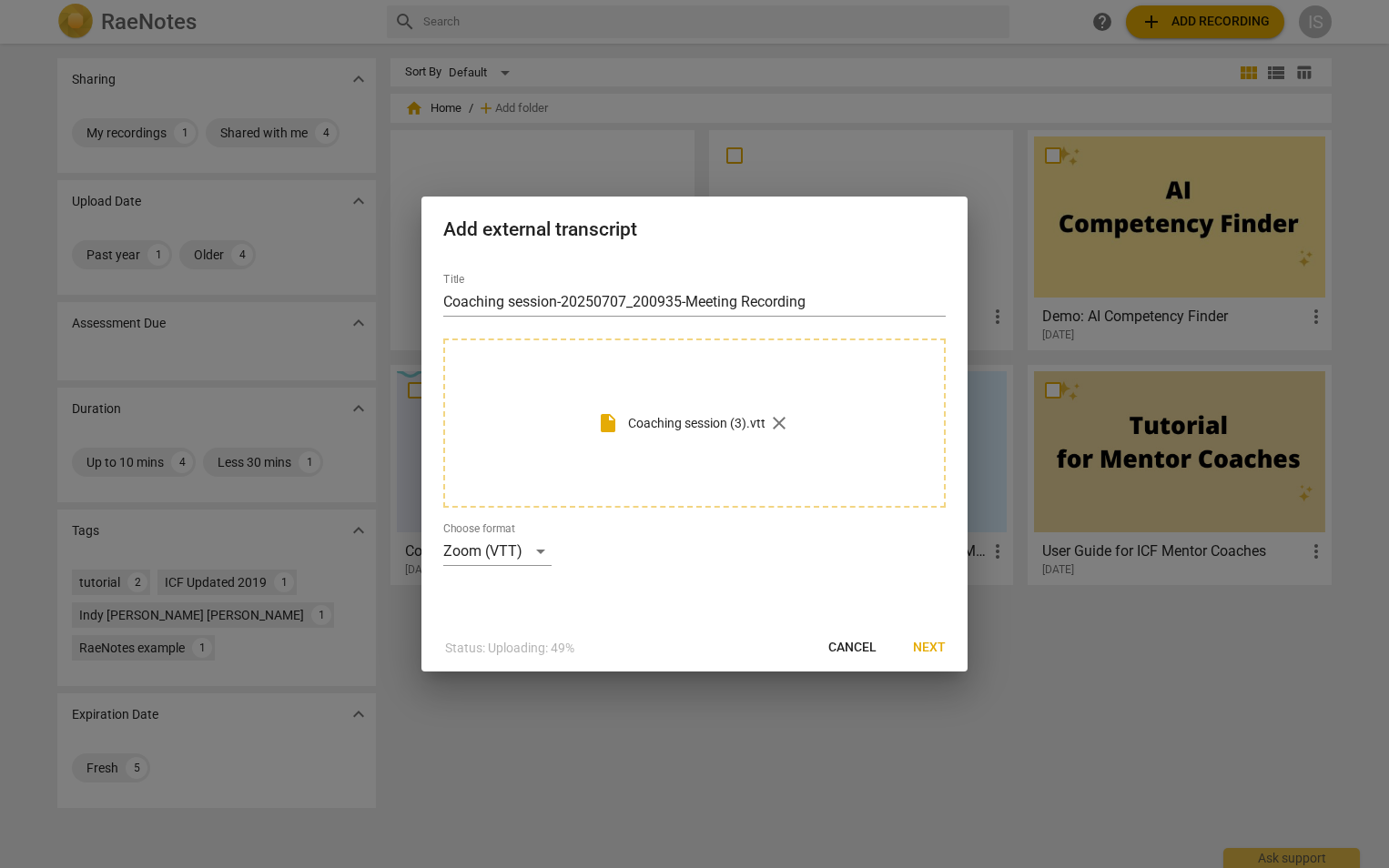 click on "Next" at bounding box center [929, 648] 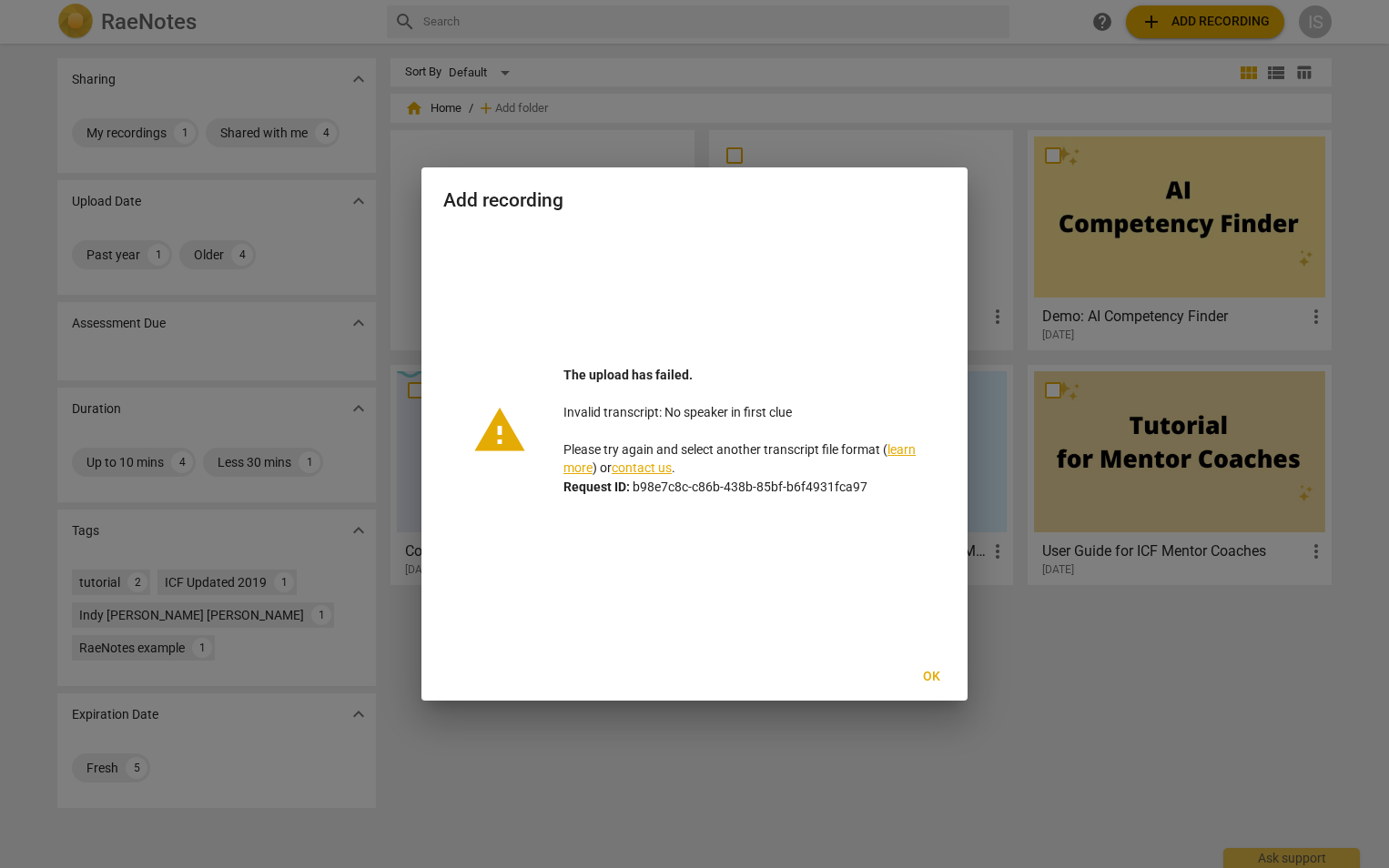 click at bounding box center (694, 434) 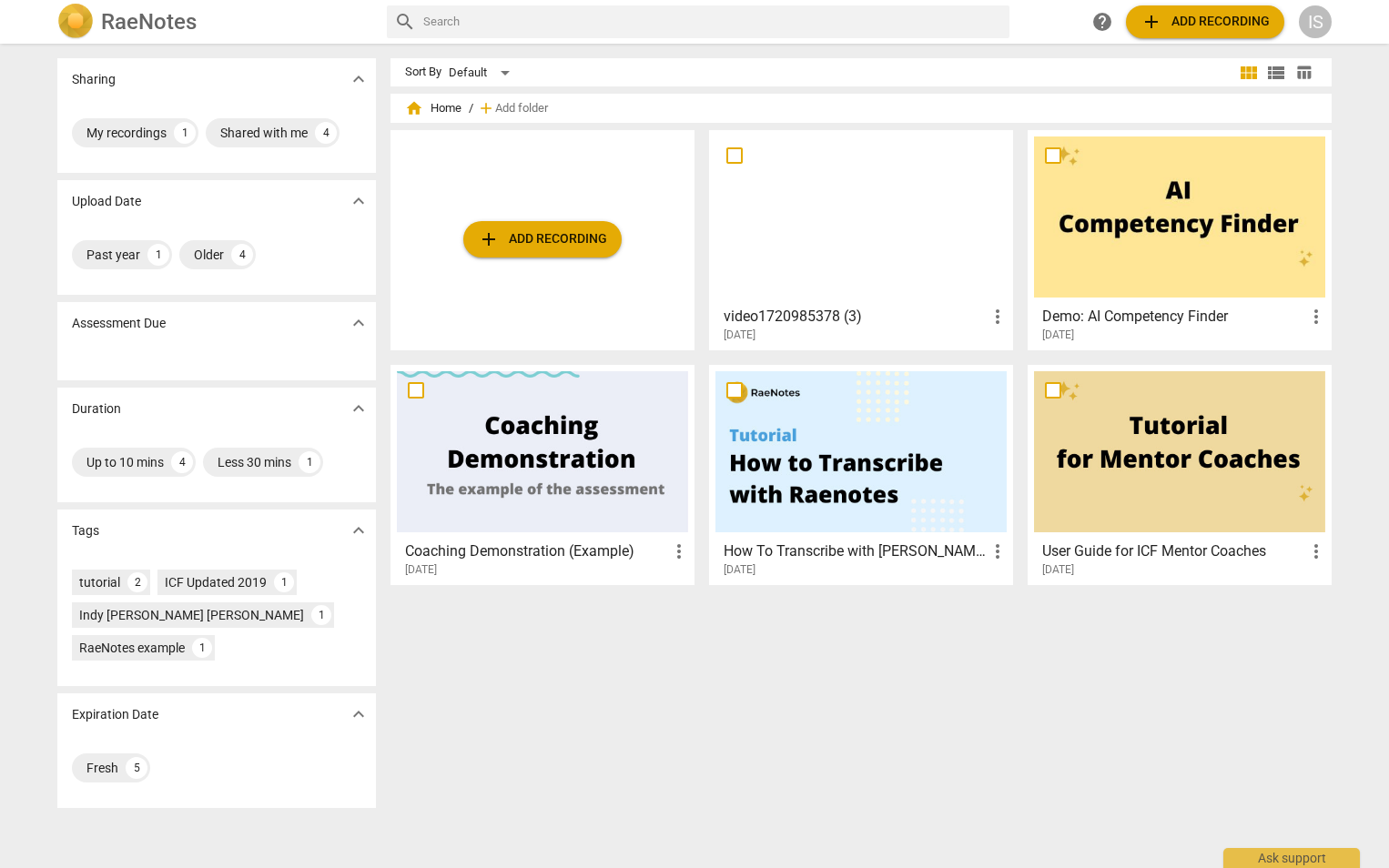 click on "add   Add recording" at bounding box center (542, 239) 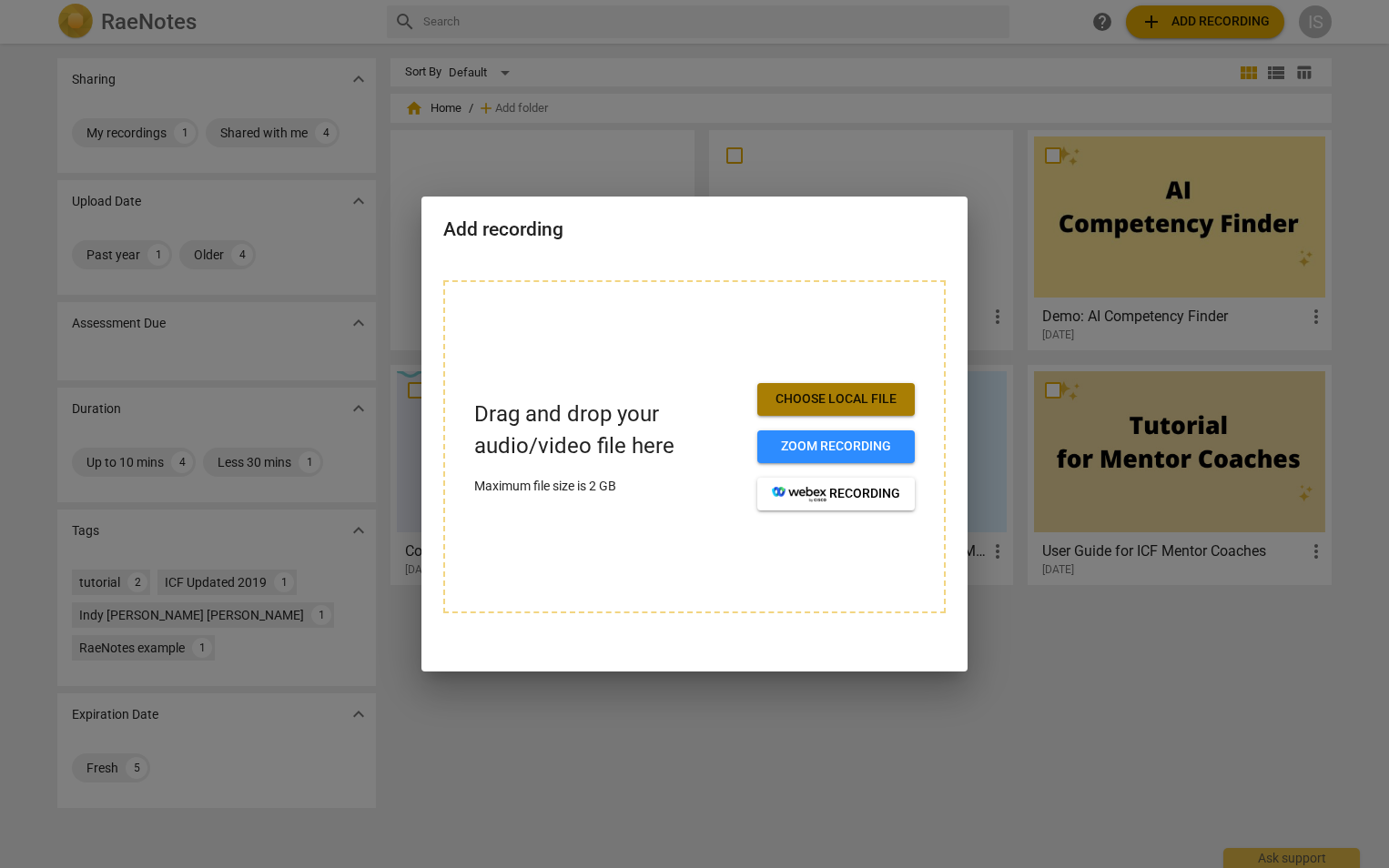 click on "Choose local file" at bounding box center (836, 399) 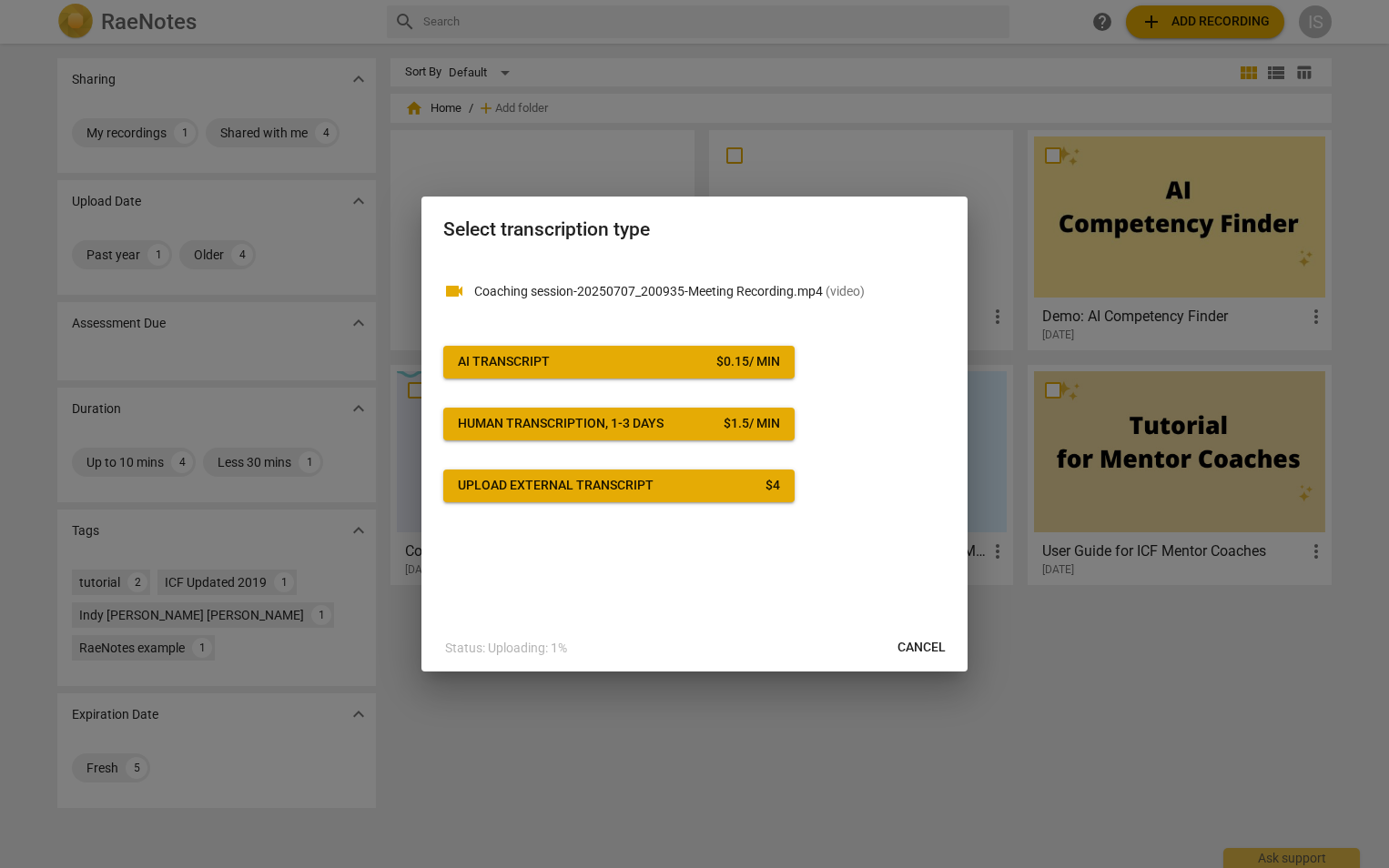 click on "videocam Coaching session-20250707_200935-Meeting Recording.mp4   ( video ) AI Transcript $ 0.15  / min Human transcription, 1-3 days $ 1.5  / min Upload external transcript $ 4" at bounding box center (694, 441) 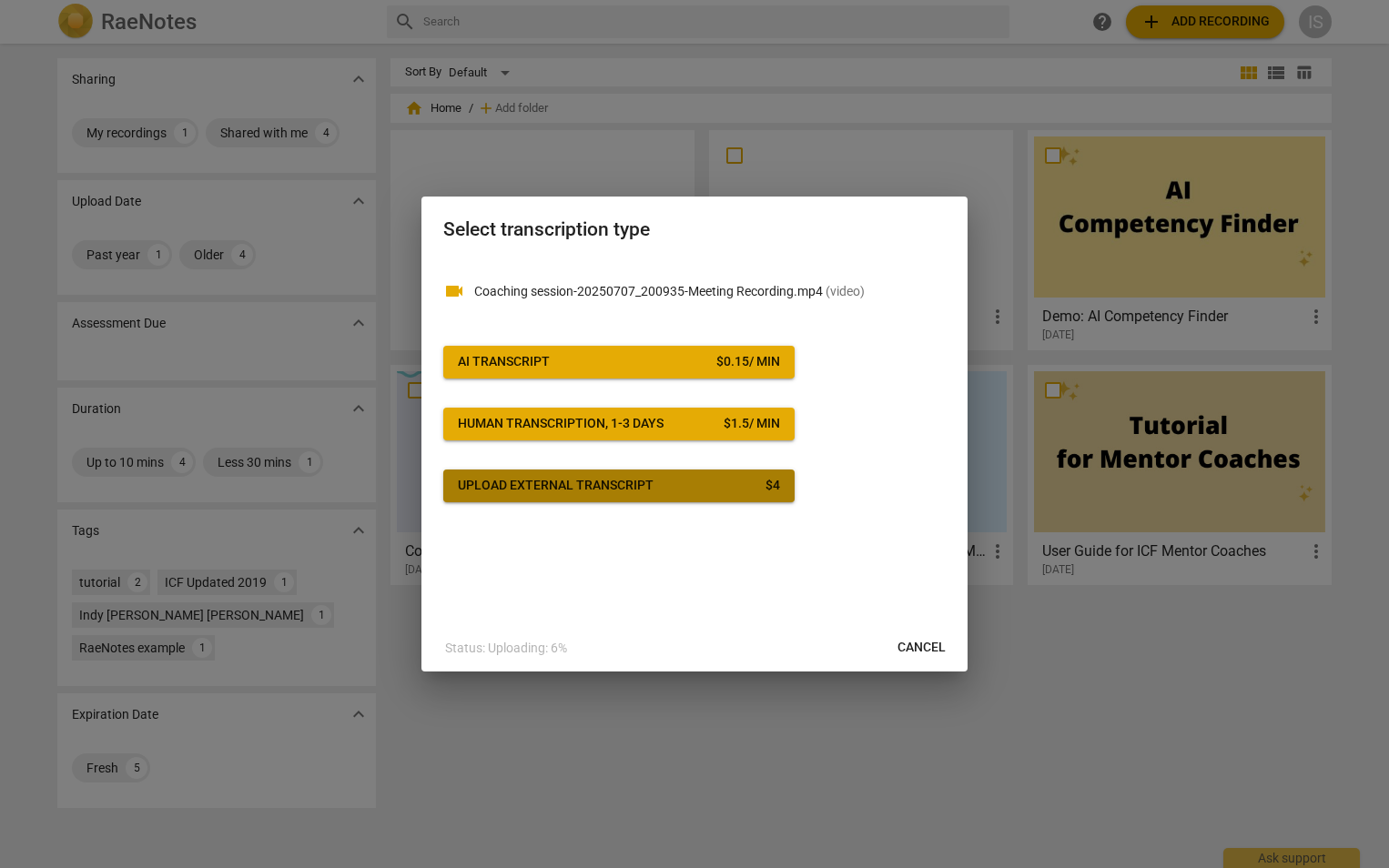 click on "Upload external transcript" at bounding box center (555, 486) 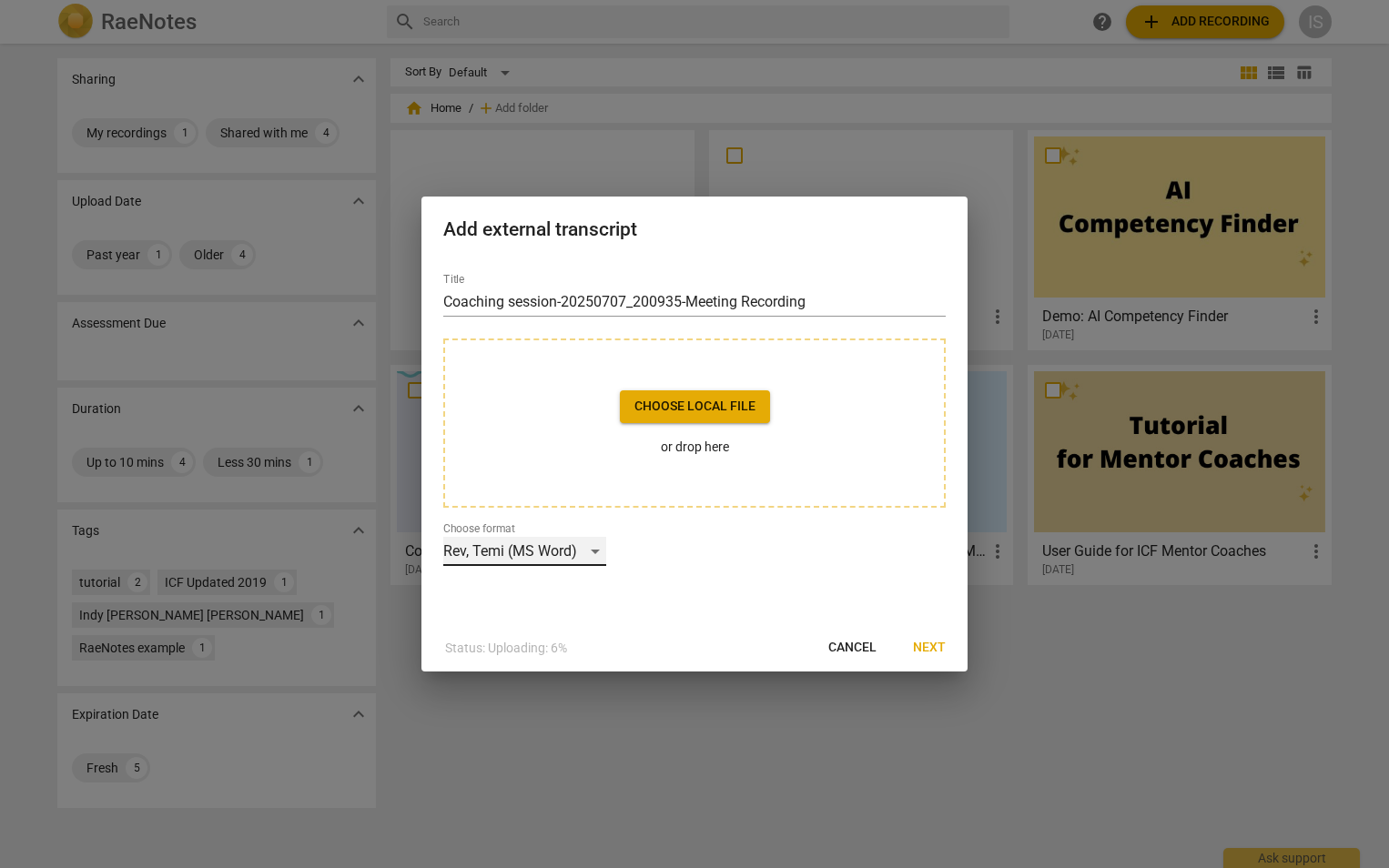click on "Rev, Temi (MS Word)" at bounding box center [524, 551] 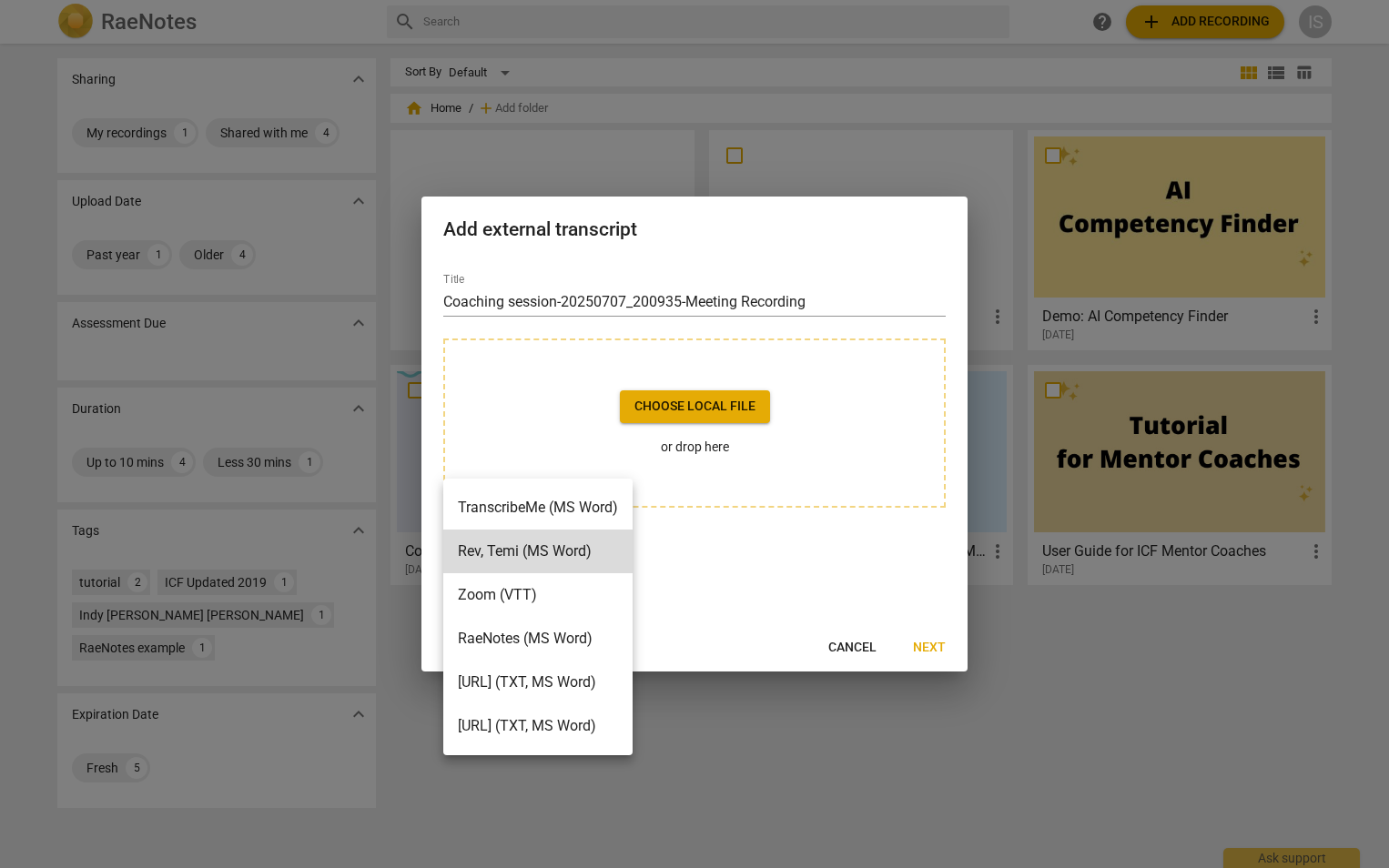 click on "TranscribeMe (MS Word)" at bounding box center (538, 508) 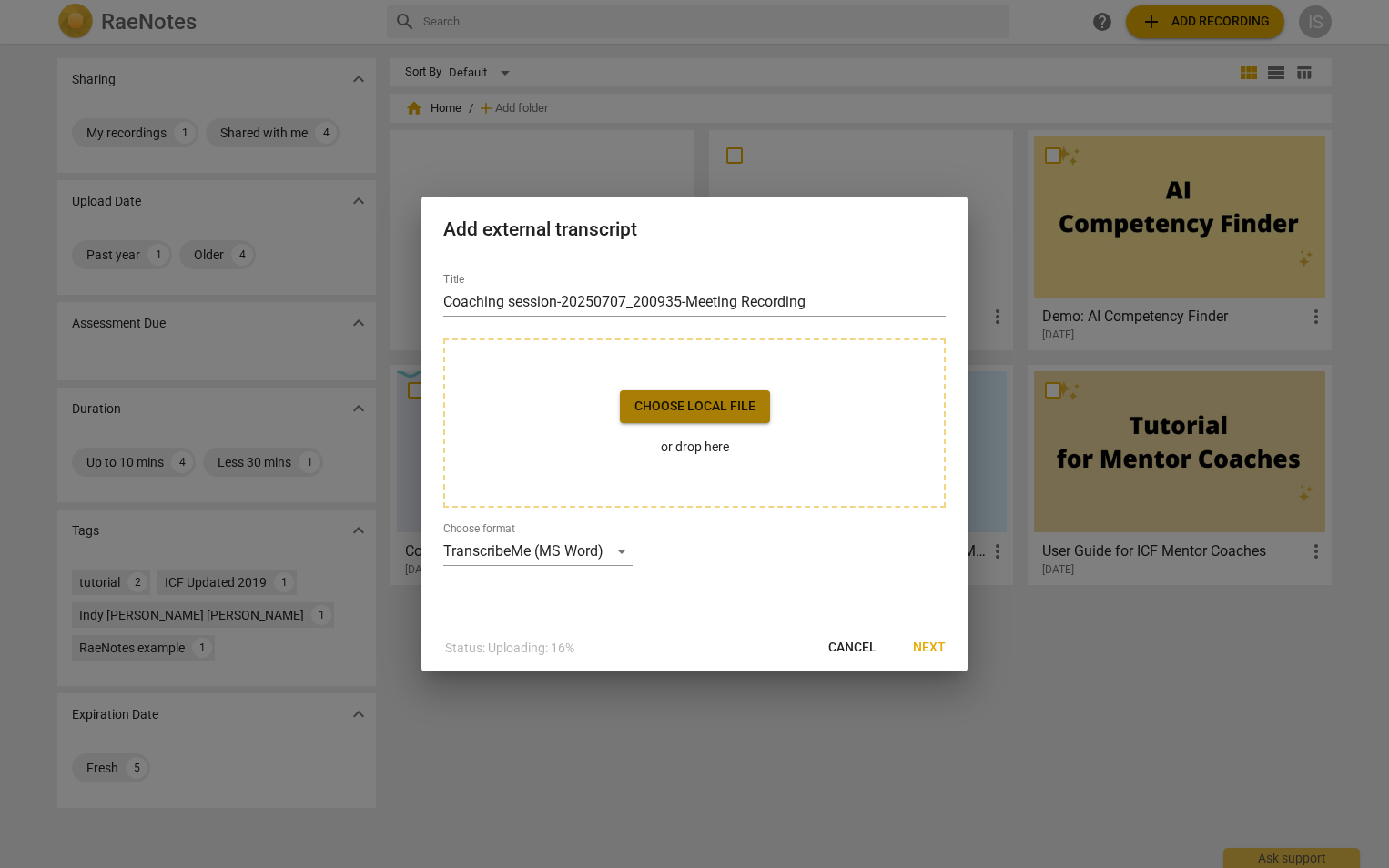 click on "Choose local file" at bounding box center (694, 407) 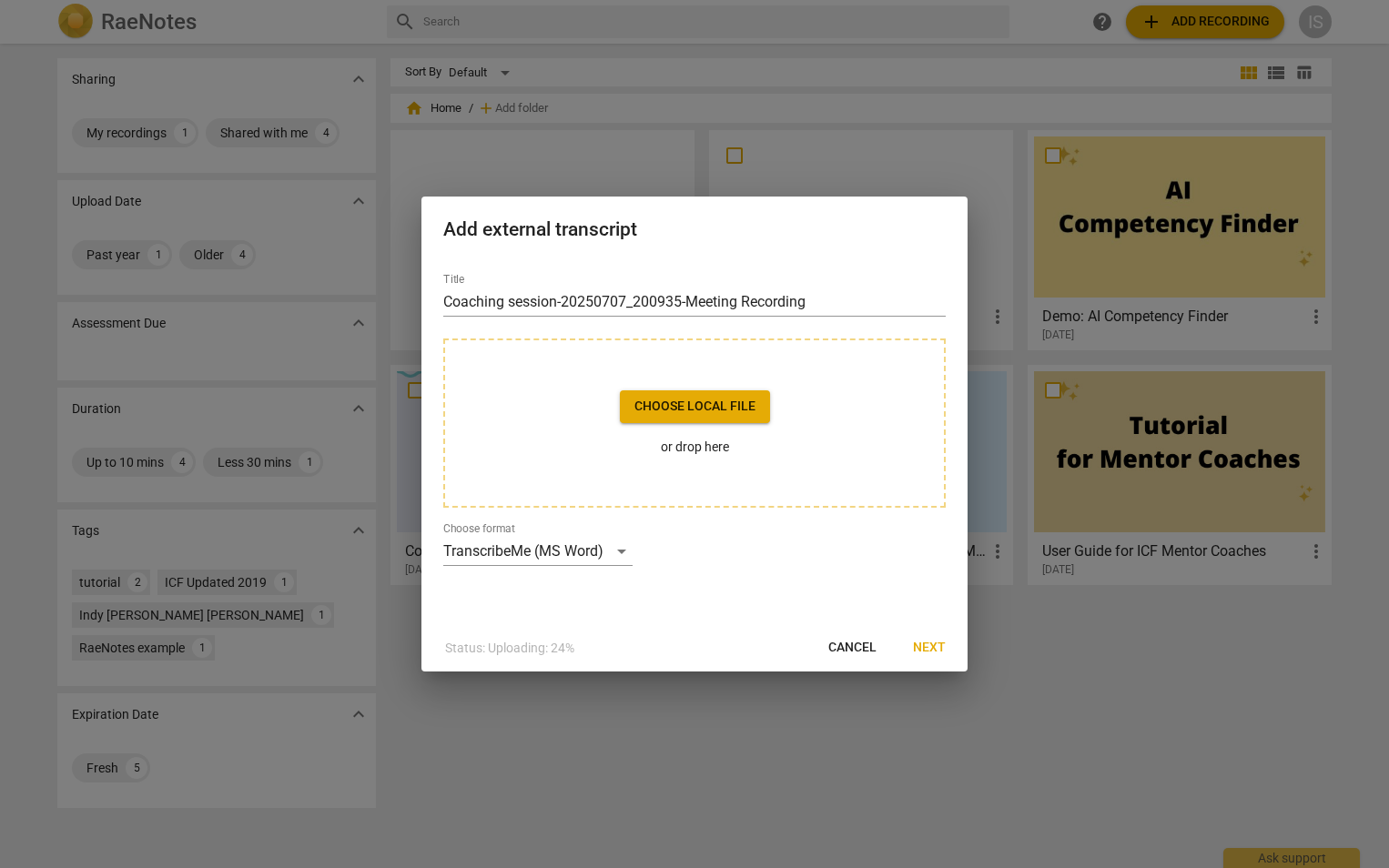 click on "Choose local file" at bounding box center (694, 407) 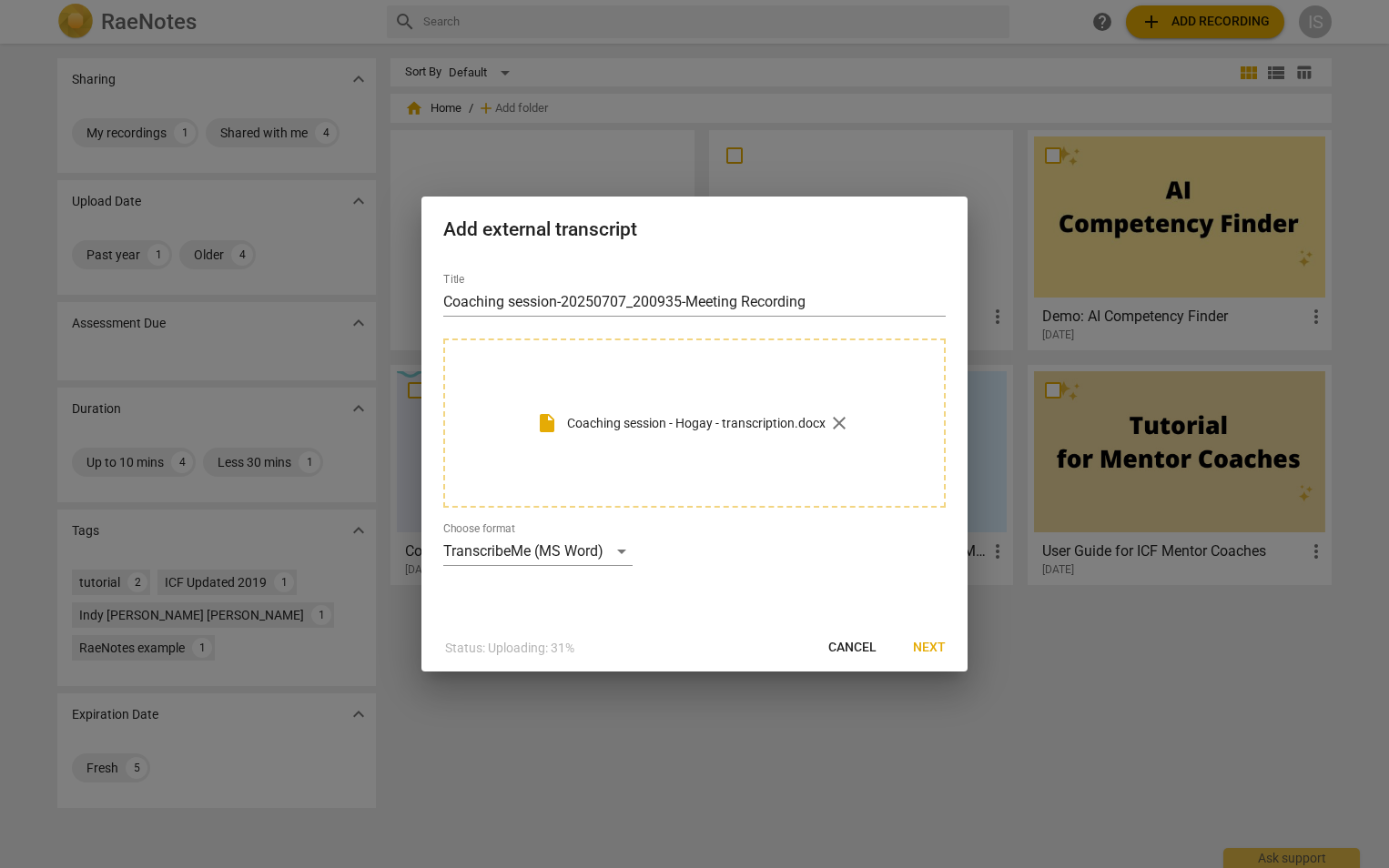 drag, startPoint x: 674, startPoint y: 408, endPoint x: 409, endPoint y: 312, distance: 281.8528 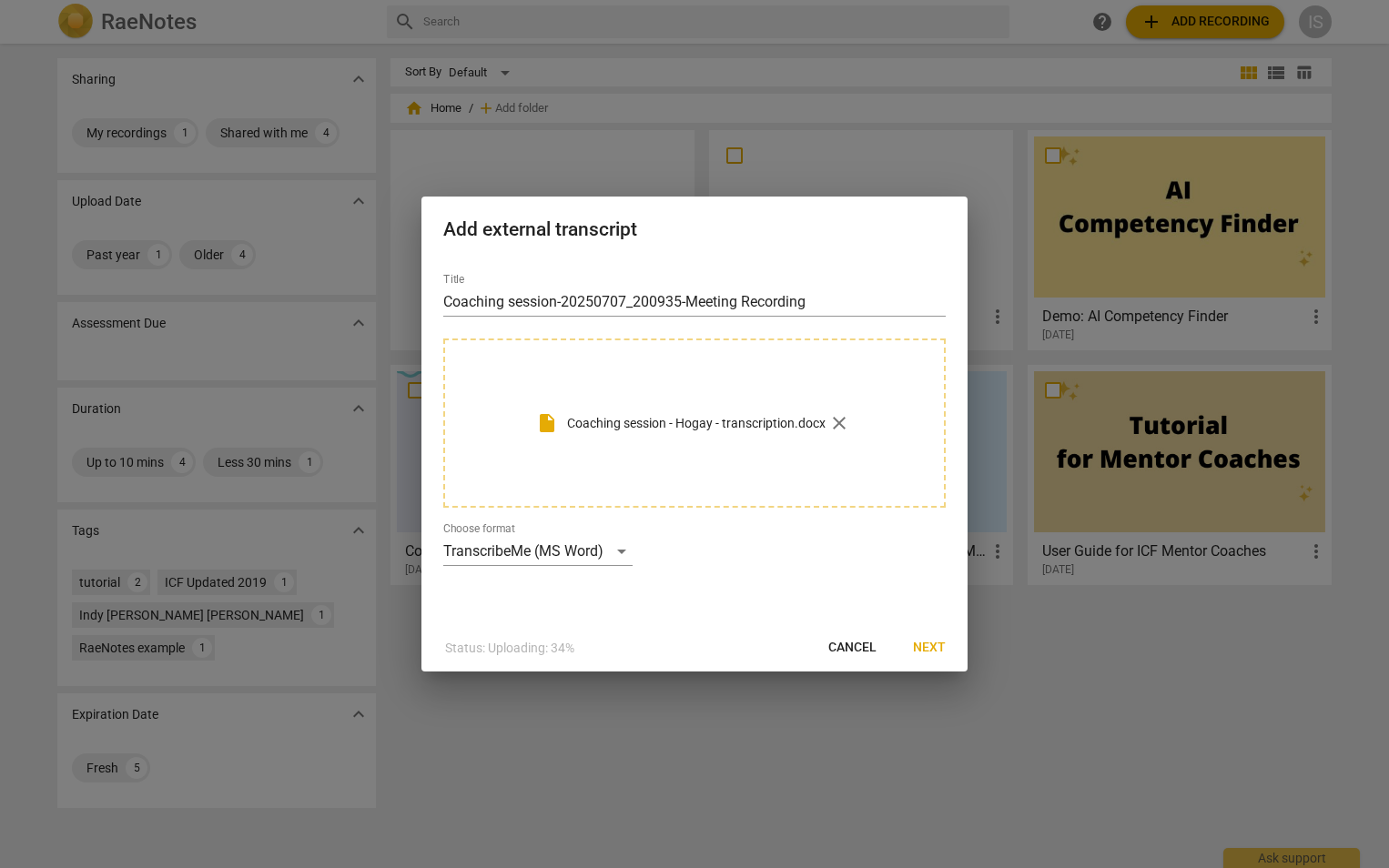 click on "Next" at bounding box center (929, 648) 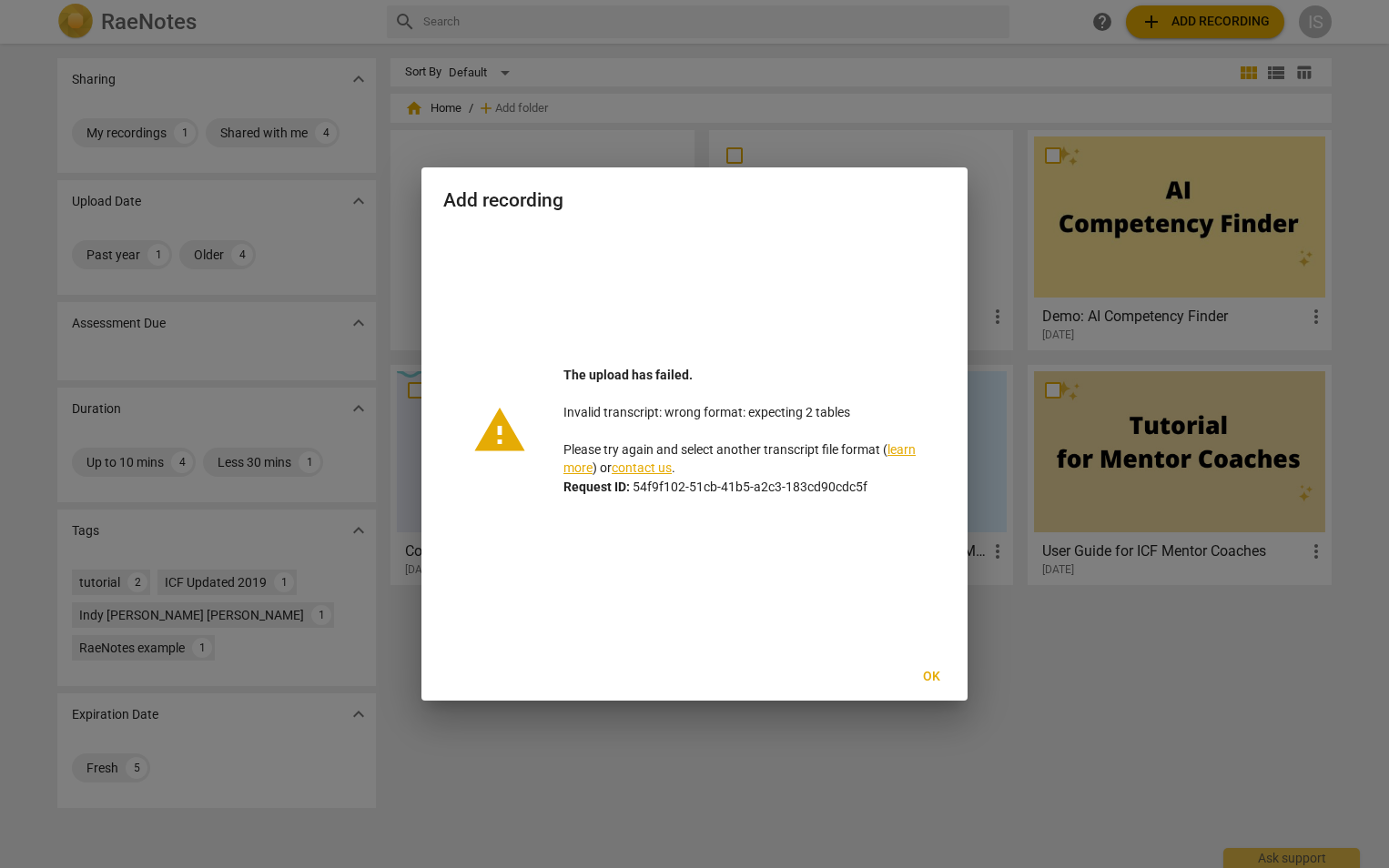 click on "The upload has failed. Invalid transcript: wrong format: expecting 2 tables Please try again and select another transcript file format ( learn more ) or  contact us . Request ID:   54f9f102-51cb-41b5-a2c3-183cd90cdc5f" at bounding box center (740, 431) 